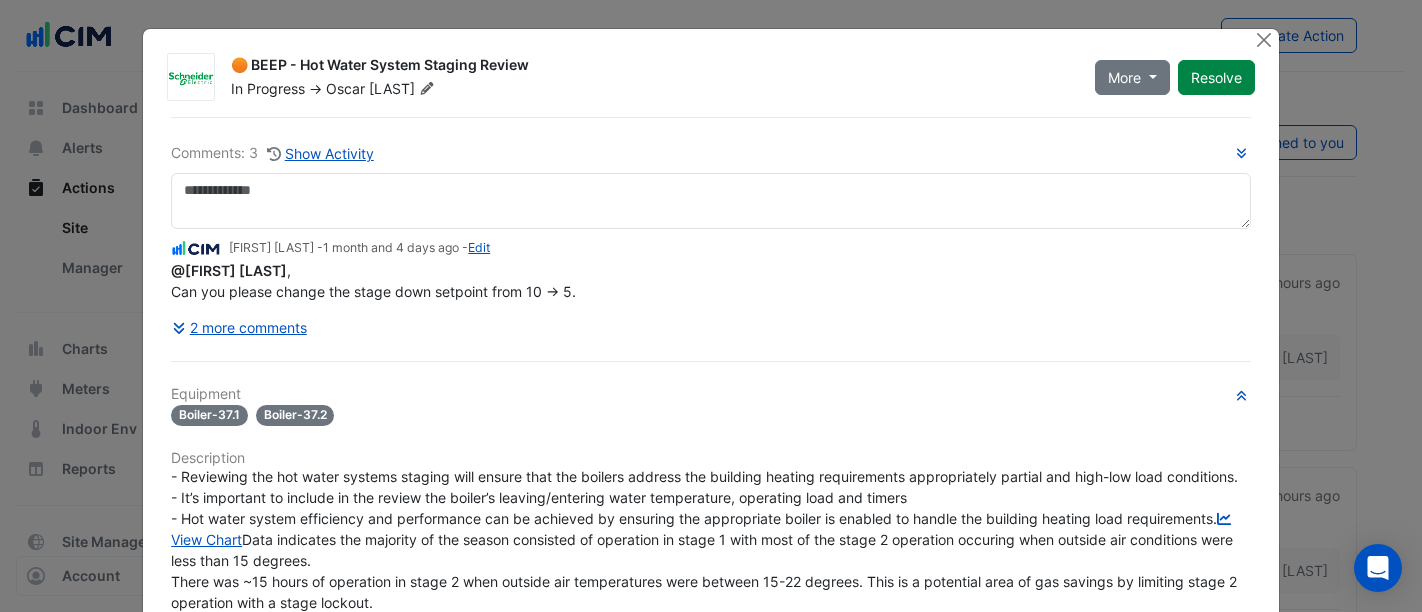 scroll, scrollTop: 0, scrollLeft: 0, axis: both 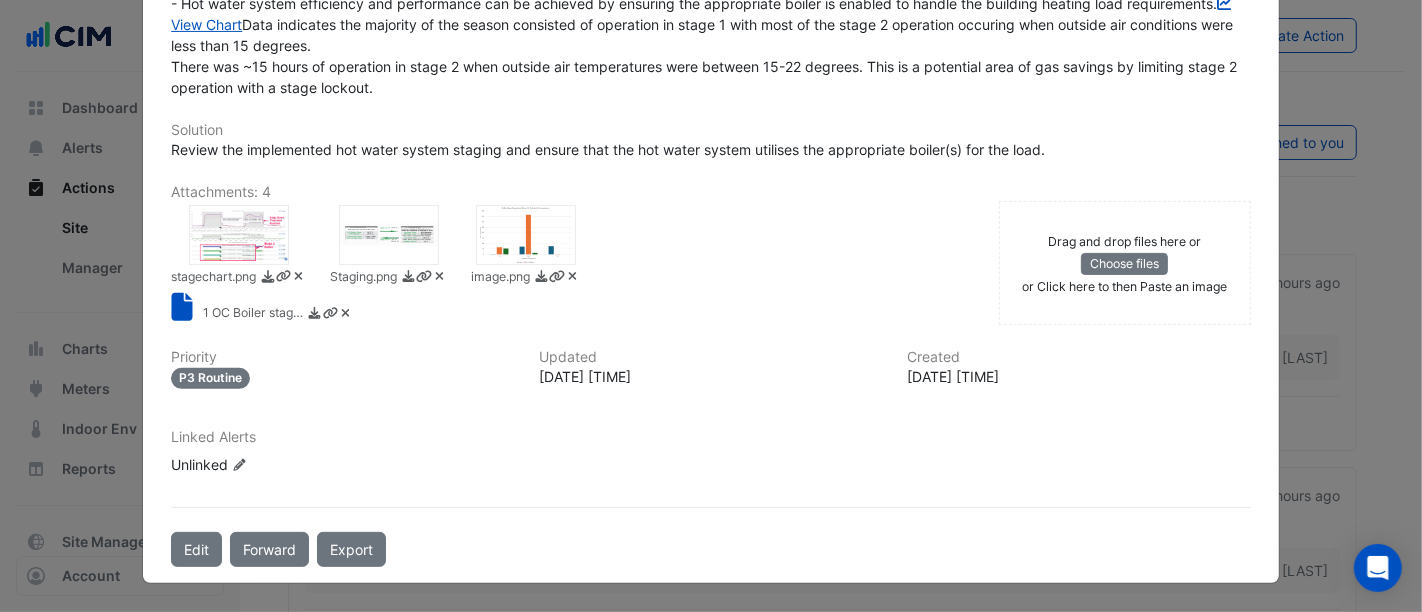 click 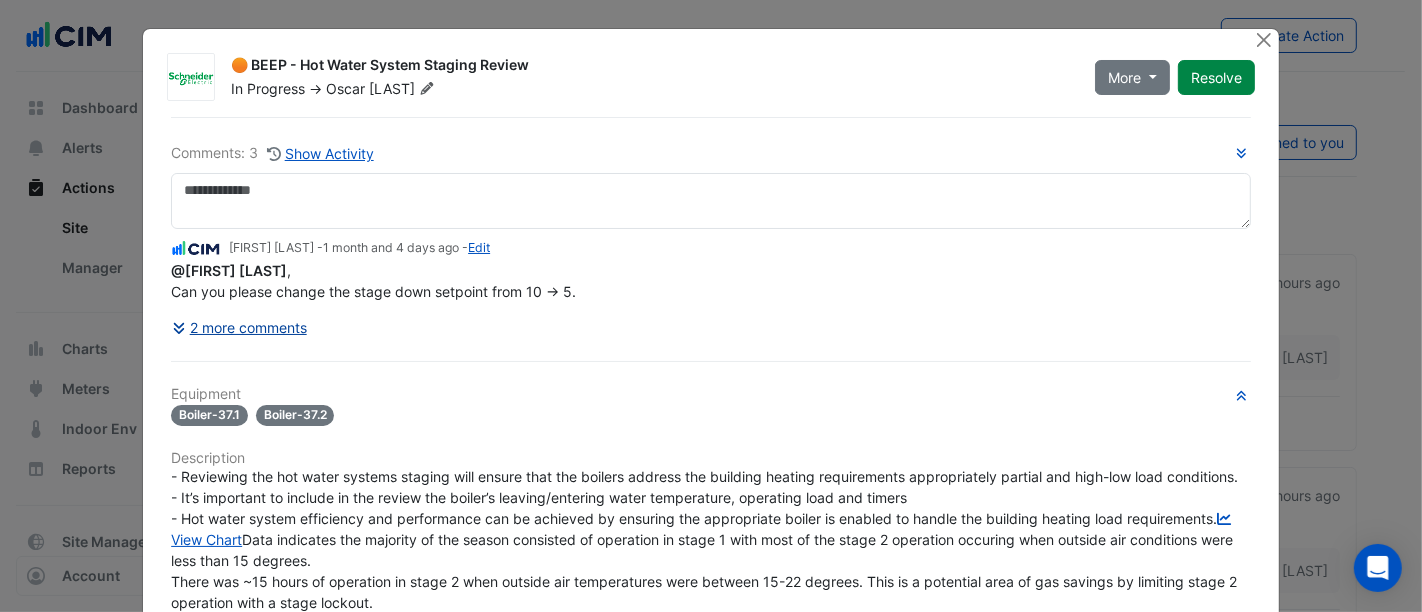 click on "2 more comments" 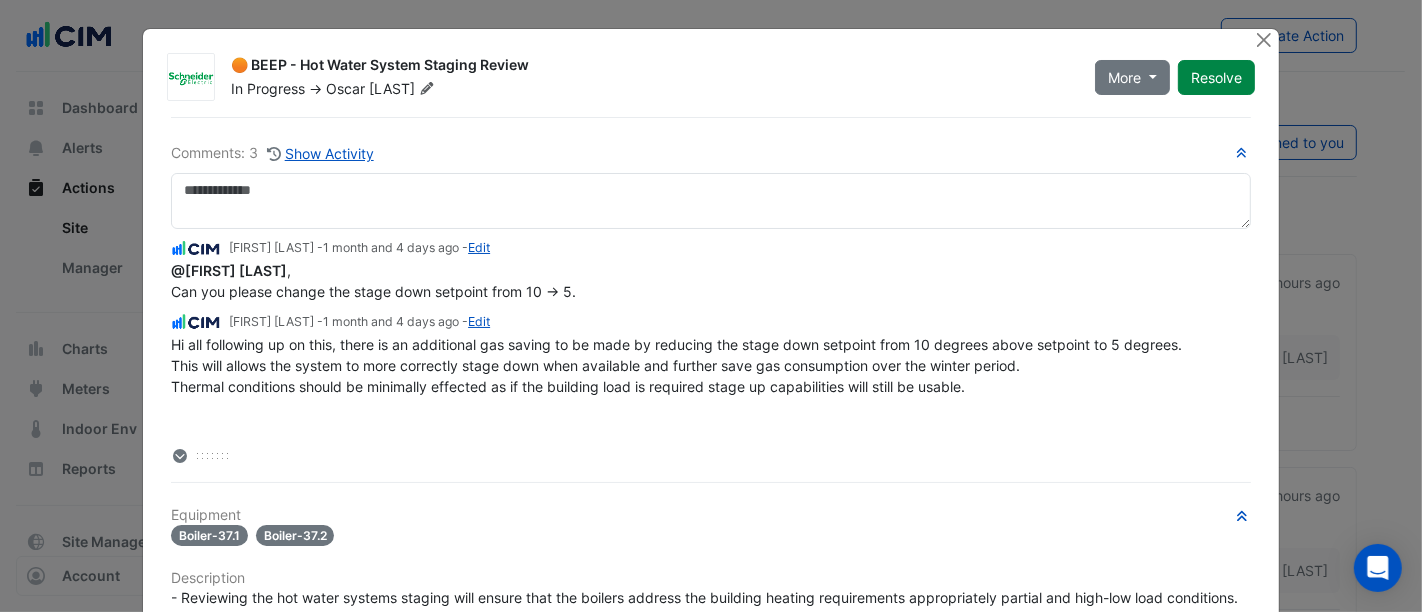 scroll, scrollTop: 121, scrollLeft: 0, axis: vertical 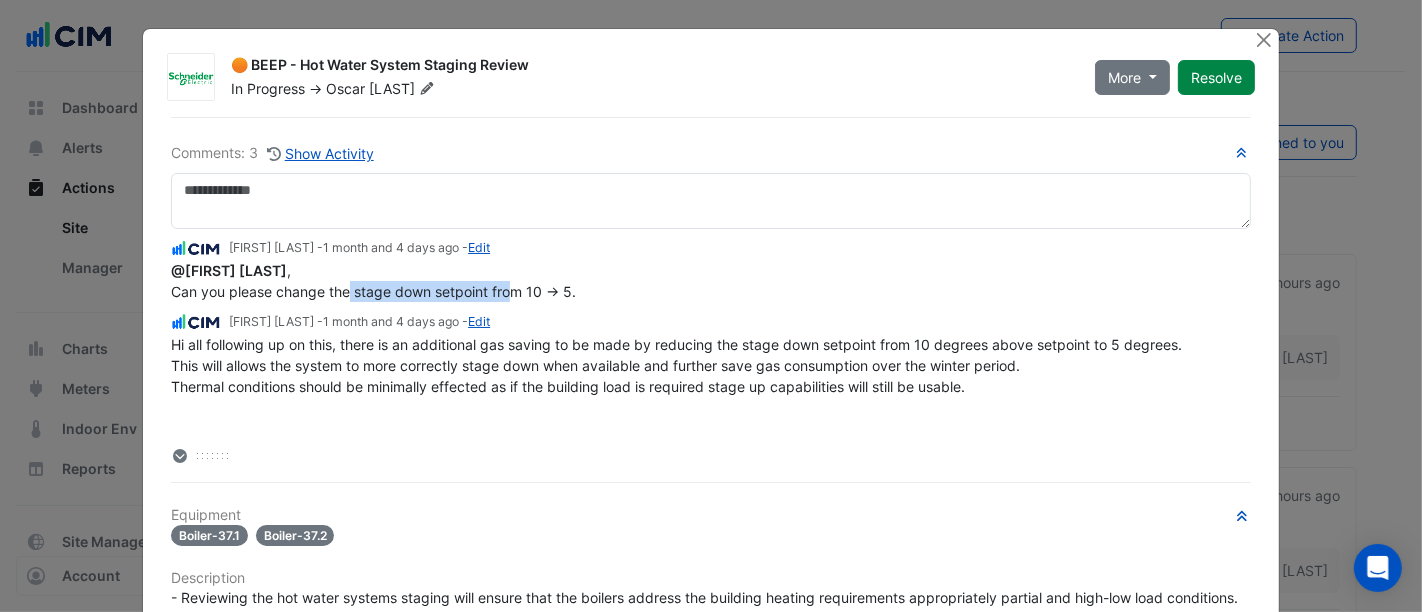 drag, startPoint x: 342, startPoint y: 292, endPoint x: 506, endPoint y: 287, distance: 164.0762 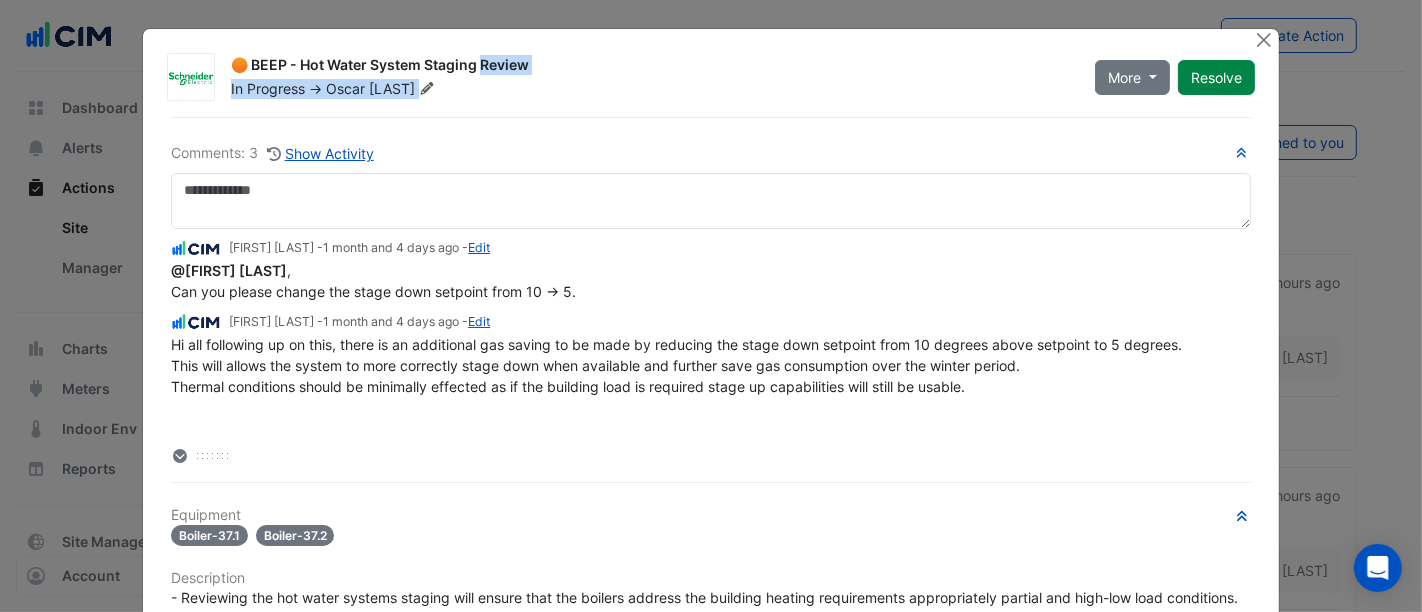 drag, startPoint x: 365, startPoint y: 69, endPoint x: 514, endPoint y: 78, distance: 149.27156 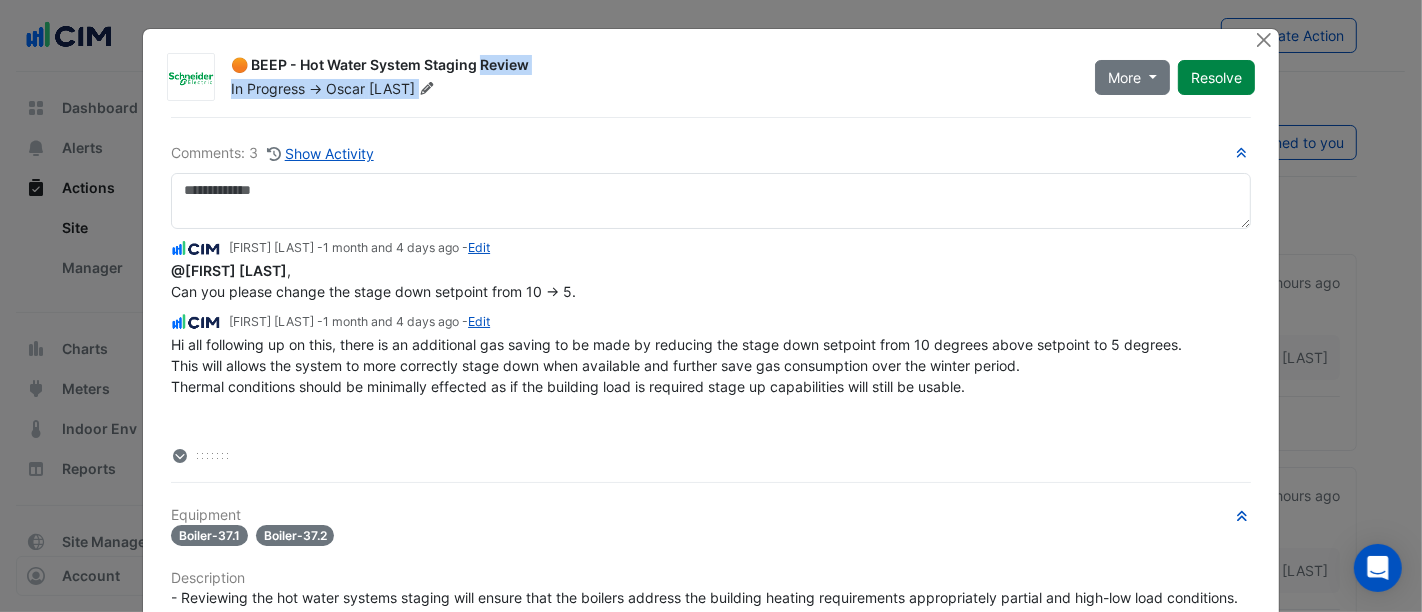 click on "🟠 BEEP - Hot Water System Staging Review
In Progress
->
Oscar
Yuan" 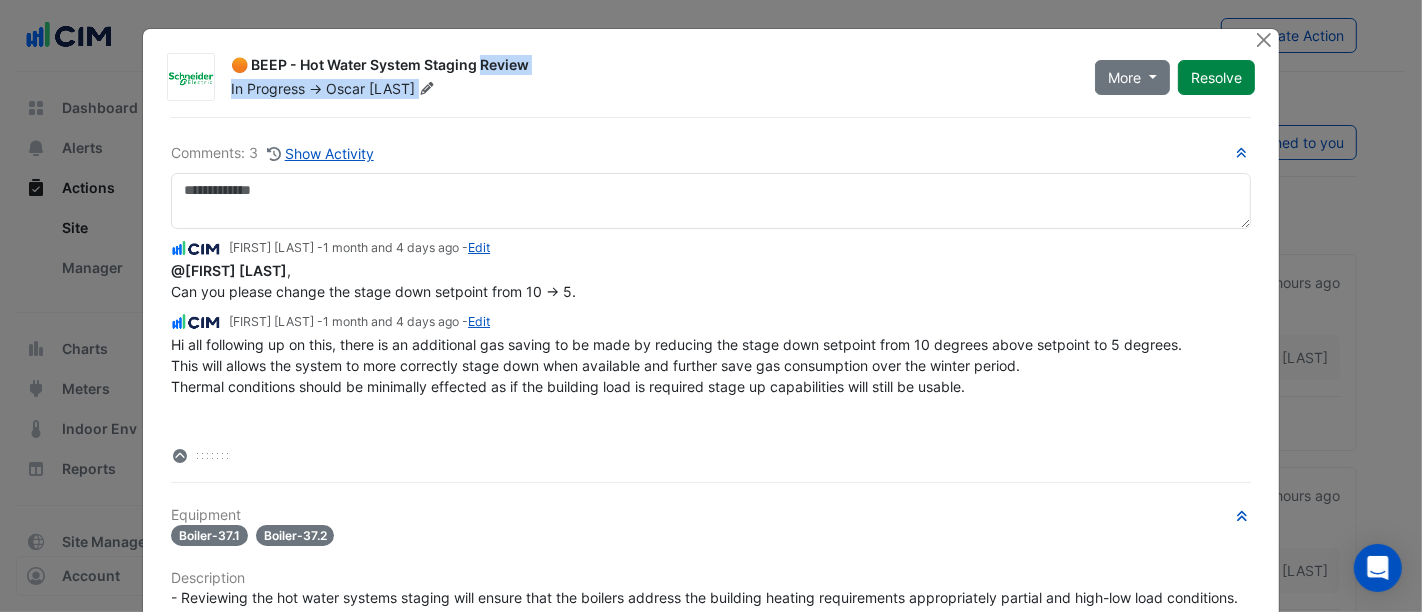 scroll, scrollTop: 121, scrollLeft: 0, axis: vertical 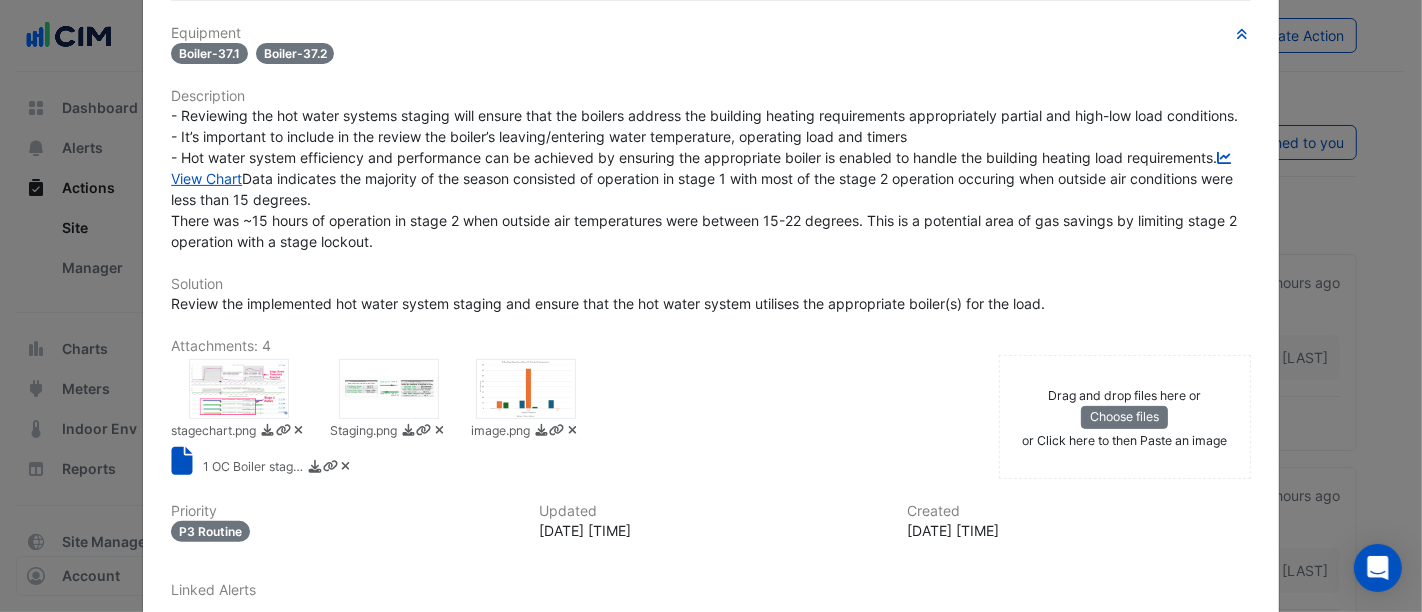 click 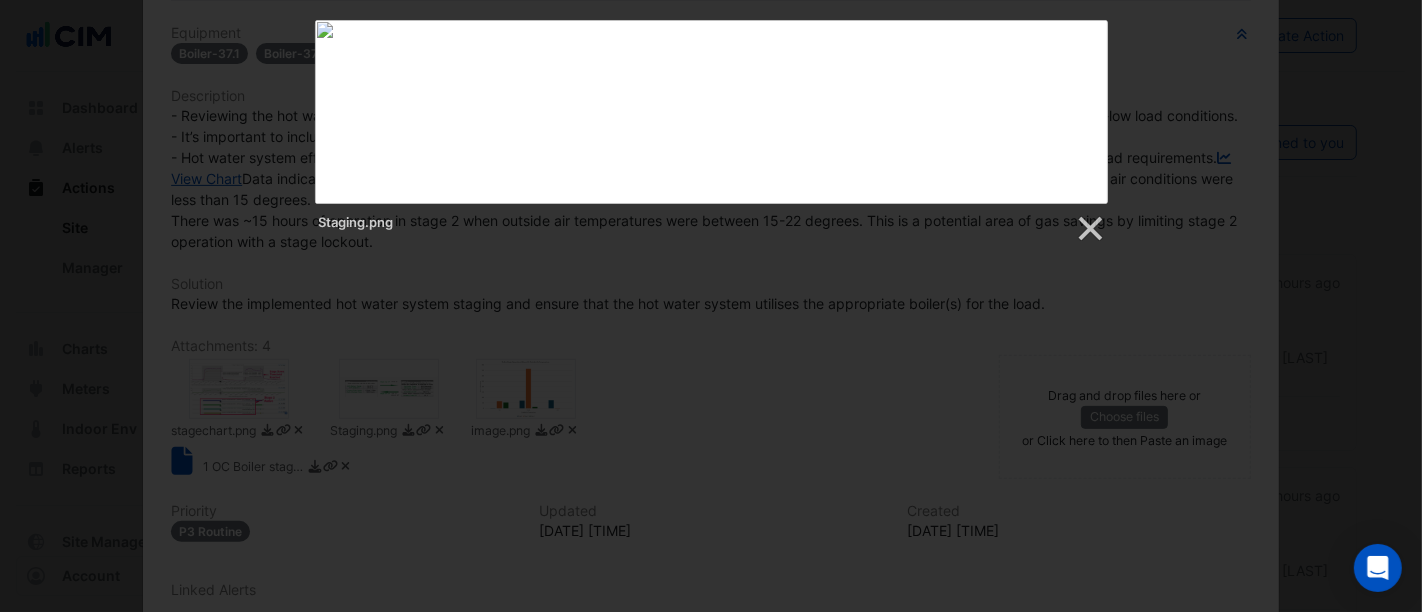 click at bounding box center (711, 864) 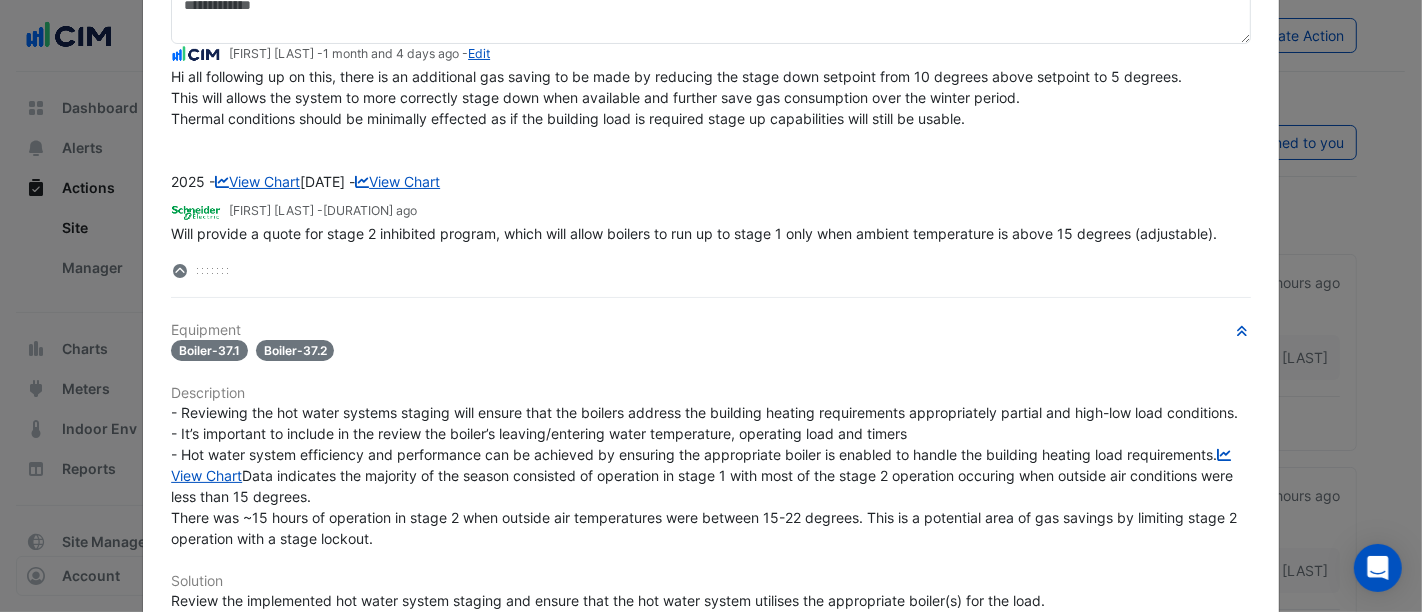 scroll, scrollTop: 184, scrollLeft: 0, axis: vertical 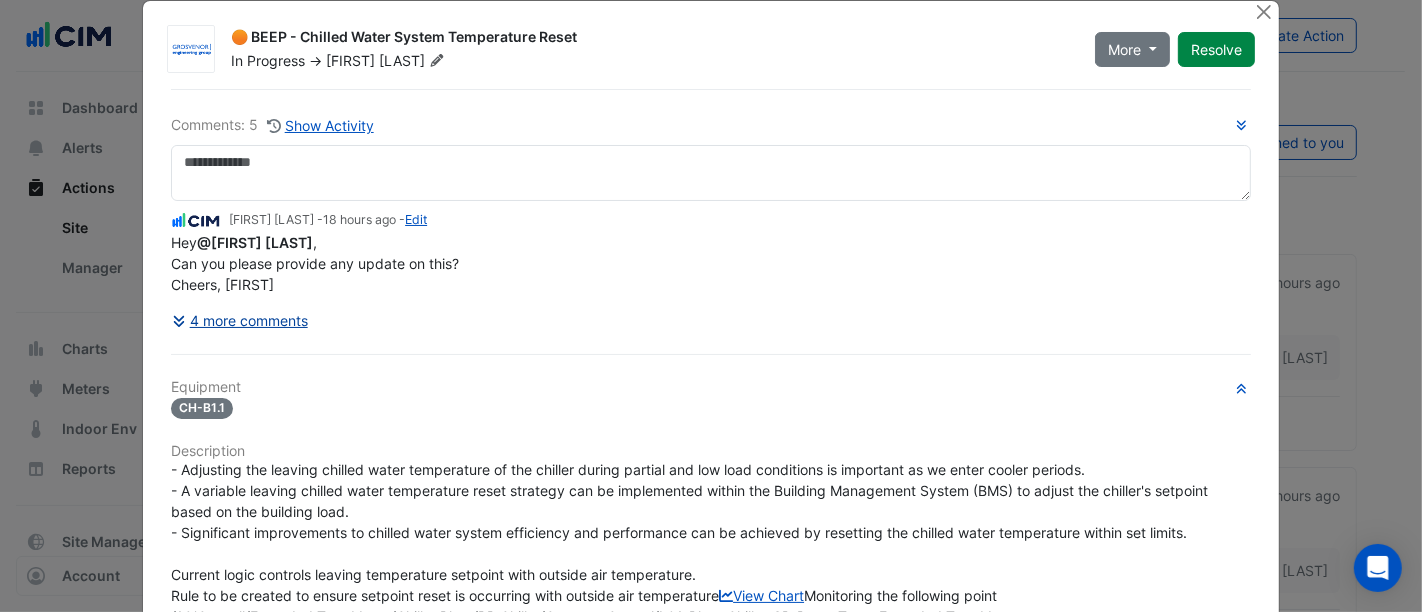 click on "4 more comments" 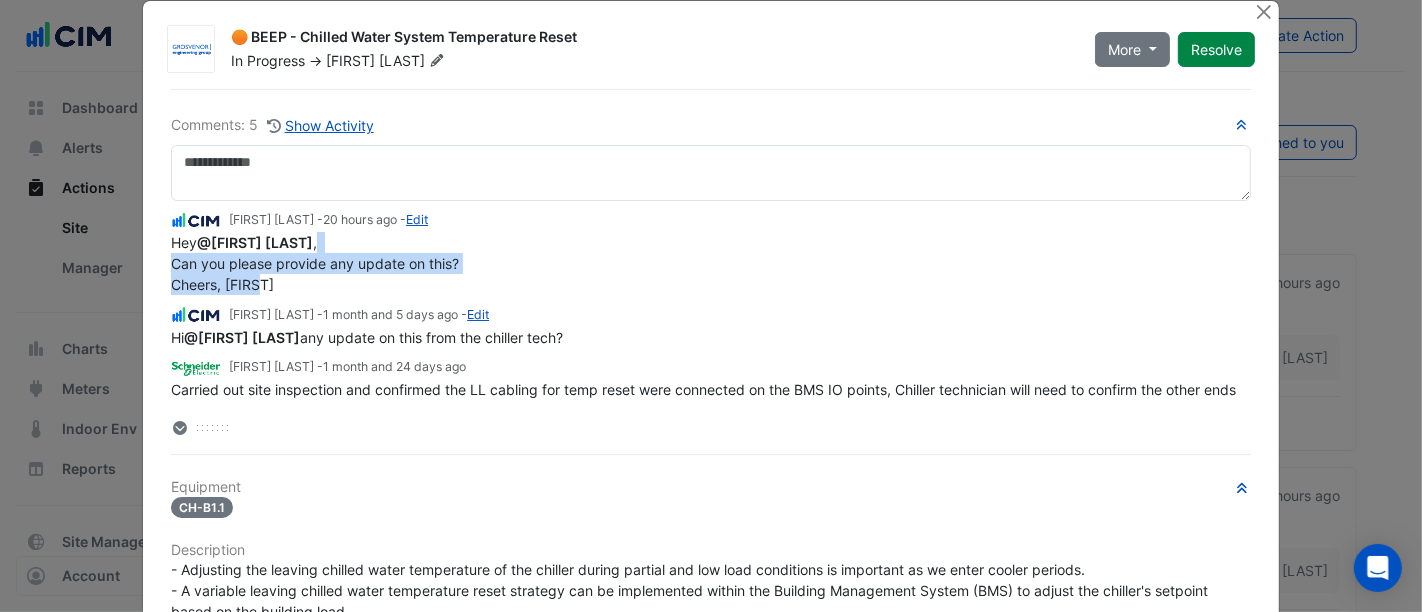 drag, startPoint x: 714, startPoint y: 287, endPoint x: 745, endPoint y: 34, distance: 254.89214 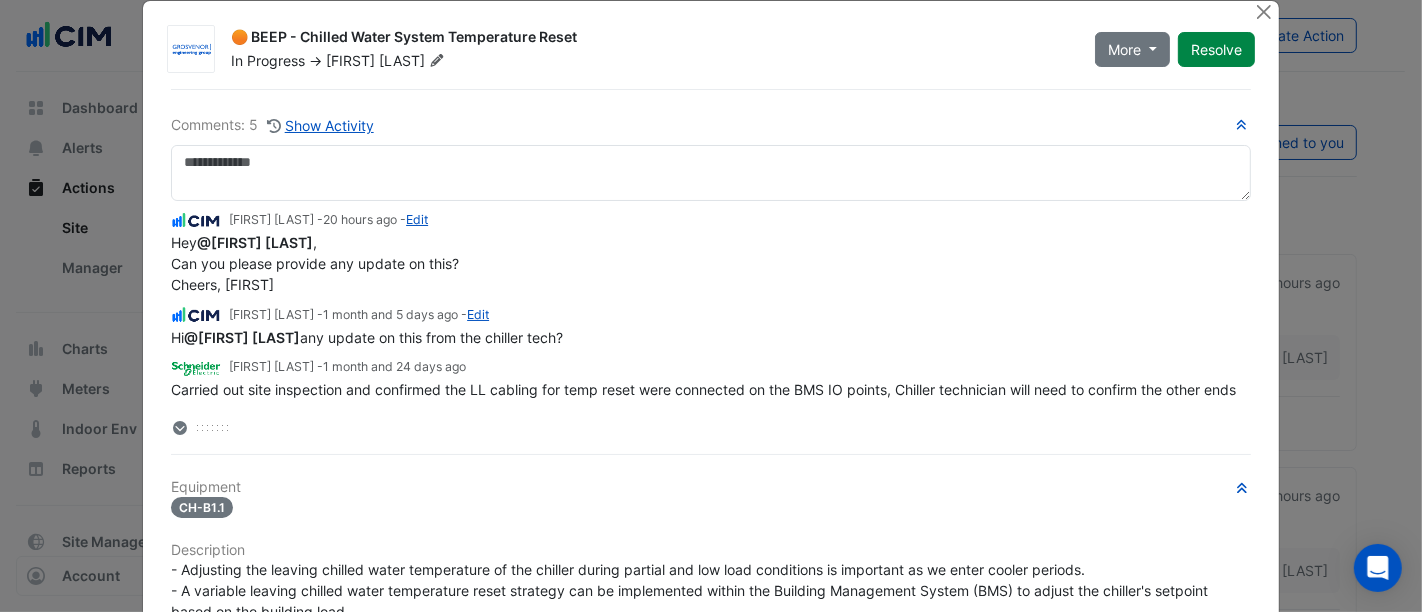 click on "Comments: 5
Show Activity
Manuel Margelis -
20 hours ago
-  Edit
Hey  @Nathan Wade ,
Can you please provide any update on this?
Cheers, Manuel
Manuel Margelis -
1 month and 5 days ago
-  Edit
Hi  @Nathan Wade  any update on this from the chiller tech?
Oscar Yuan -
1 month and 24 days ago
Edit" 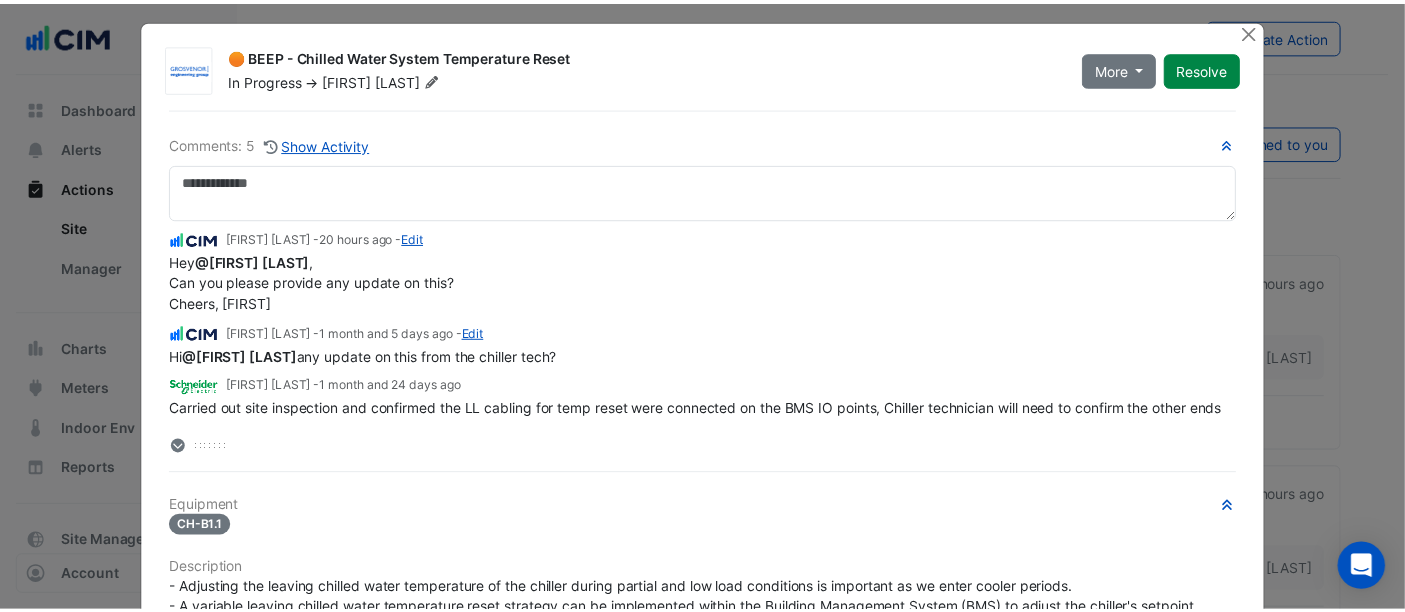 scroll, scrollTop: 0, scrollLeft: 0, axis: both 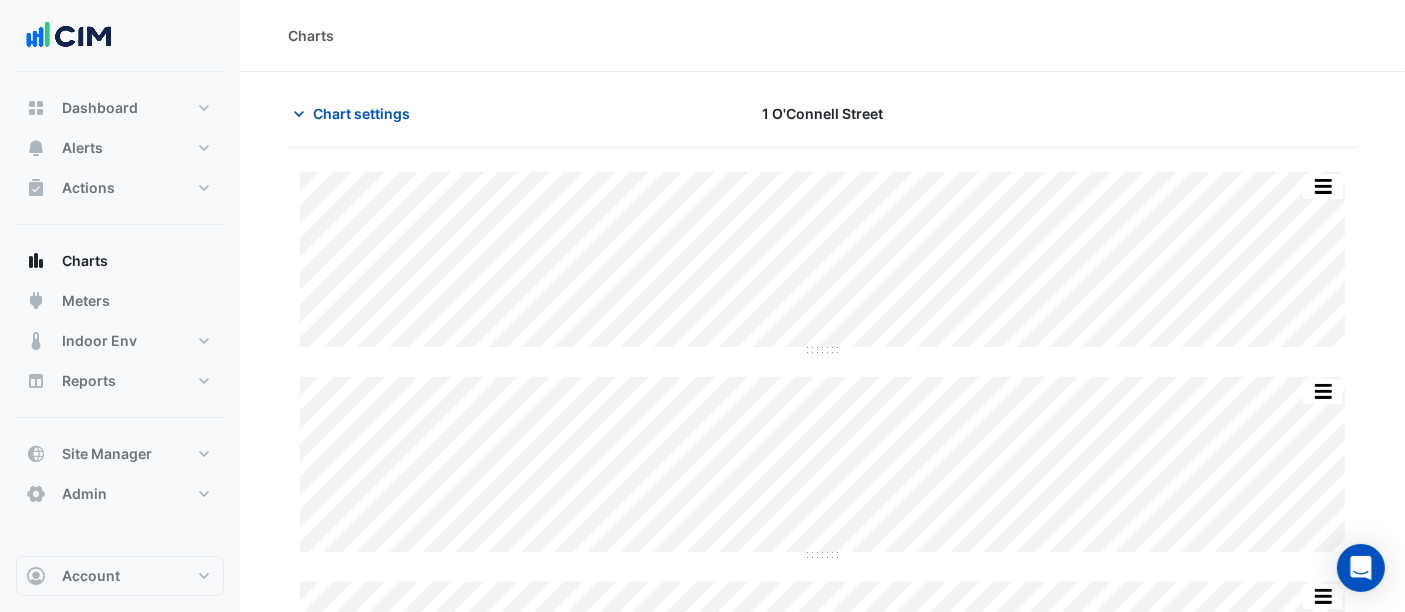 click on "Chart settings
1 O'Connell Street" 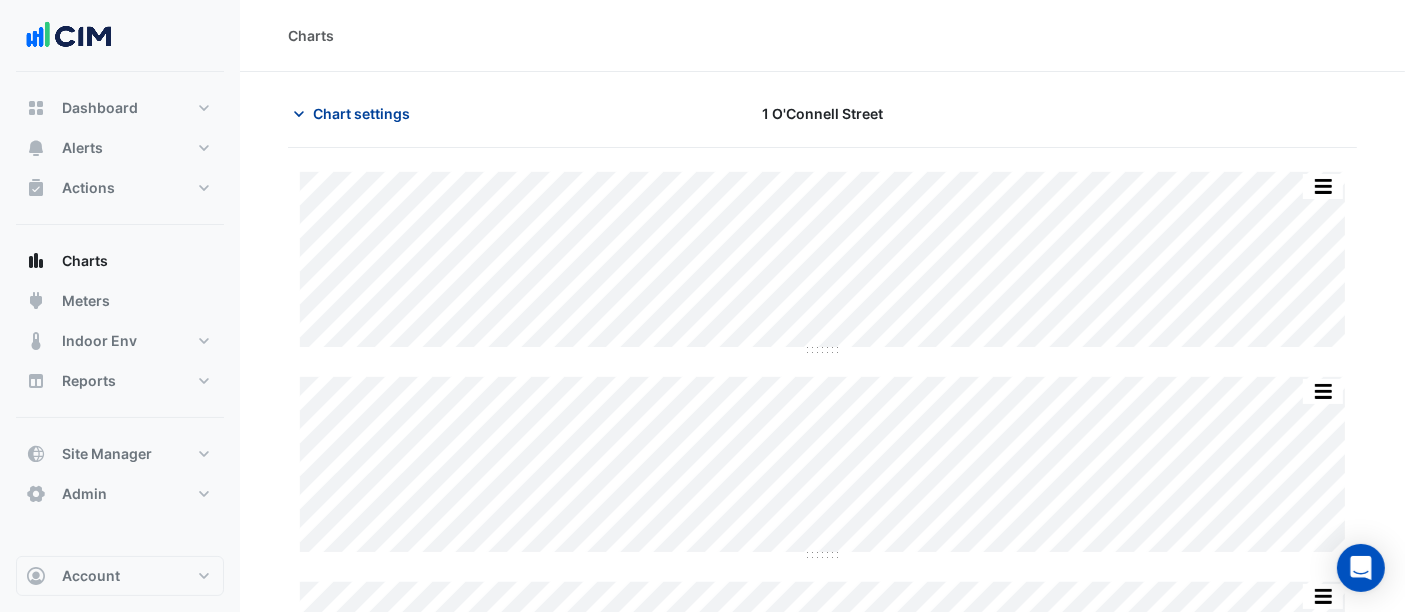 click on "Chart settings" 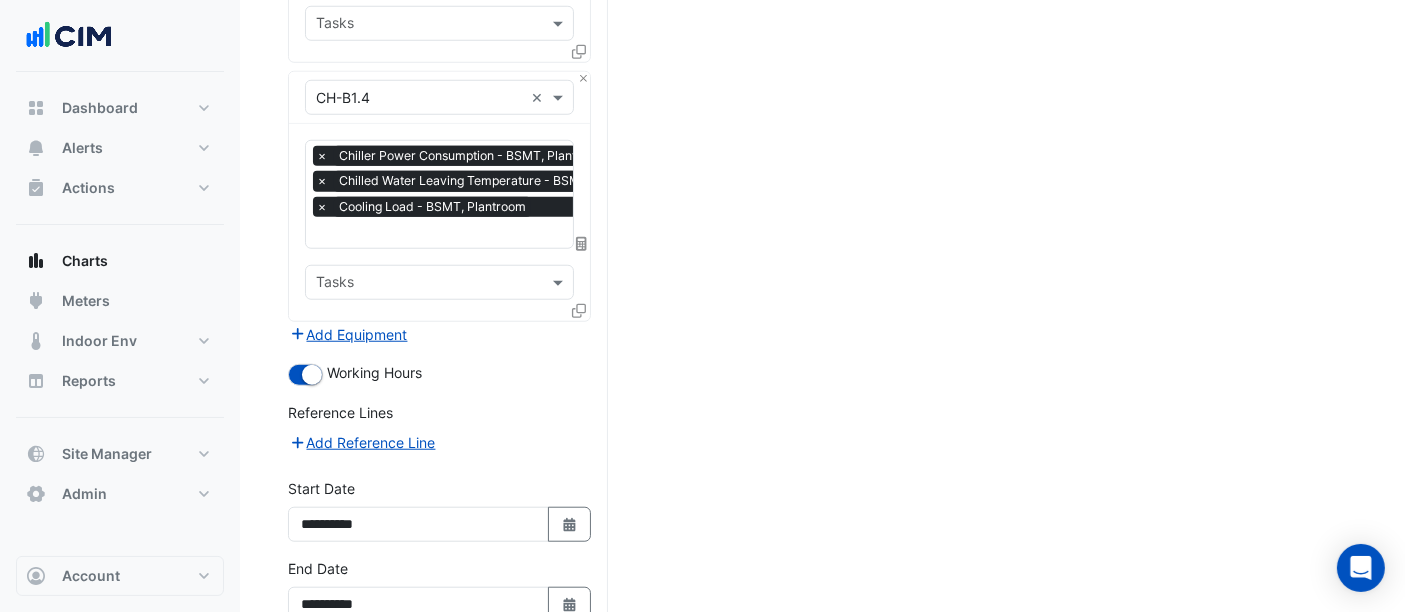 scroll, scrollTop: 1765, scrollLeft: 0, axis: vertical 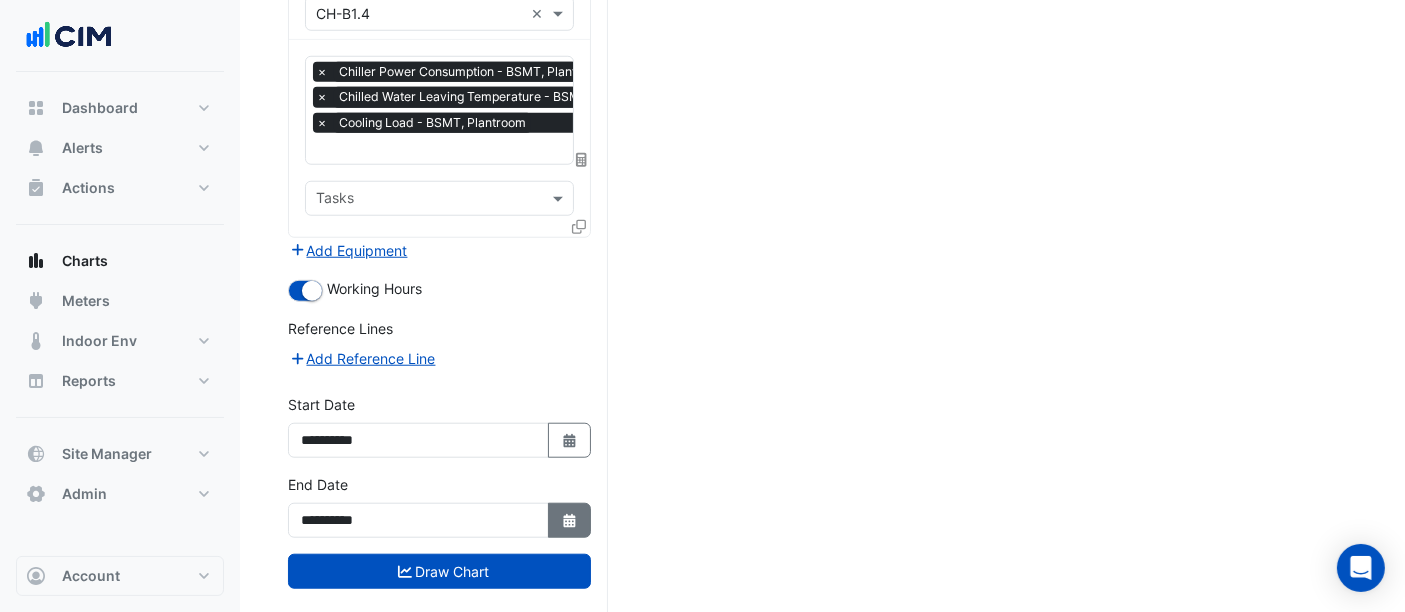 click on "Select Date" at bounding box center [570, 520] 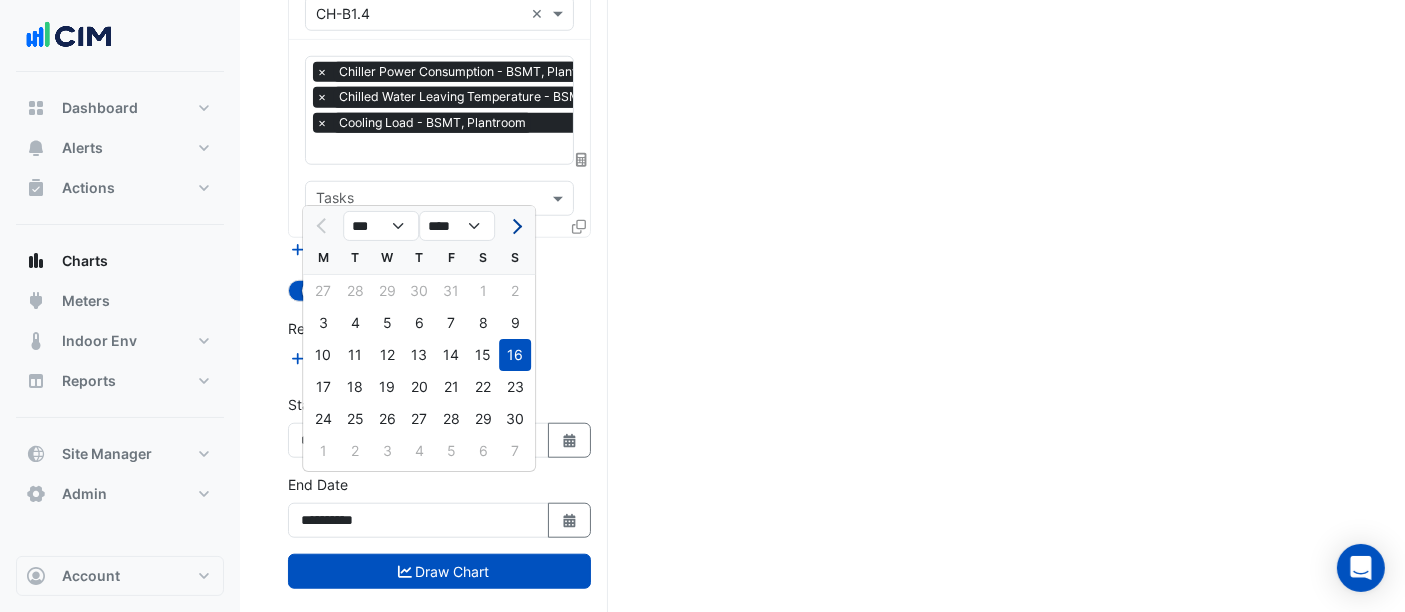 click 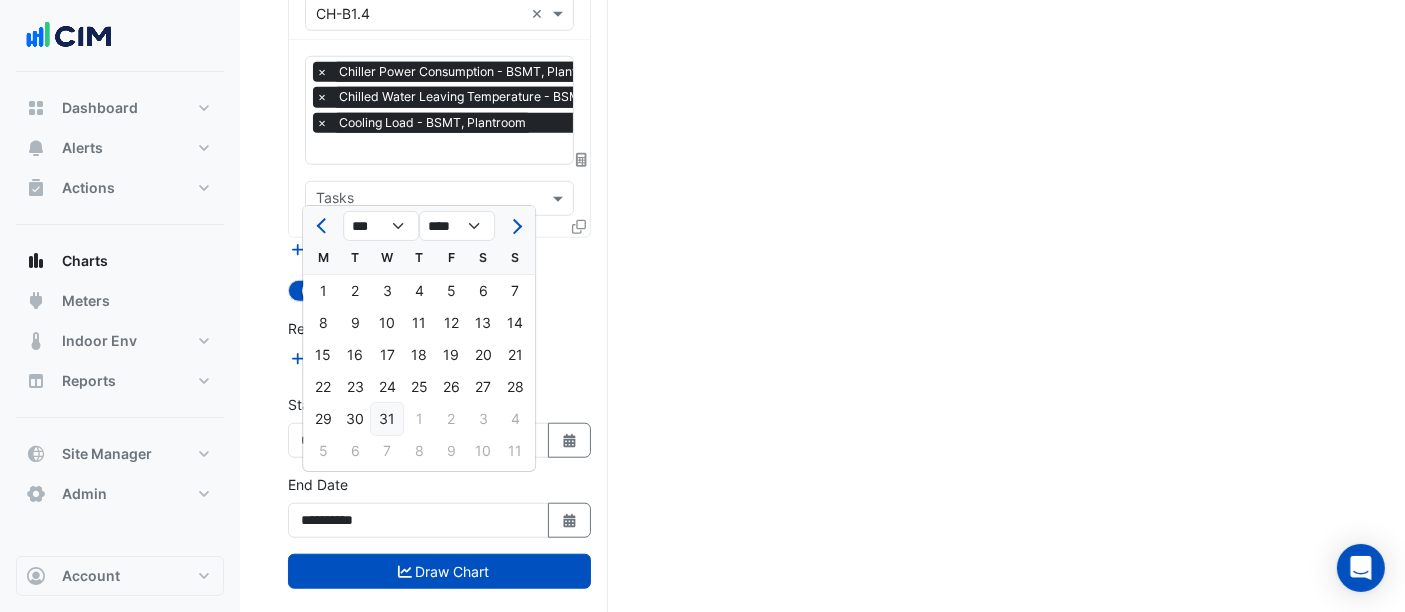 click on "31" 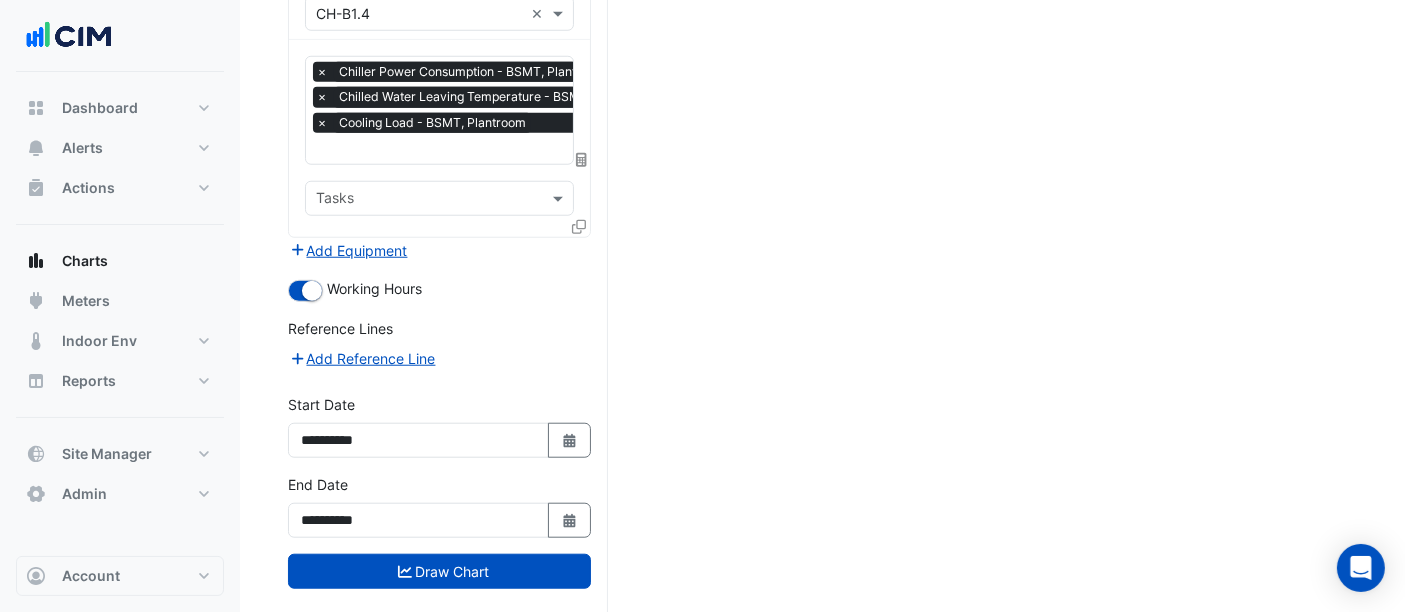 type on "**********" 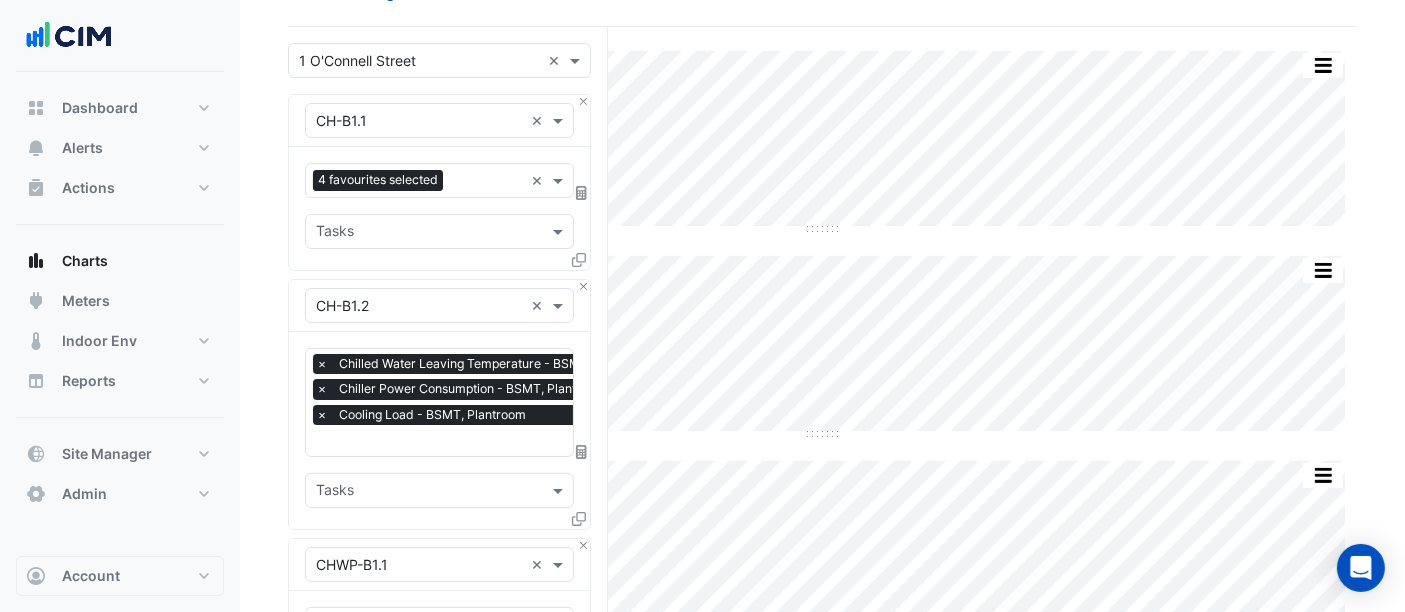 scroll, scrollTop: 0, scrollLeft: 0, axis: both 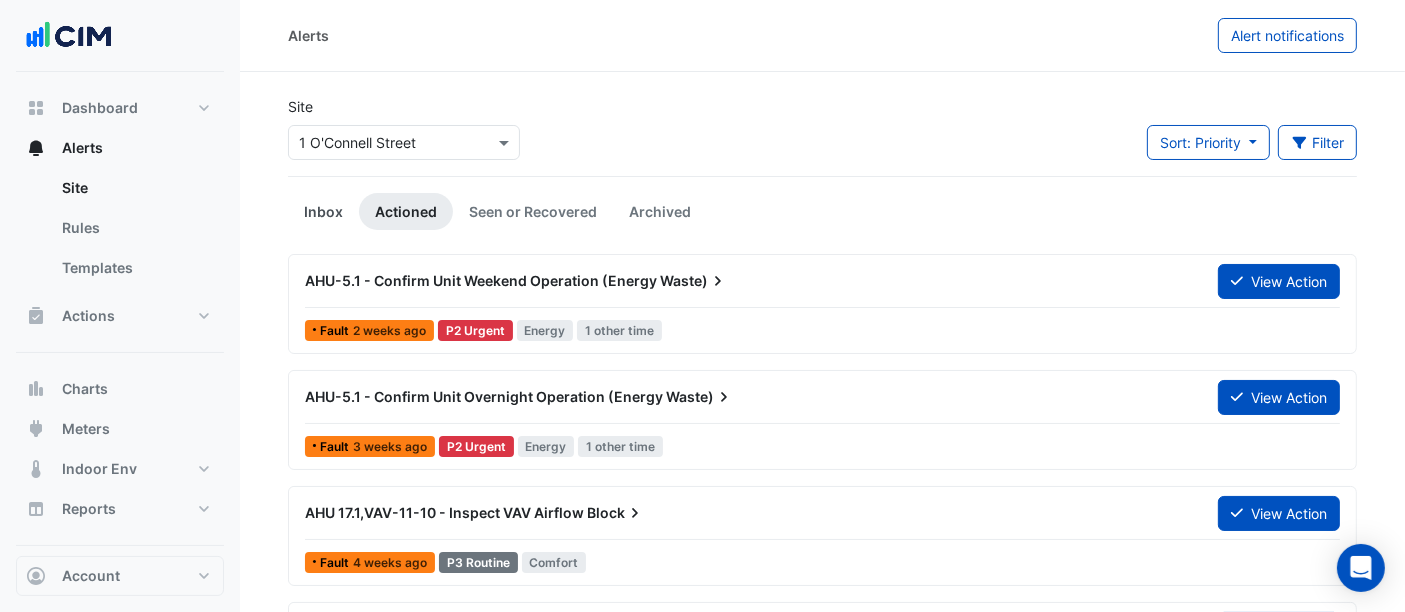 click on "Inbox" at bounding box center [323, 211] 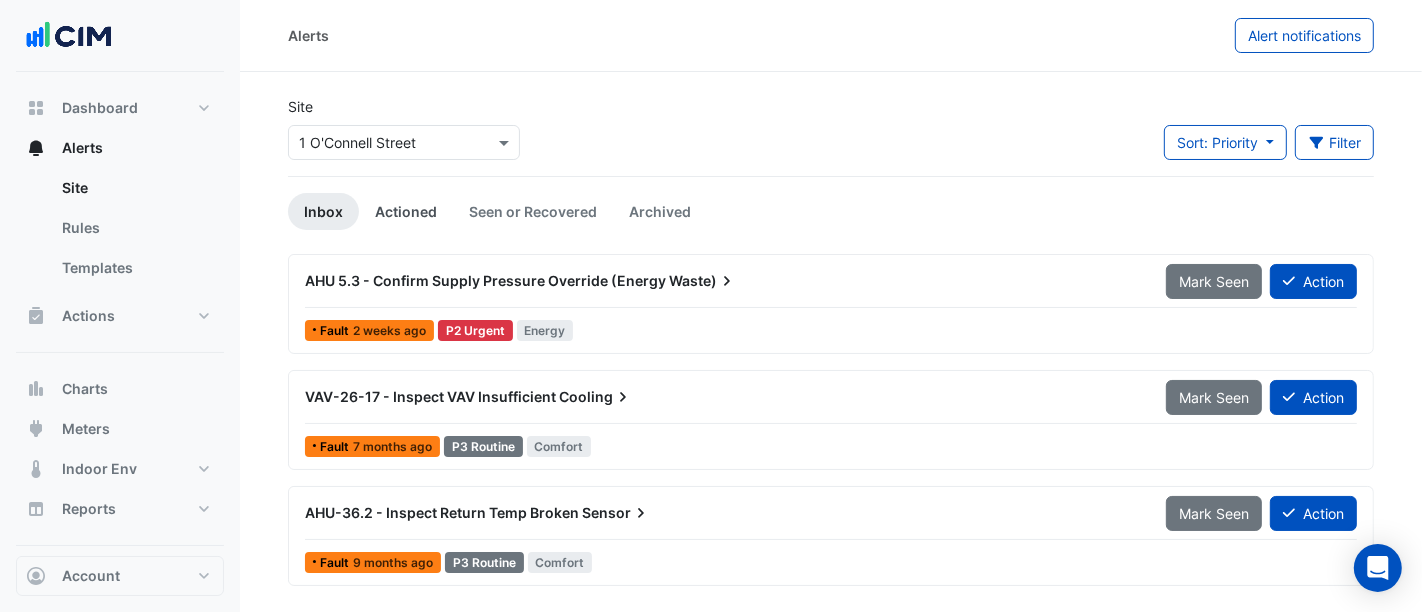 click on "Actioned" at bounding box center (406, 211) 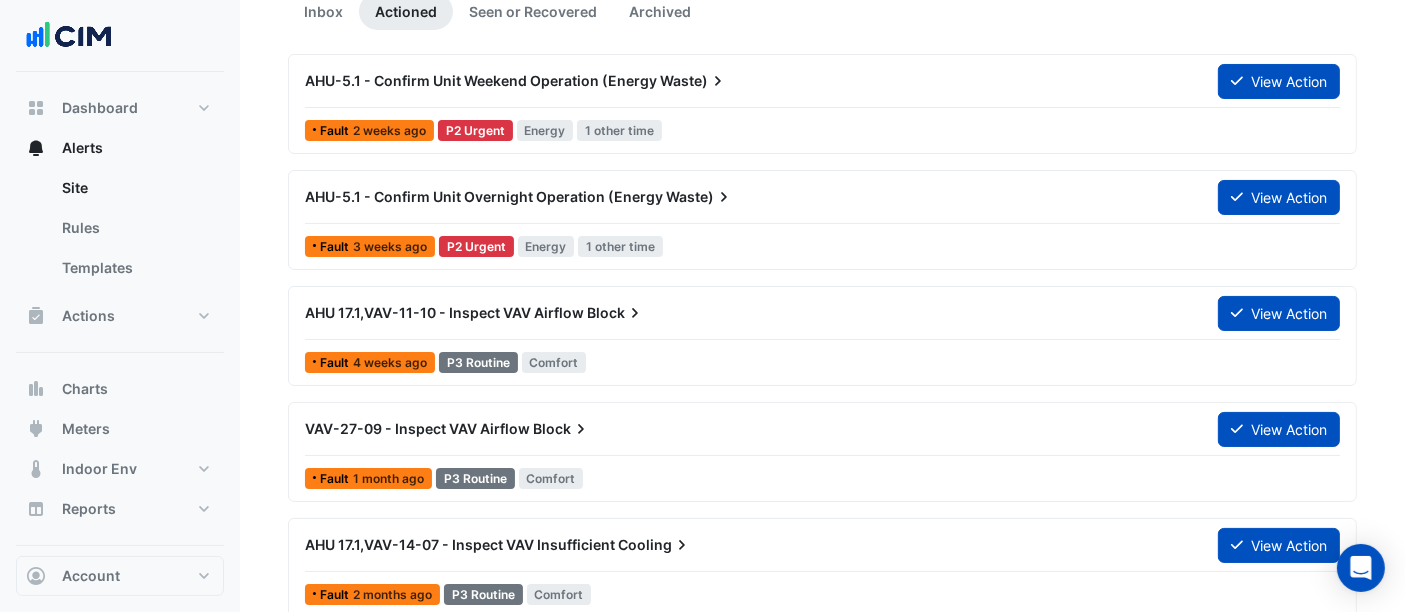 scroll, scrollTop: 0, scrollLeft: 0, axis: both 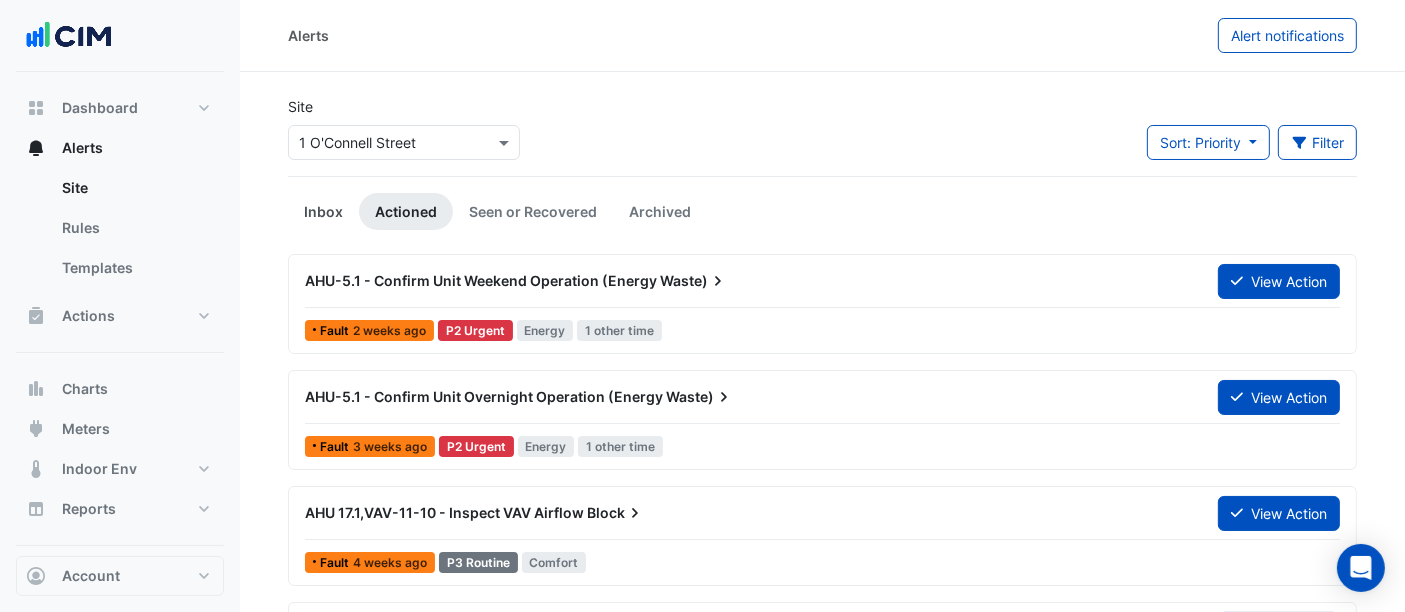 click on "Inbox" at bounding box center [323, 211] 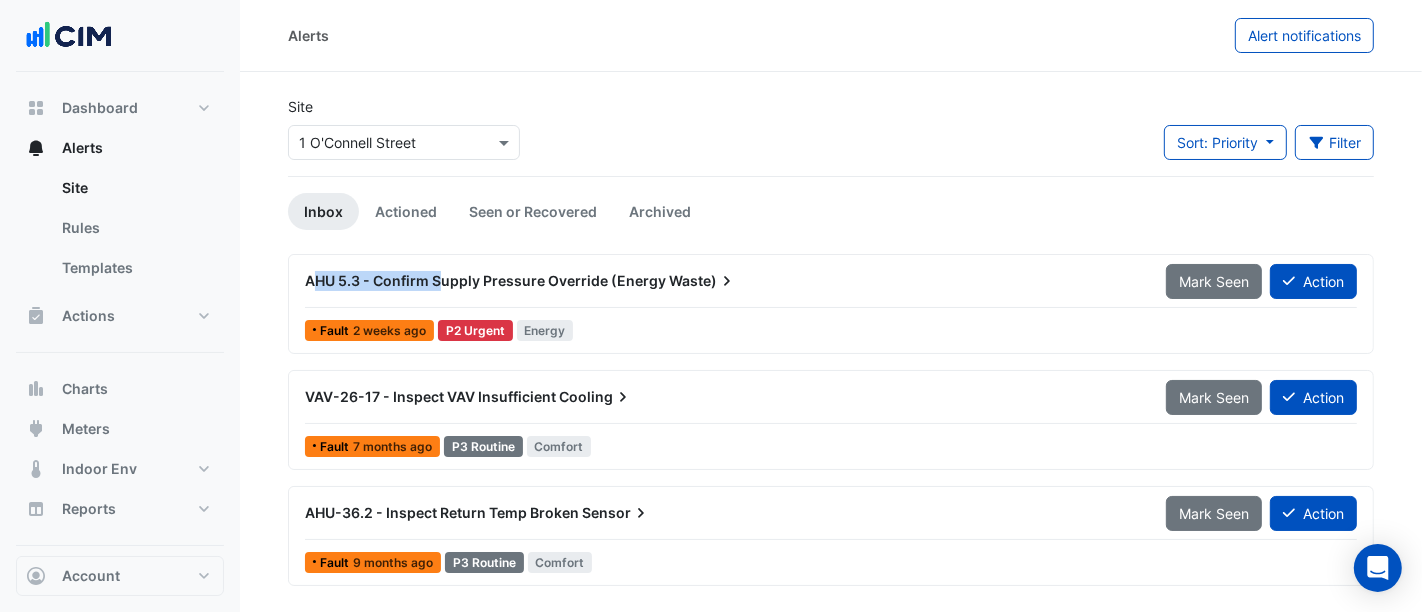 drag, startPoint x: 330, startPoint y: 284, endPoint x: 440, endPoint y: 290, distance: 110.16351 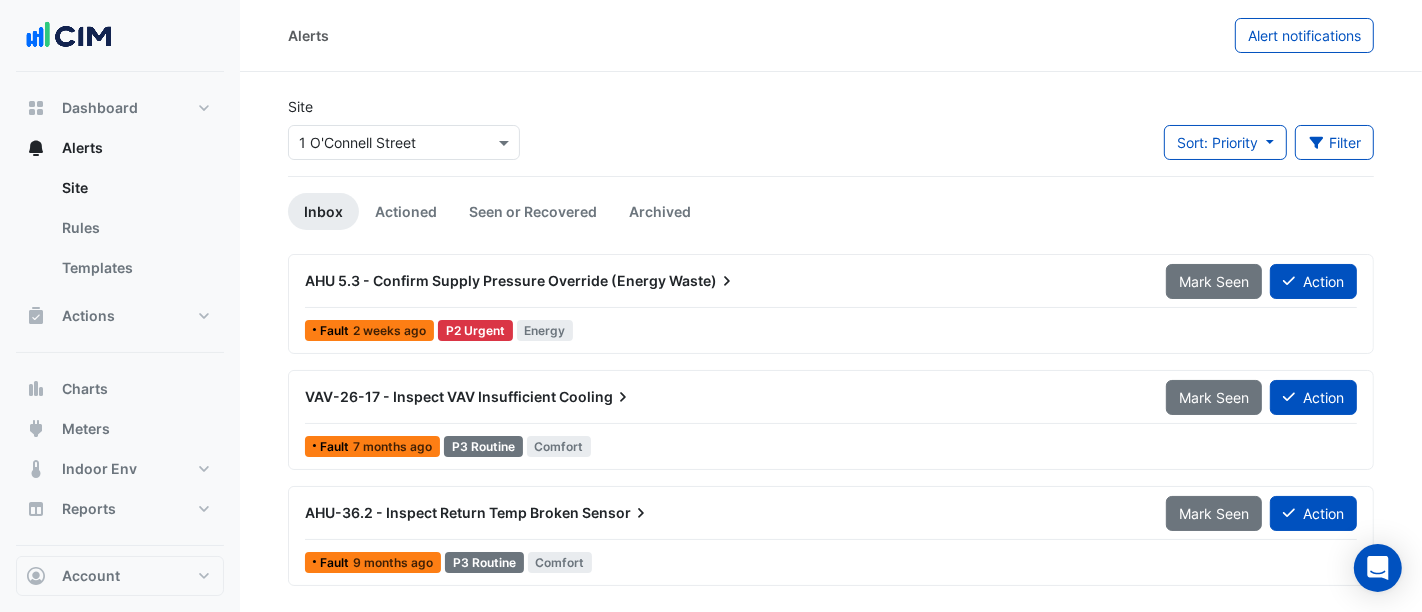 click on "Fault
2 weeks ago
P2 Urgent
Energy" at bounding box center (831, 330) 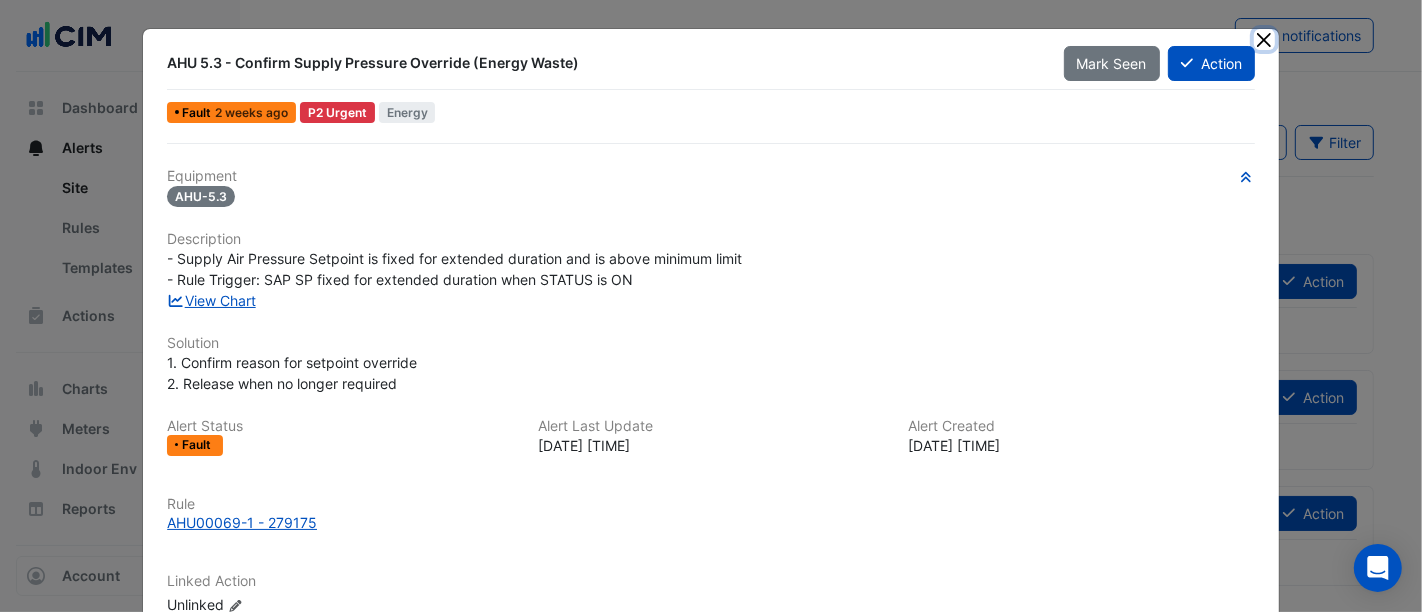 click 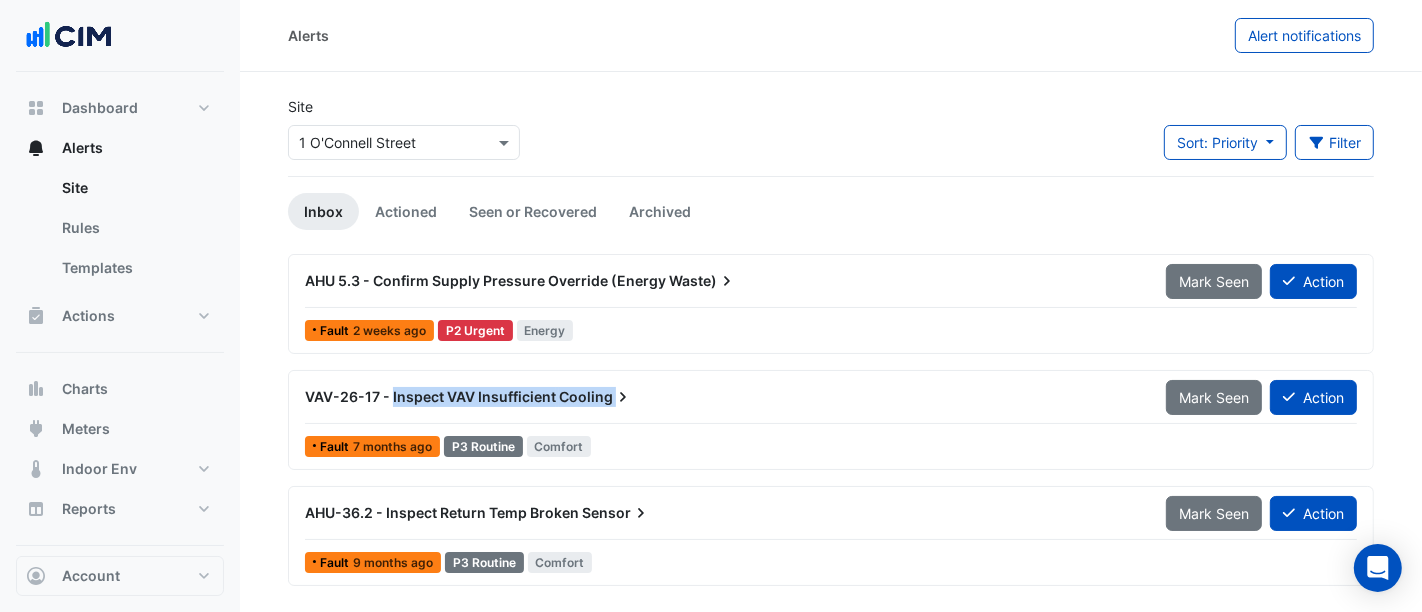 drag, startPoint x: 392, startPoint y: 410, endPoint x: 468, endPoint y: 451, distance: 86.35392 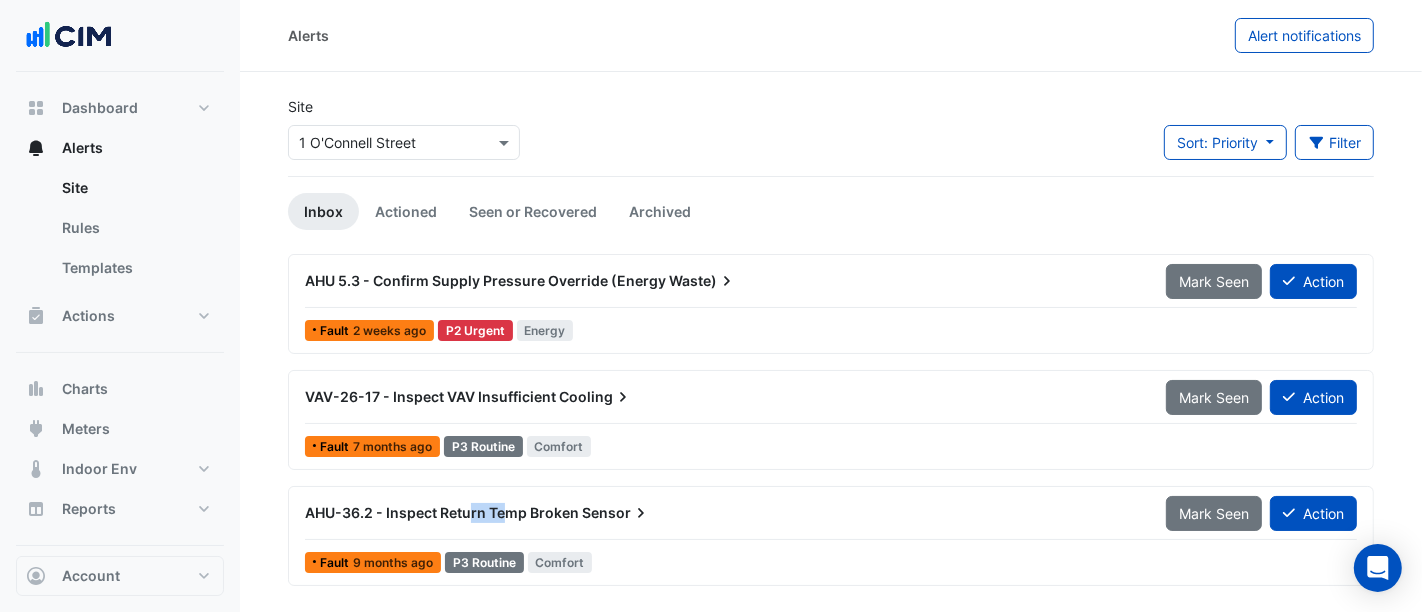drag, startPoint x: 471, startPoint y: 518, endPoint x: 511, endPoint y: 530, distance: 41.761227 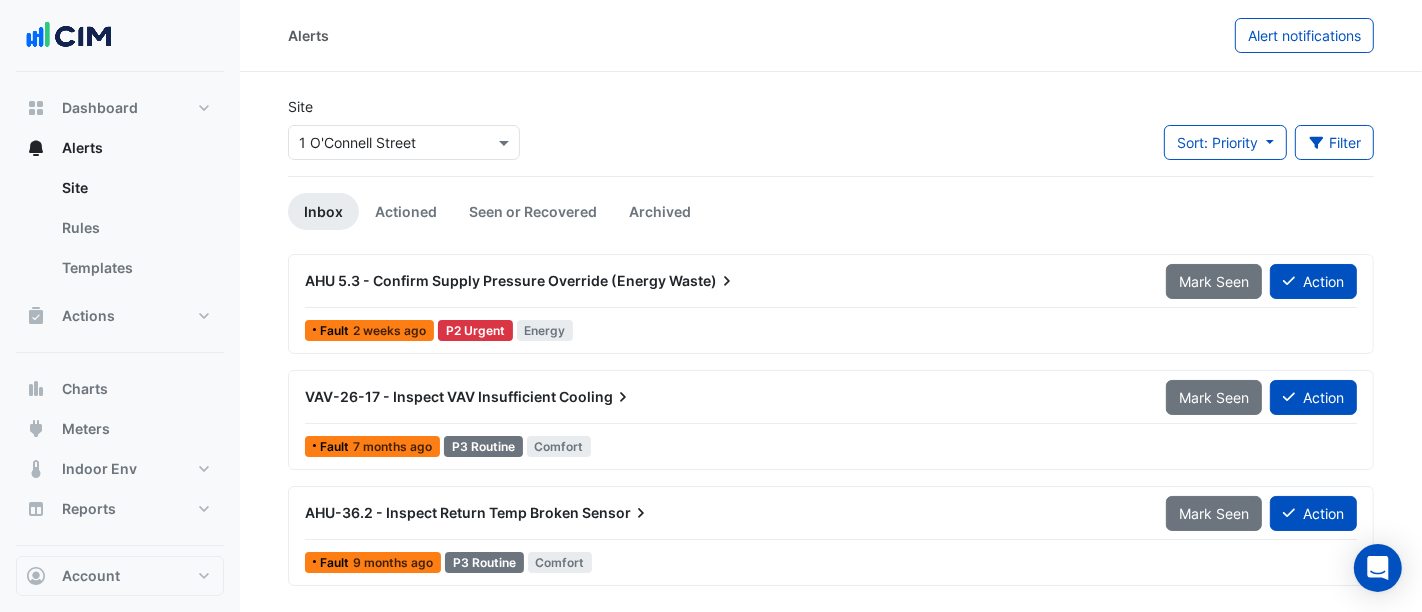 click on "Site
Select a Site × 1 O'Connell Street
Sort: Priority
Priority
Updated
Filter
Title
Priority
Filter
Impact
Filter
Equipment Type
Filter" 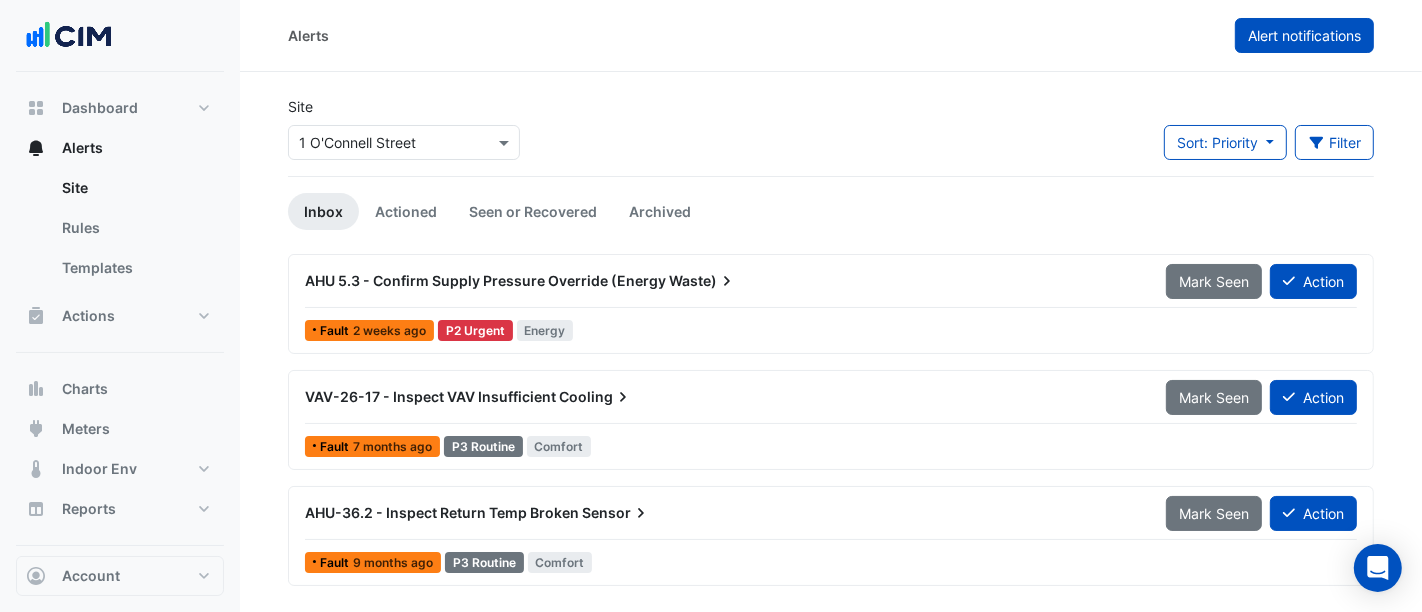 click on "Alert notifications" 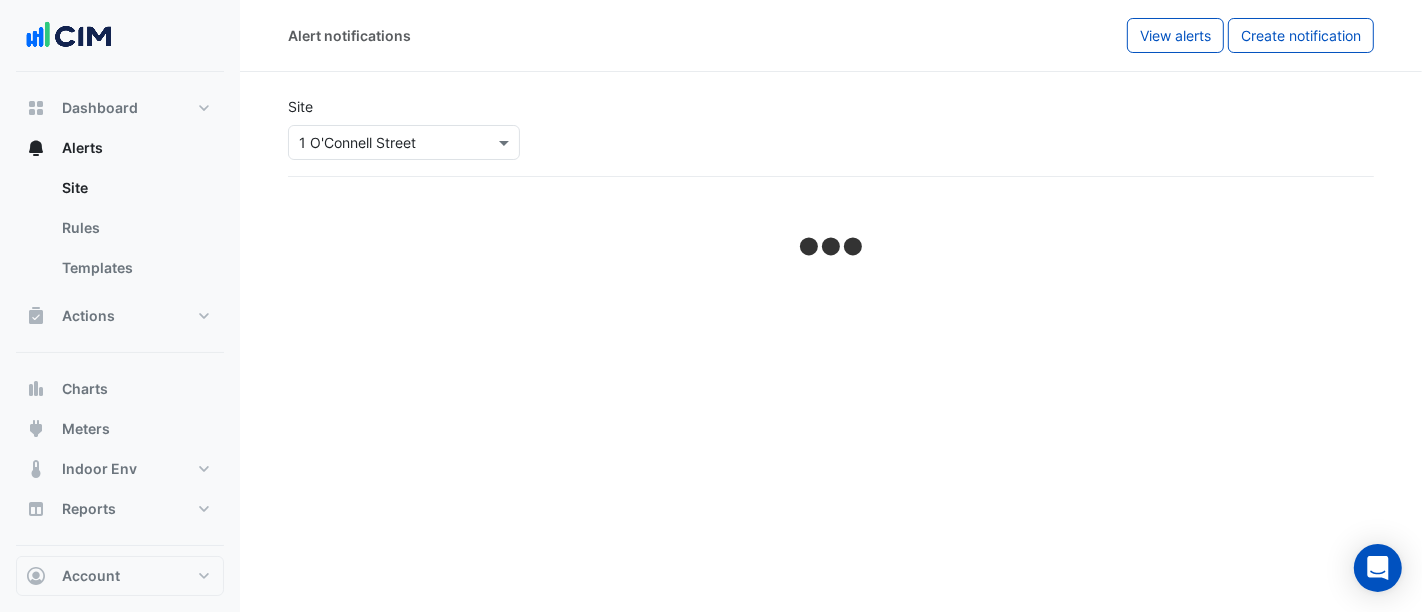 select on "*****" 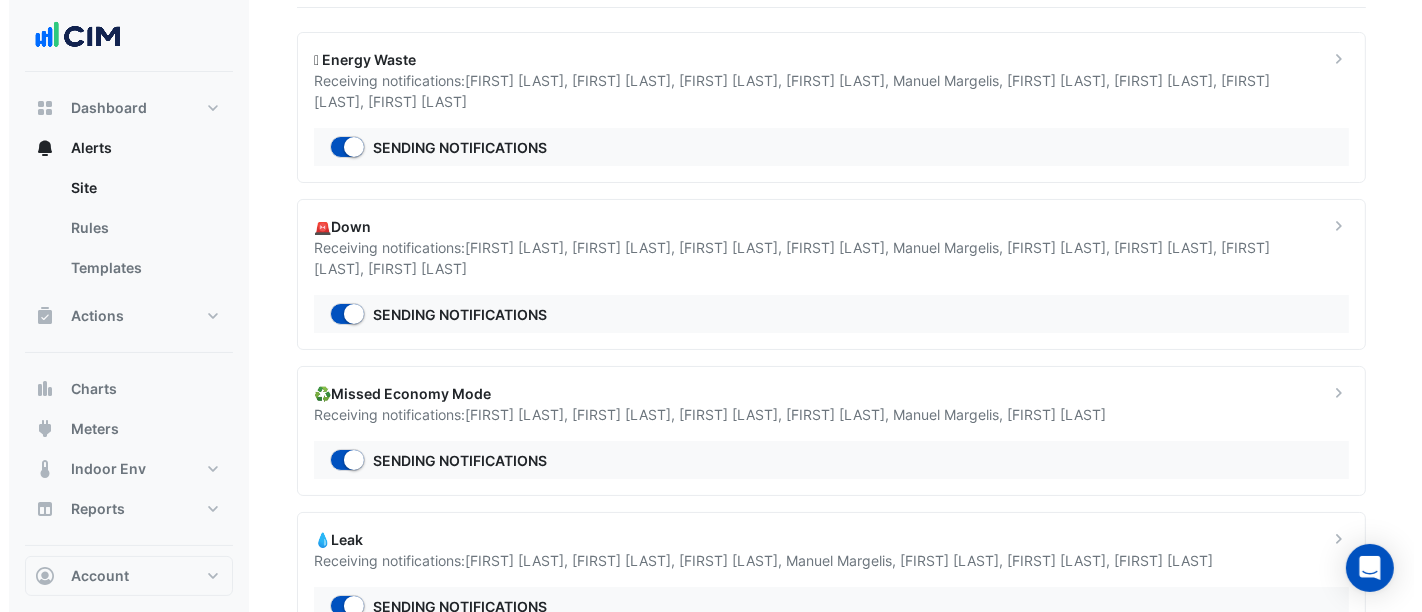scroll, scrollTop: 47, scrollLeft: 0, axis: vertical 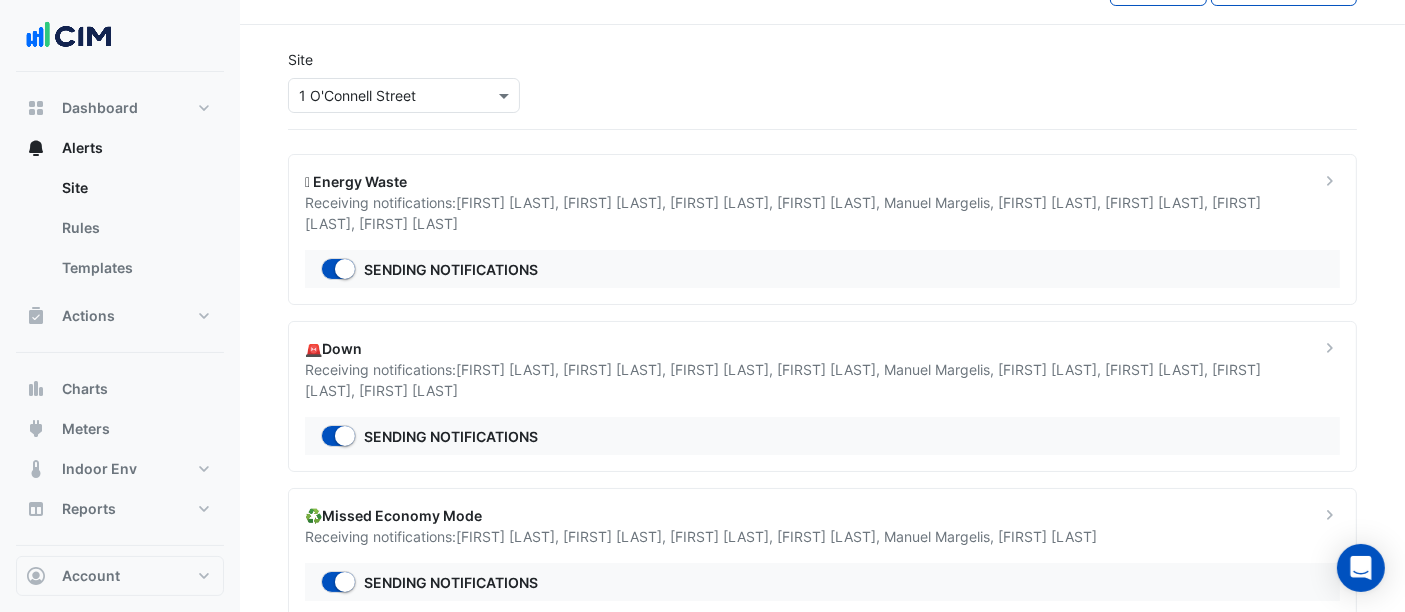 click on "Eric Kim ," 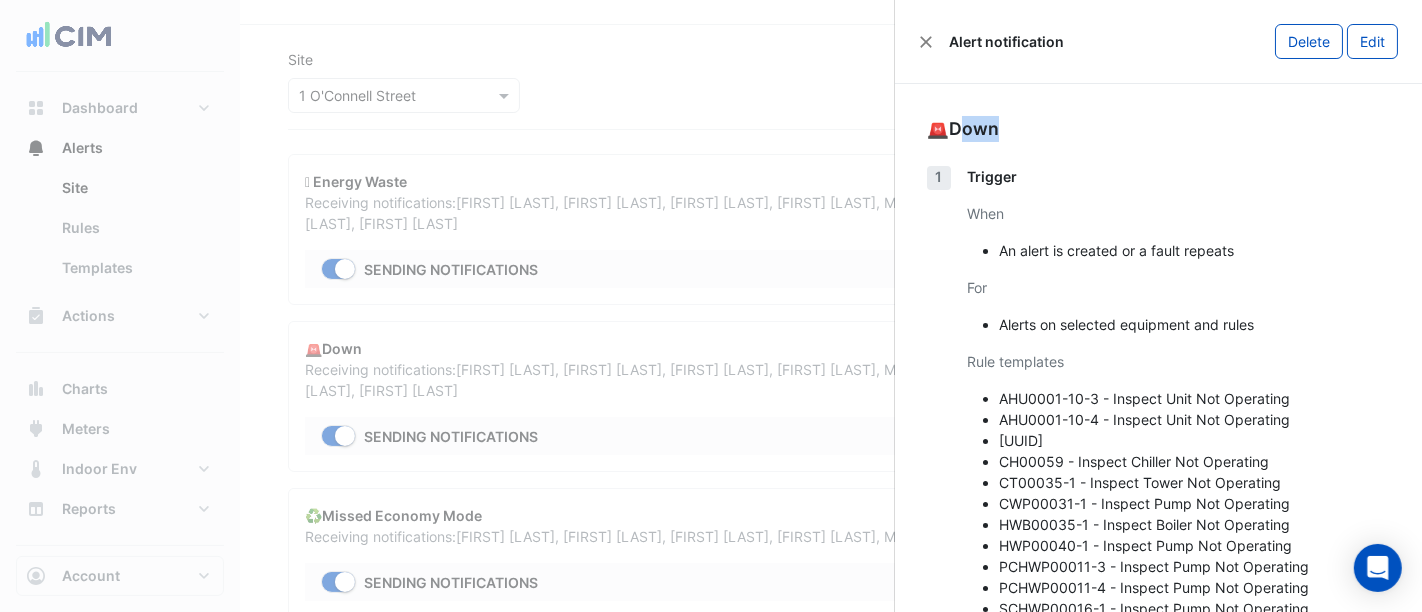 drag, startPoint x: 967, startPoint y: 126, endPoint x: 1037, endPoint y: 130, distance: 70.11419 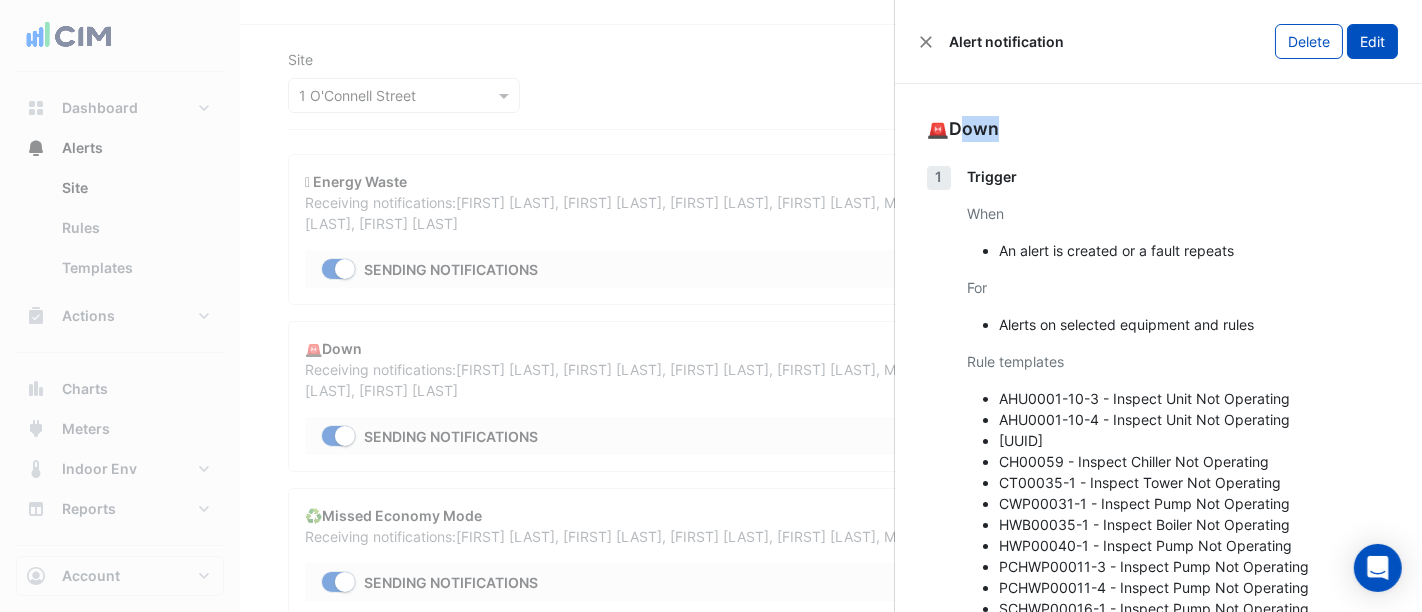 click on "Edit" 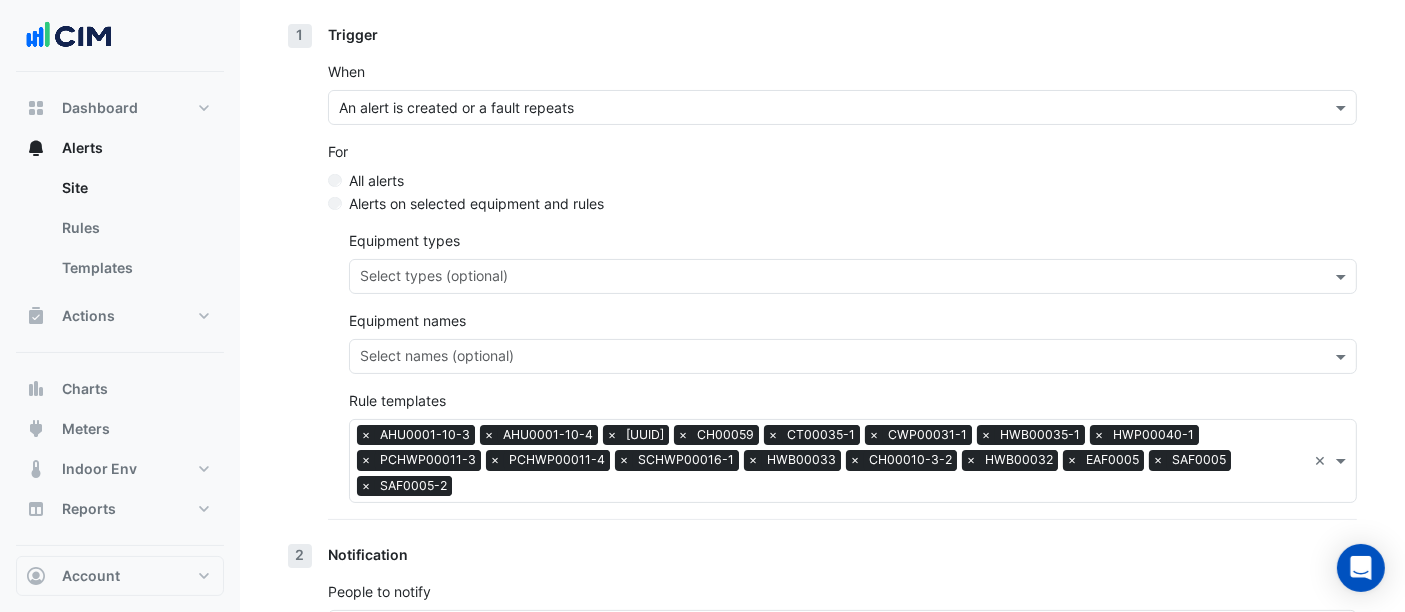 scroll, scrollTop: 498, scrollLeft: 0, axis: vertical 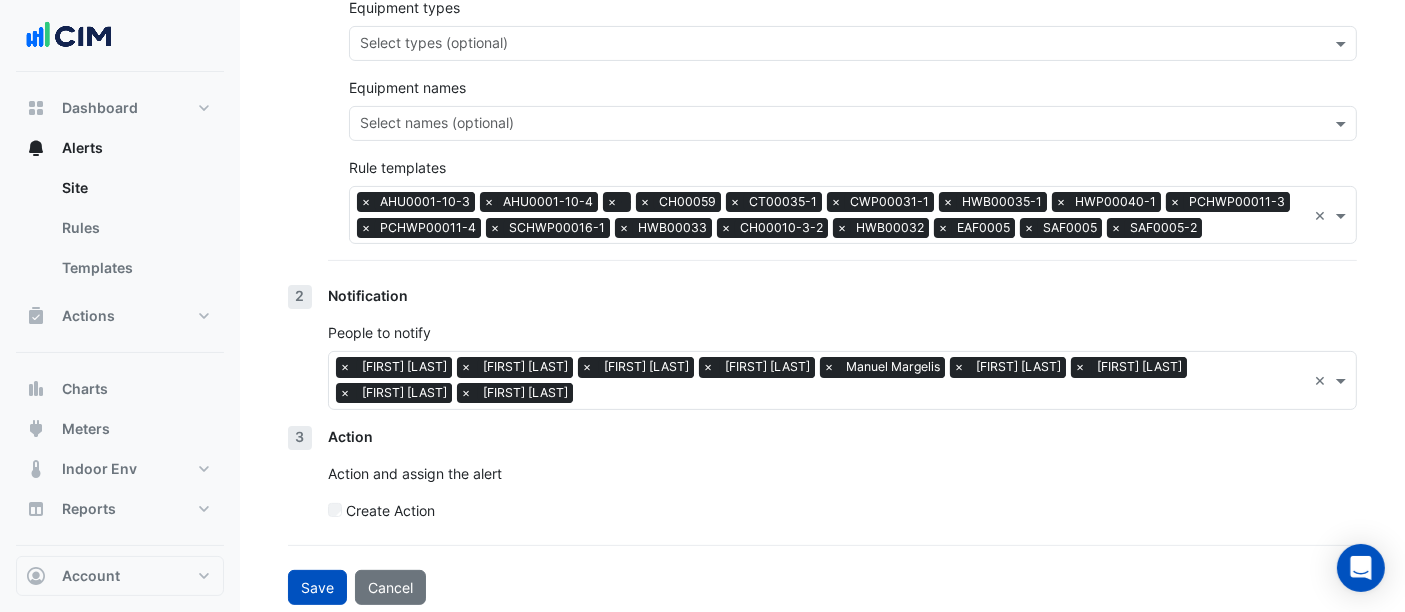 click on "Notification
People to notify
Select users
×
Nathan Wade
×
Eric Kim
×
Ed Noller
×
Michael Piccolo
×
Manuel Margelis
×
Oscar Yuan
×
Alisdair Glen
×
Michael Andrawes
×
Ben Burke
×" 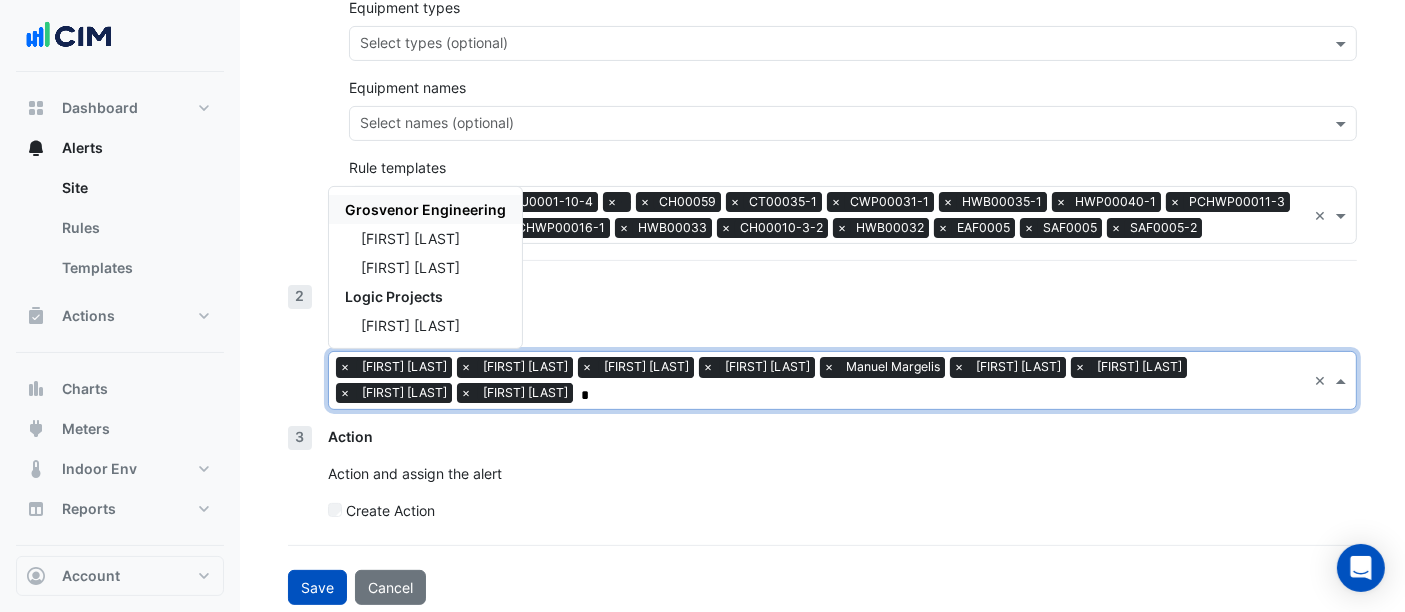 scroll, scrollTop: 0, scrollLeft: 0, axis: both 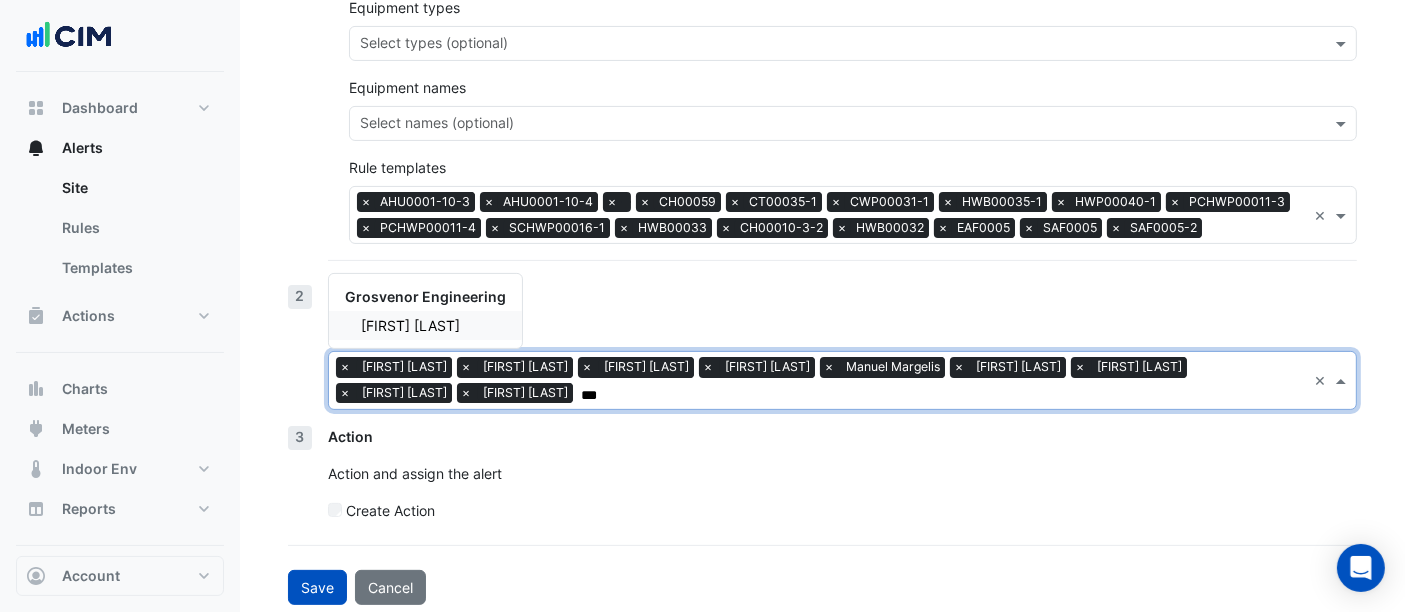 click on "Joshua Ewers" at bounding box center [410, 325] 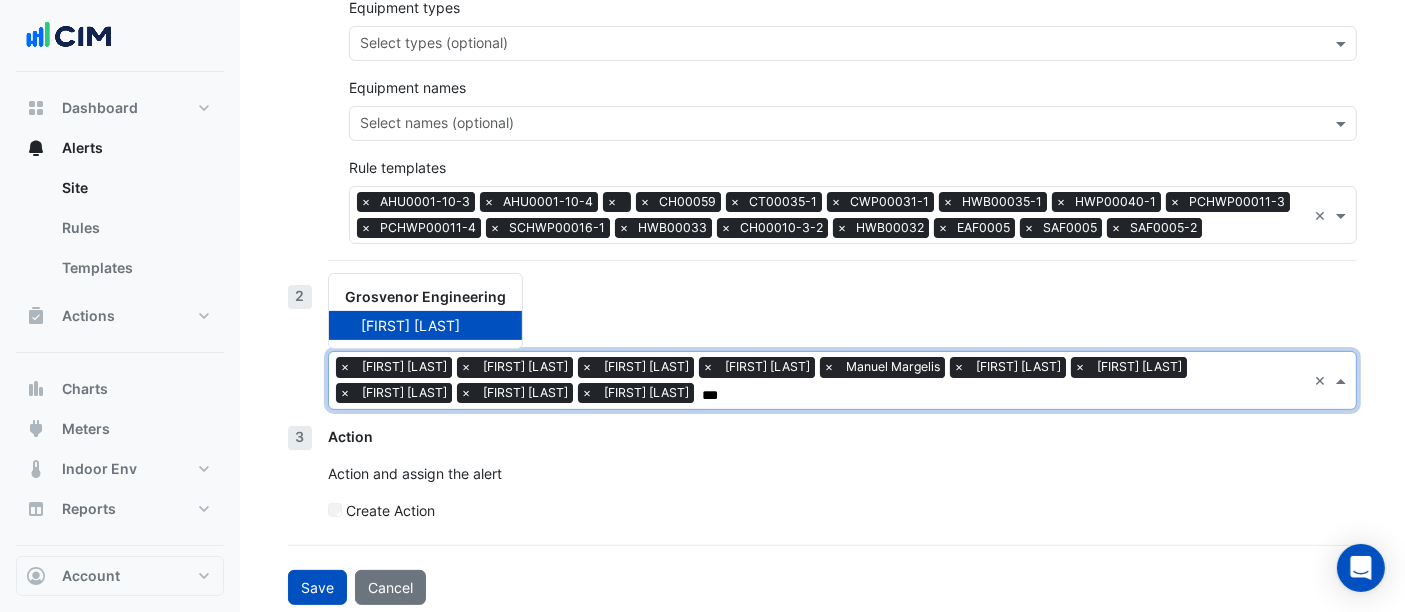 type on "***" 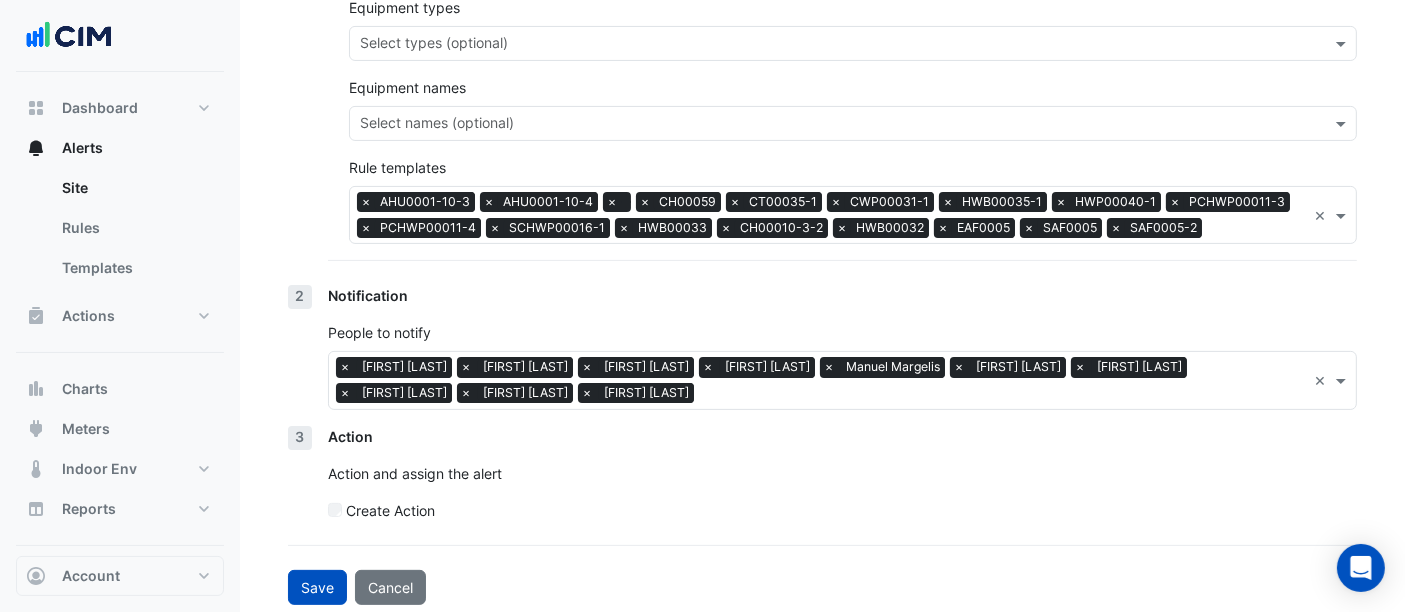click on "Notification
People to notify
Select users
×
Nathan Wade
×
Eric Kim
×
Ed Noller
×
Michael Piccolo
×
Manuel Margelis
×
Oscar Yuan
×
Alisdair Glen
×
Michael Andrawes
×
Ben Burke
×
Joshua Ewers
×" 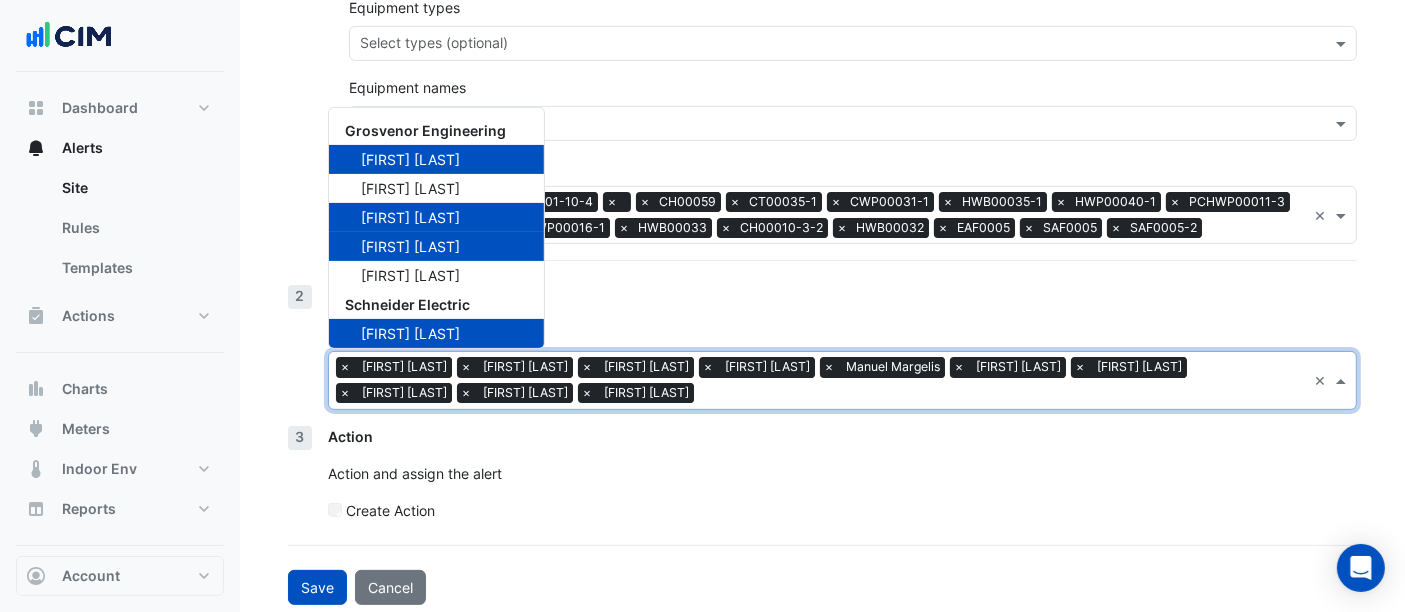 click on "Select users
×
Nathan Wade
×
Eric Kim
×
Ed Noller
×
Michael Piccolo
×
Manuel Margelis
×
Oscar Yuan
×
Alisdair Glen
×
Michael Andrawes
×
Ben Burke
×
Joshua Ewers
×" at bounding box center (842, 380) 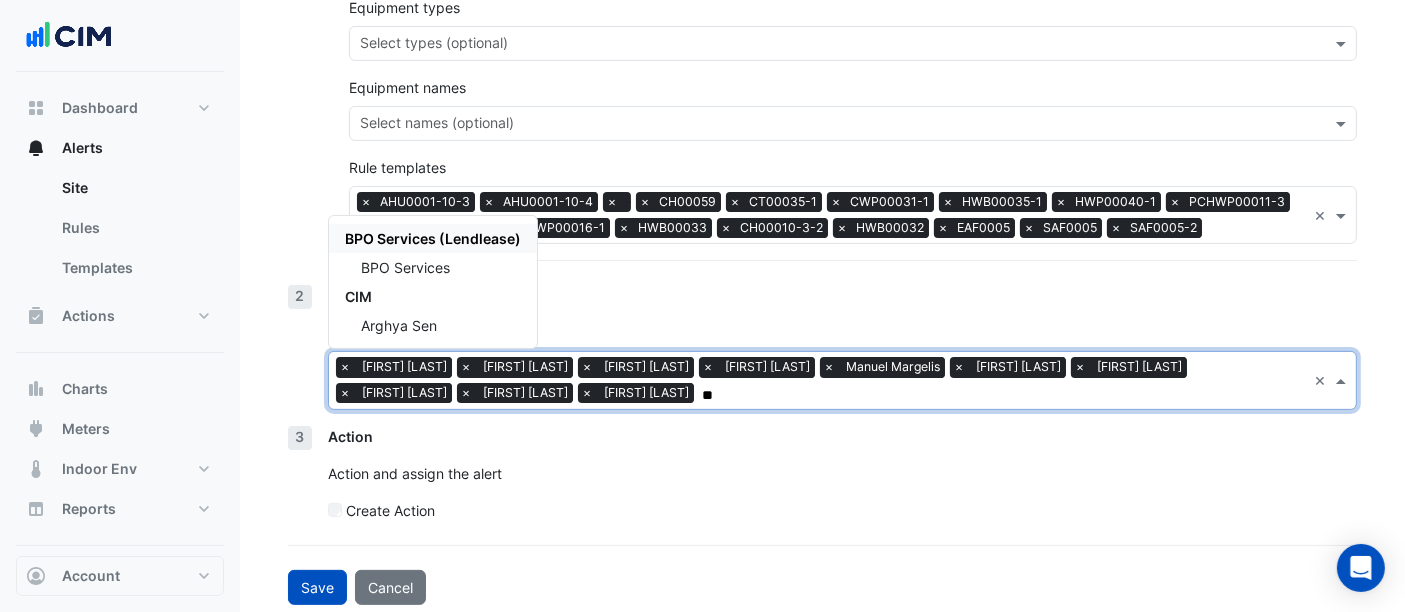 type on "***" 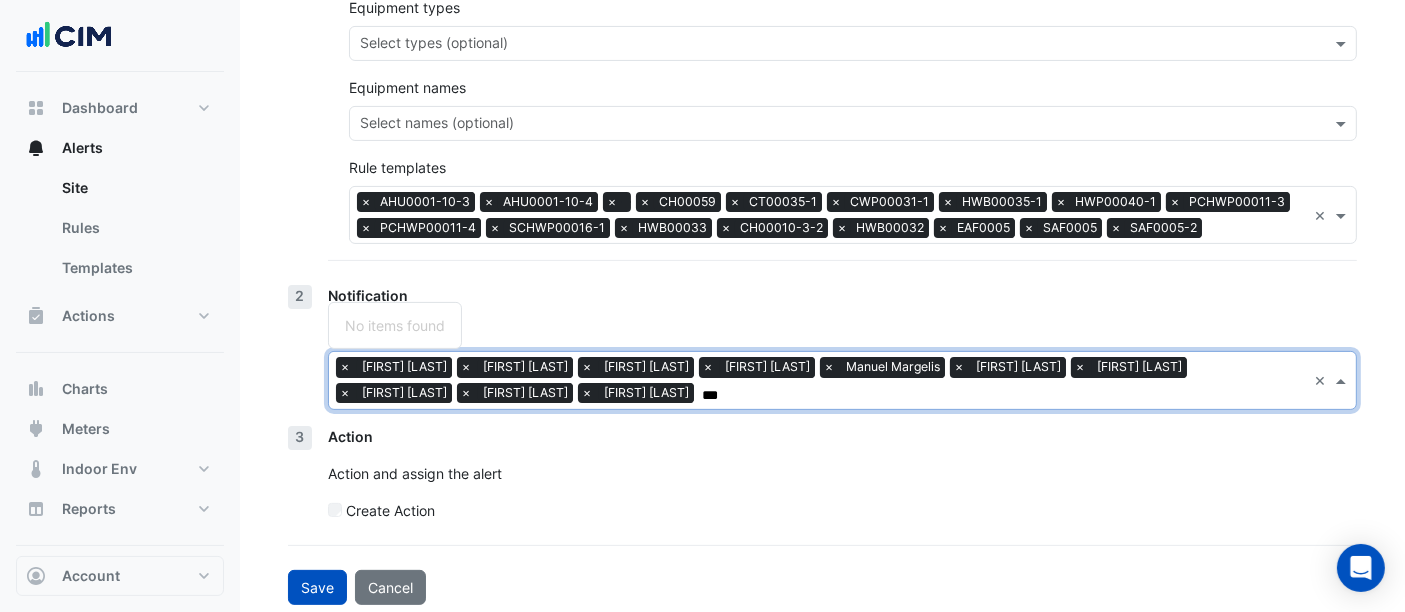 type 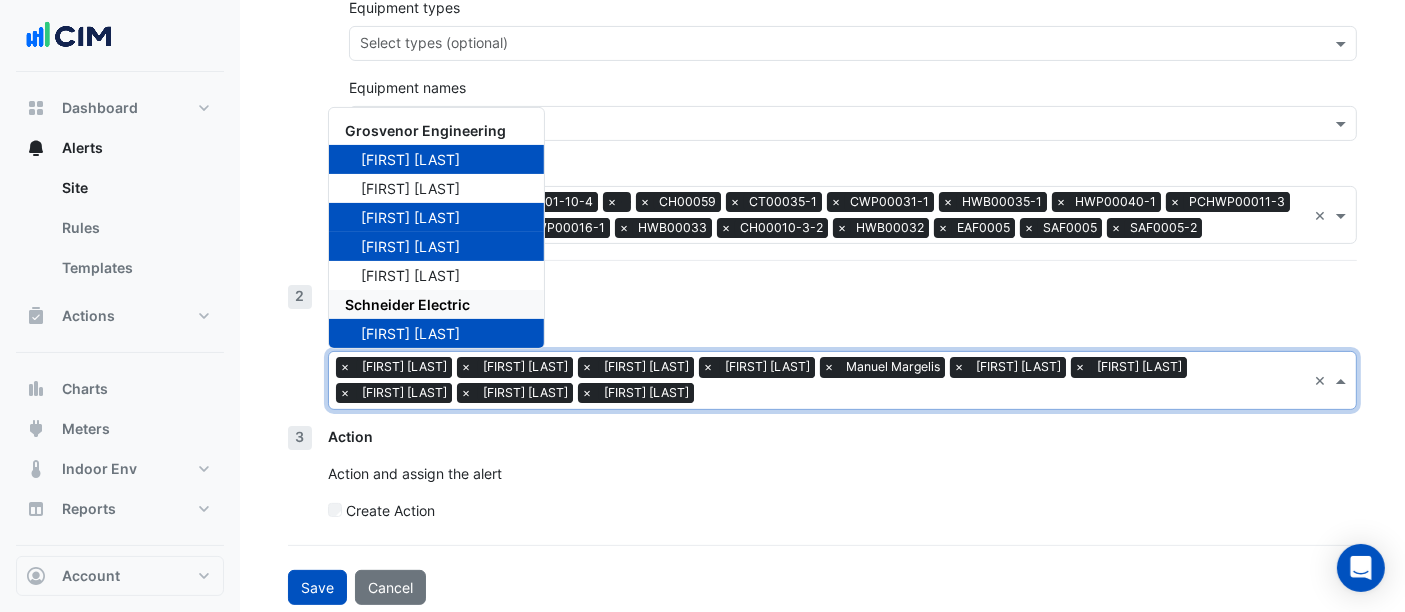 scroll, scrollTop: 296, scrollLeft: 0, axis: vertical 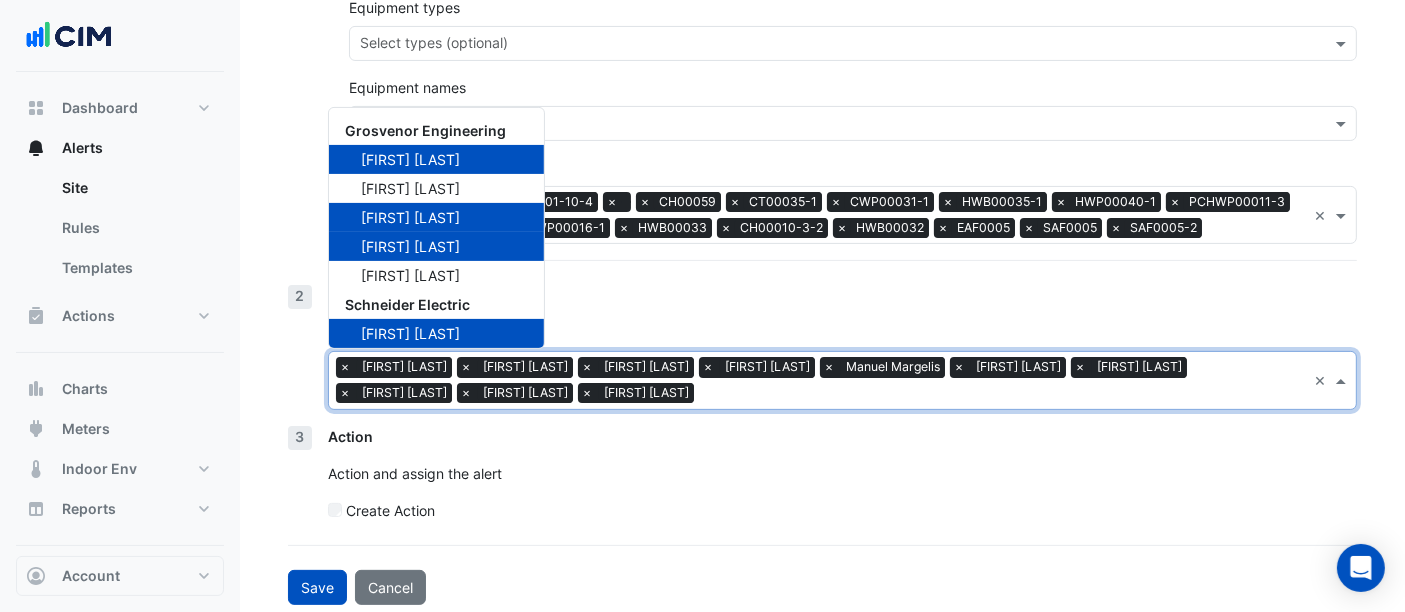 click on "Action
Action and assign the alert
Create Action" 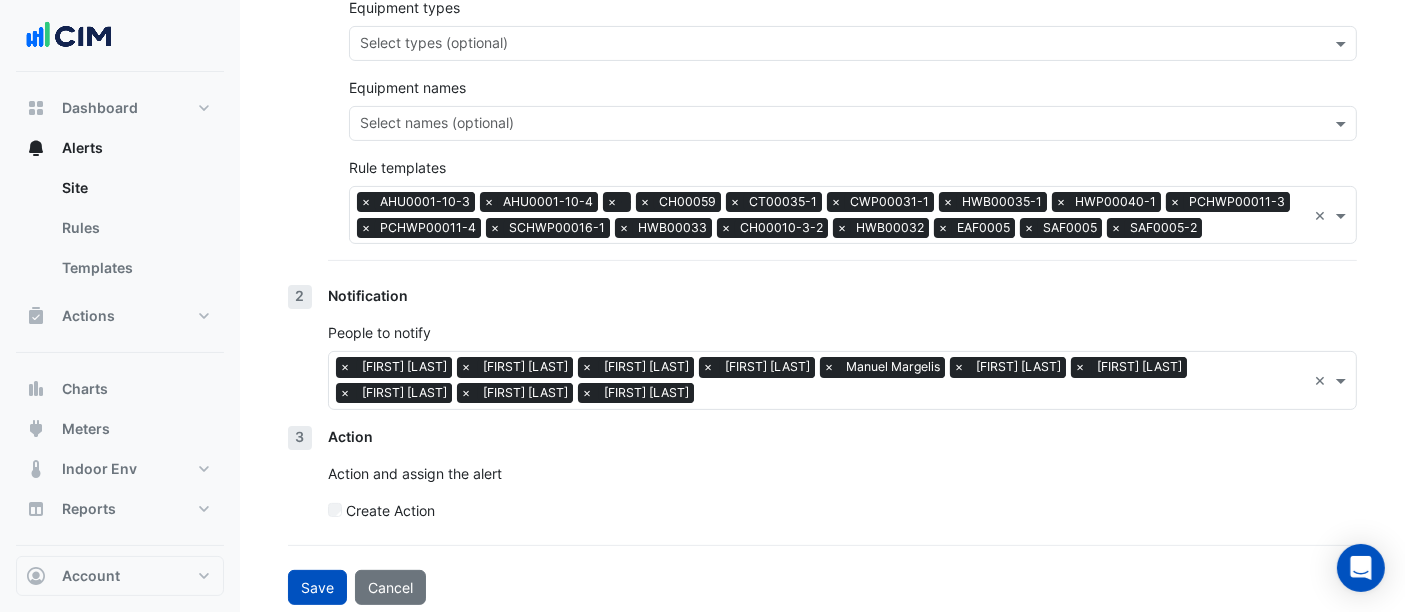 click on "Notification
People to notify
Select users
×
Nathan Wade
×
Eric Kim
×
Ed Noller
×
Michael Piccolo
×
Manuel Margelis
×
Oscar Yuan
×
Alisdair Glen
×
Michael Andrawes
×
Ben Burke
×
Joshua Ewers
×" 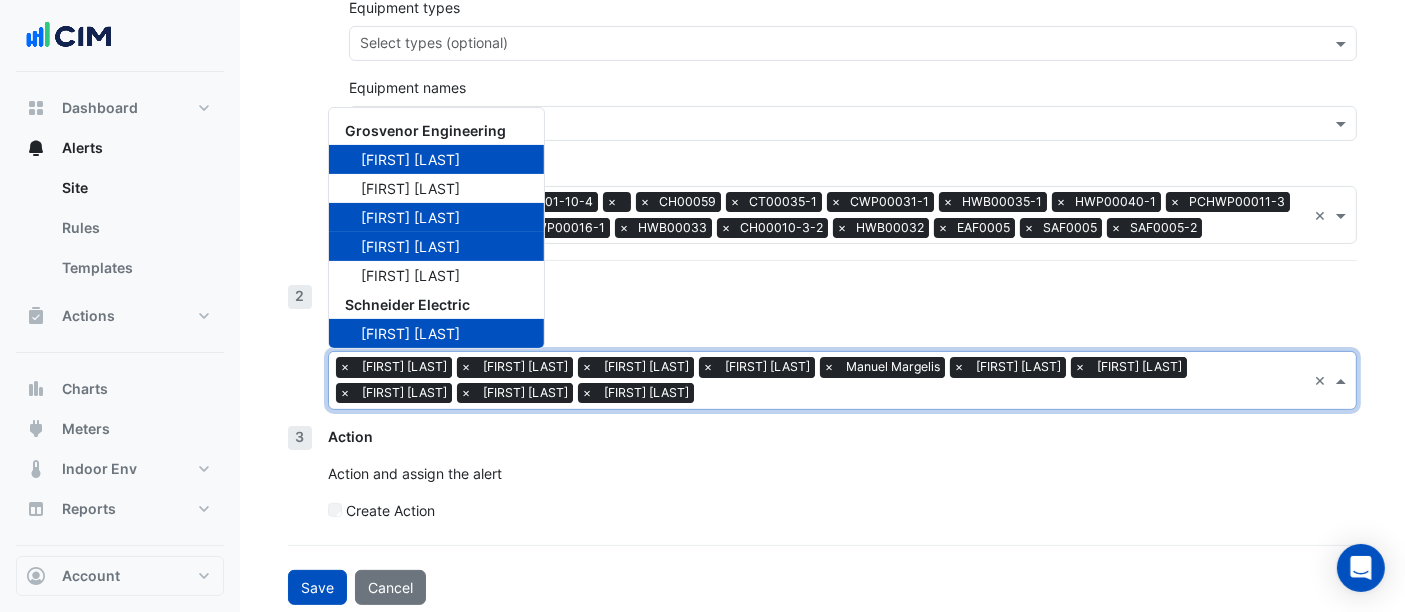 click on "×" at bounding box center [466, 367] 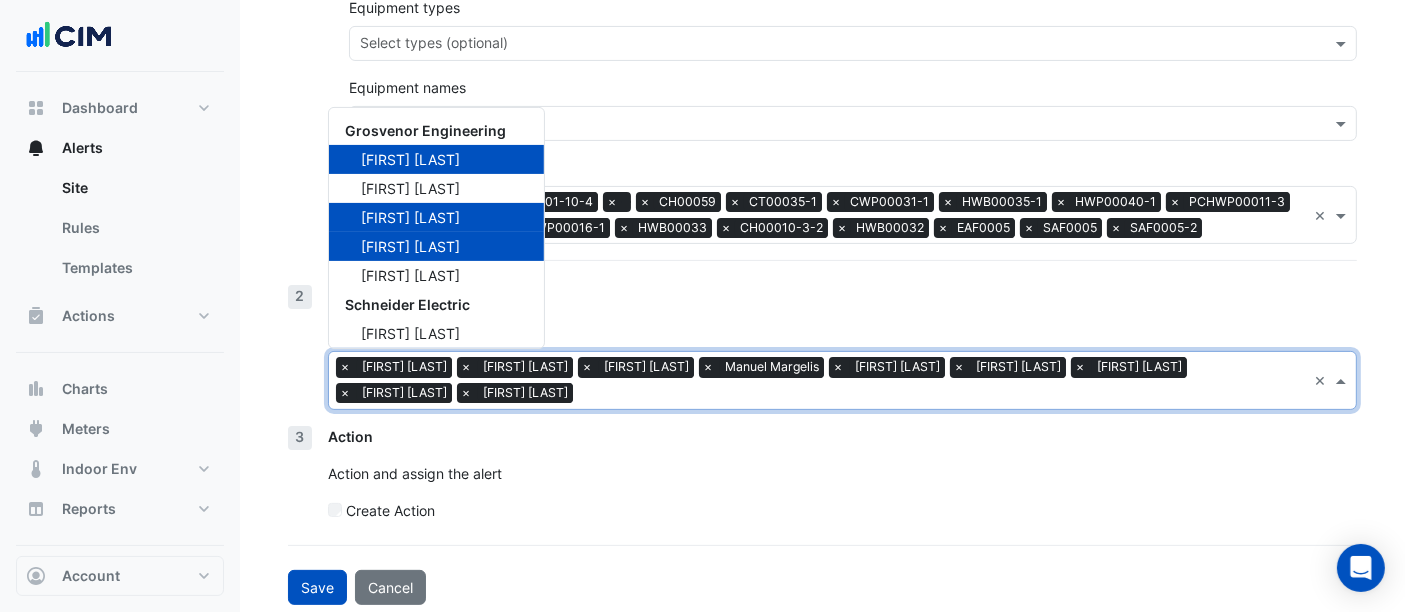click on "Notification
People to notify
Select users
×
Nathan Wade
×
Ed Noller
×
Michael Piccolo
×
Manuel Margelis
×
Oscar Yuan
×
Alisdair Glen
×
Michael Andrawes
×
Ben Burke
×
Joshua Ewers
× Grosvenor Engineering Nathan Wade Aaron Surace Joshua Ewers Michael Piccolo James Monro Schneider Electric Eric Kim Ed Noller David Nairn Oscar Yuan Michael Andrawes BPO Services (Lendlease) BPO Services CIM CIM Support Manuel Margelis Arghya Sen Logic Projects Jacqueline Ayo-Opio JLL Lendlease Commercial Alisdair Glen Ben Burke" 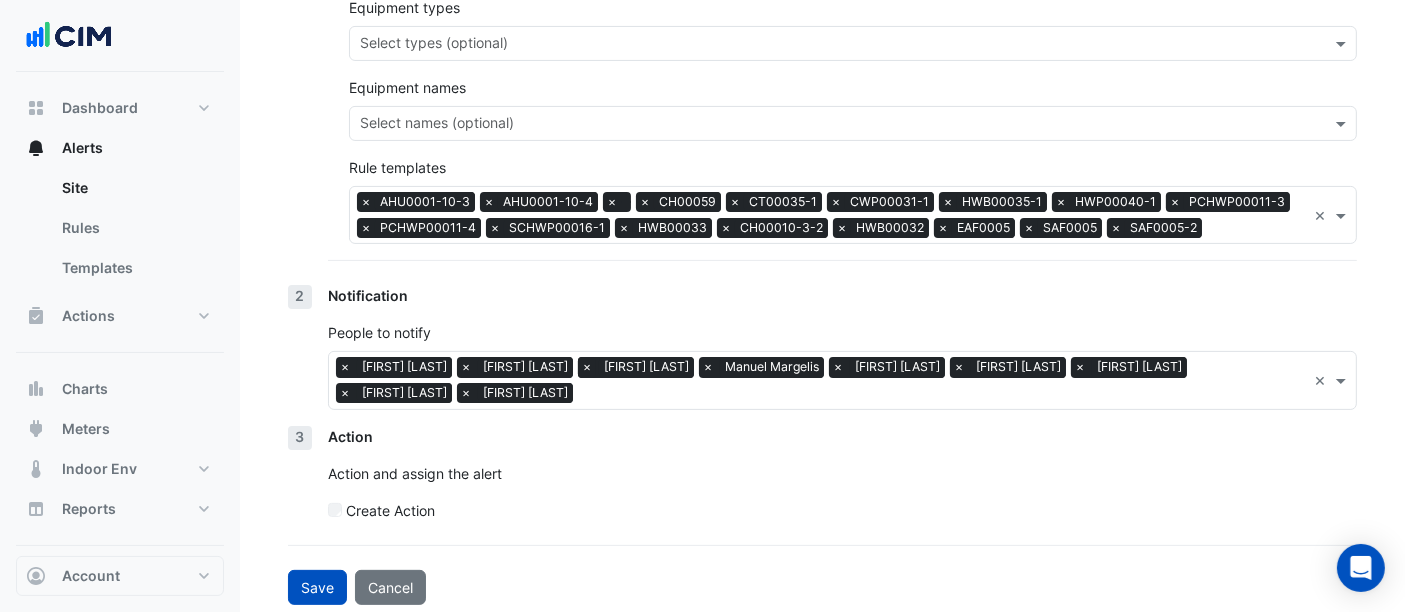 click on "×" at bounding box center [587, 367] 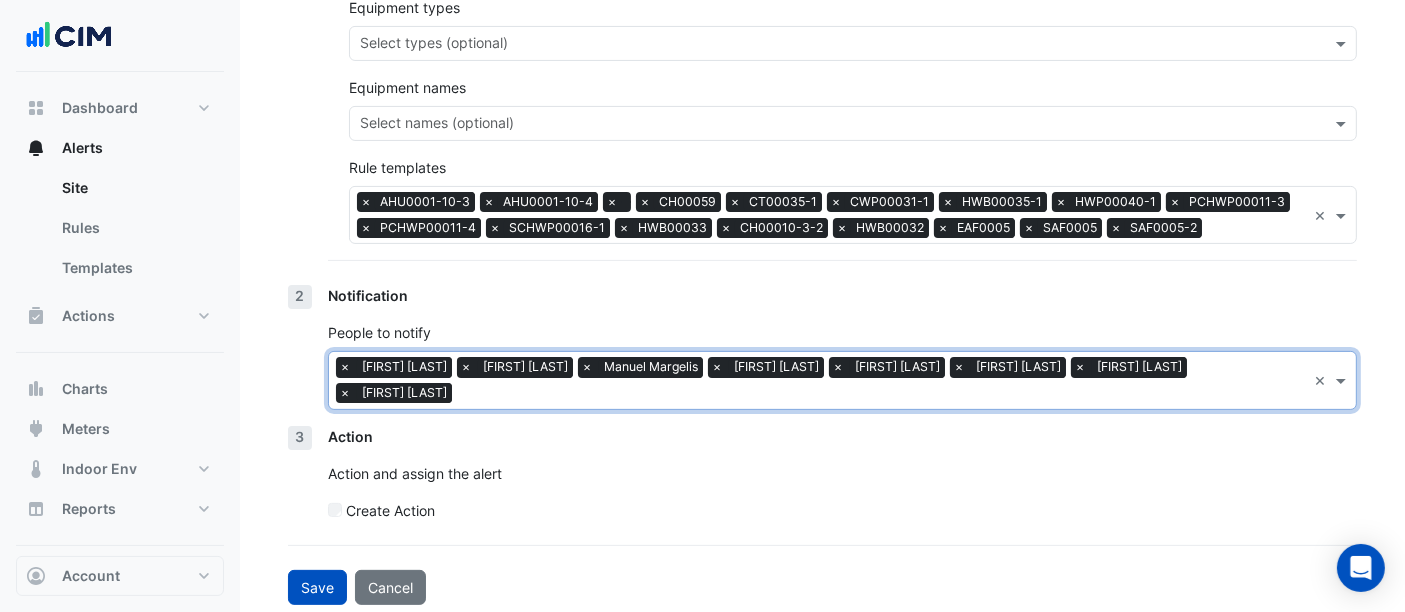 scroll, scrollTop: 480, scrollLeft: 0, axis: vertical 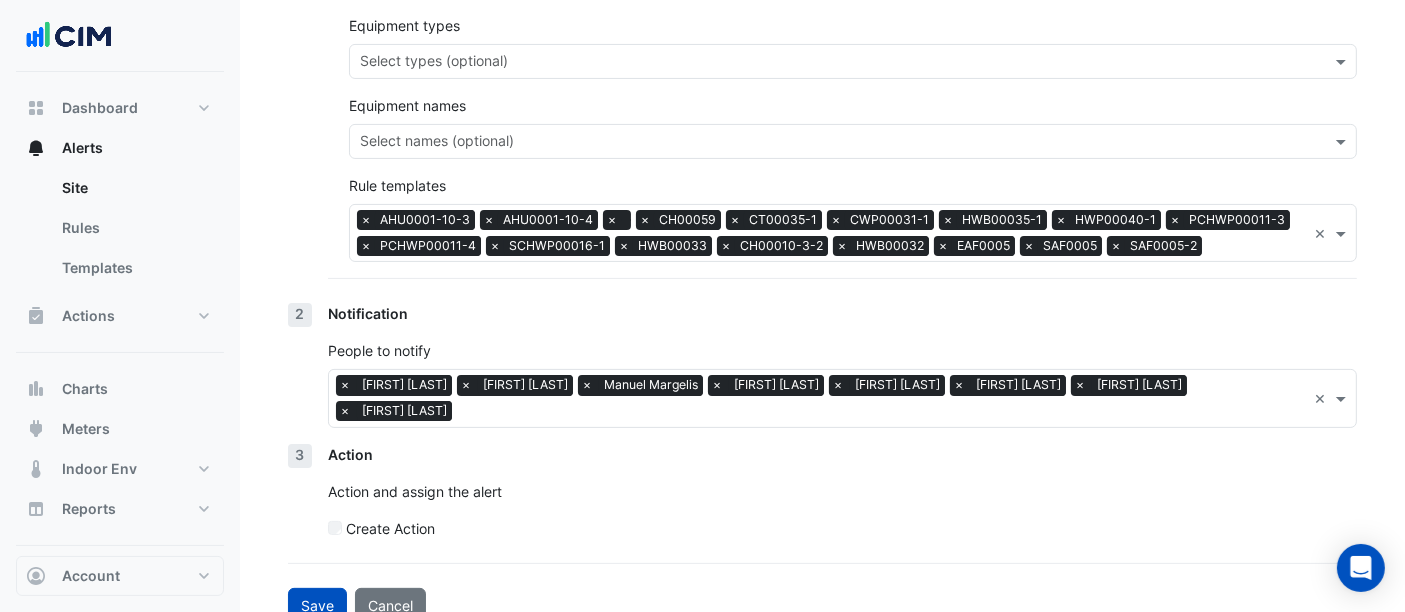 click on "Action
Action and assign the alert
Create Action" 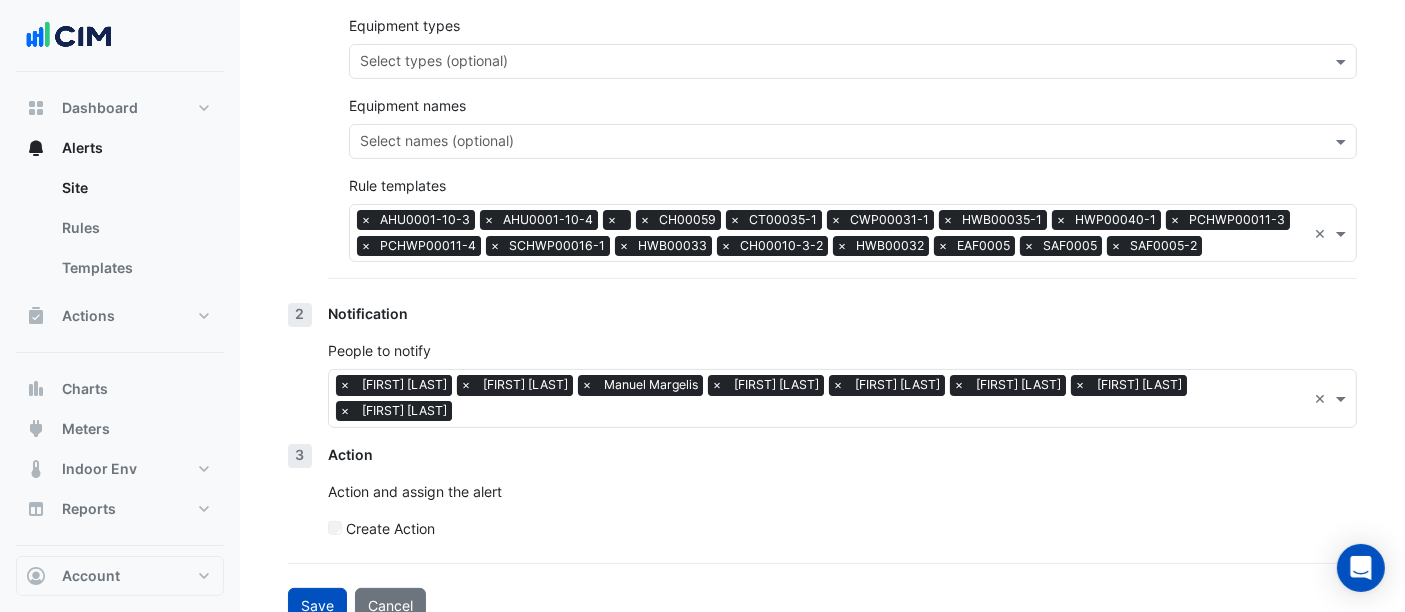 click on "×" at bounding box center [466, 385] 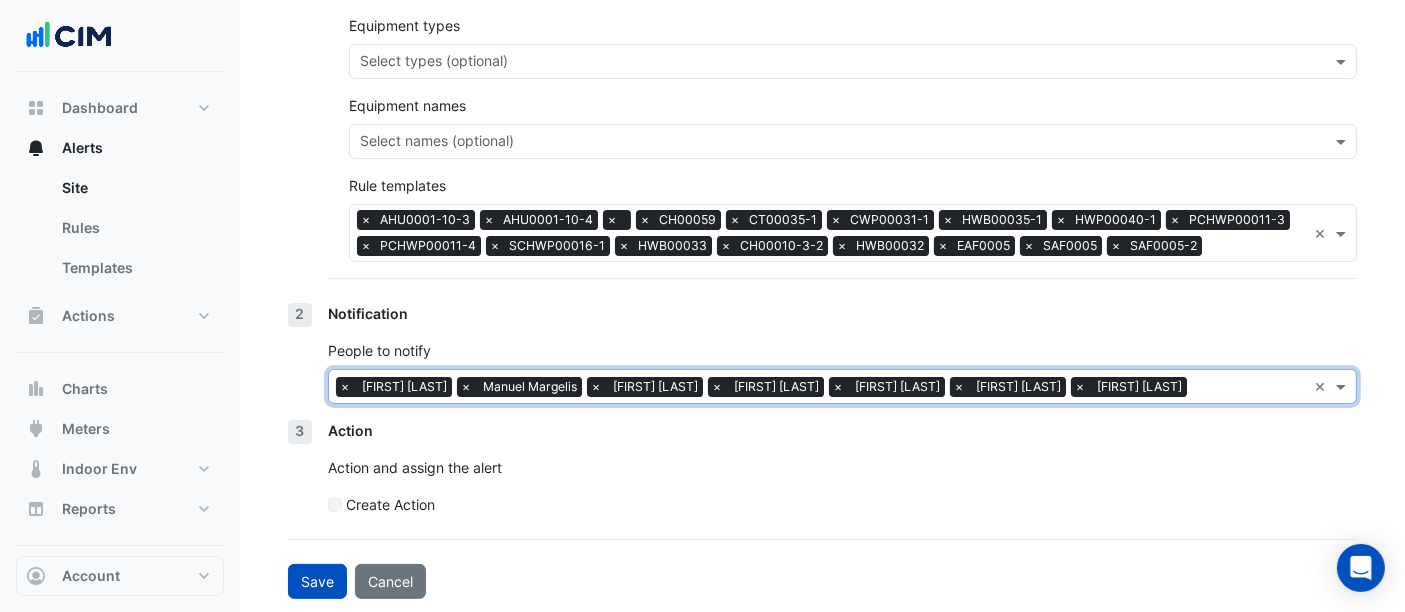 click on "Action
Action and assign the alert
Create Action" 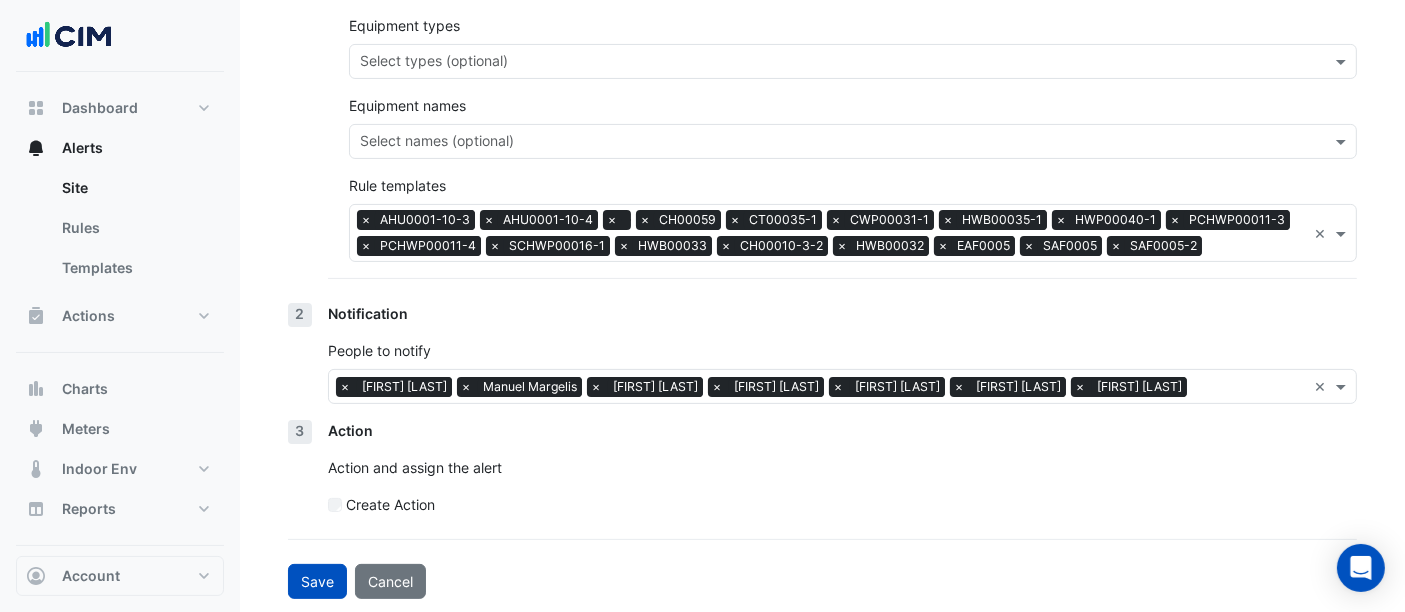 click on "Create Action" 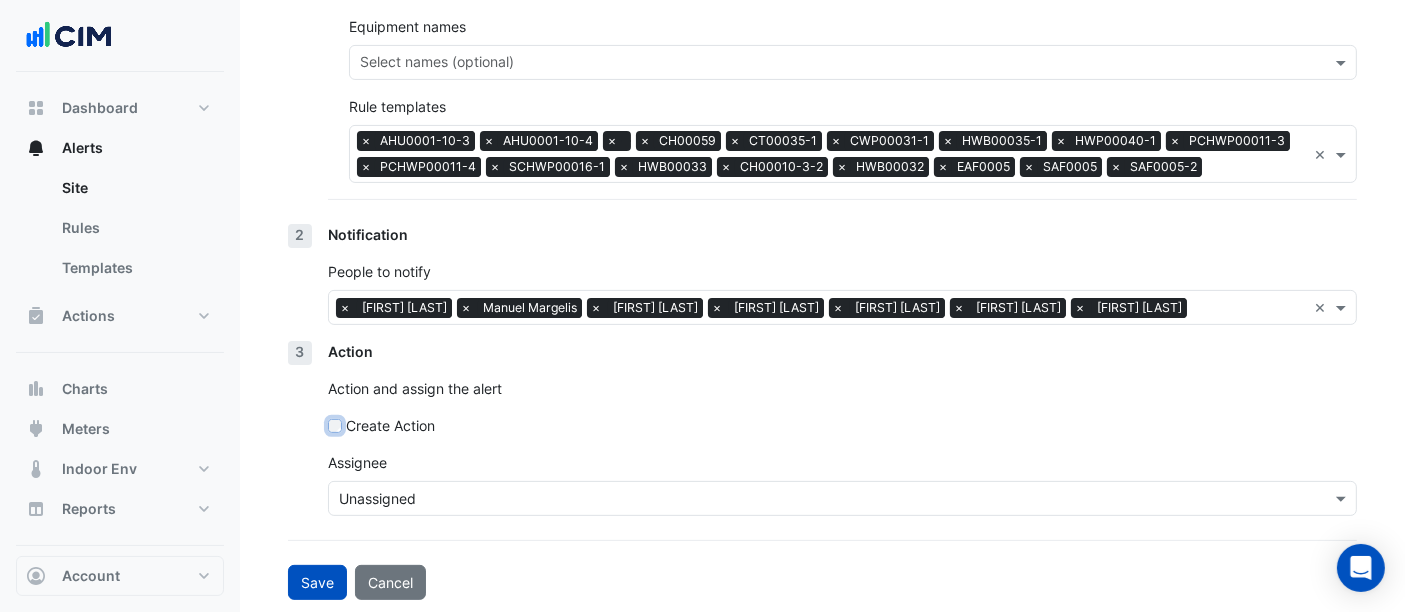 scroll, scrollTop: 560, scrollLeft: 0, axis: vertical 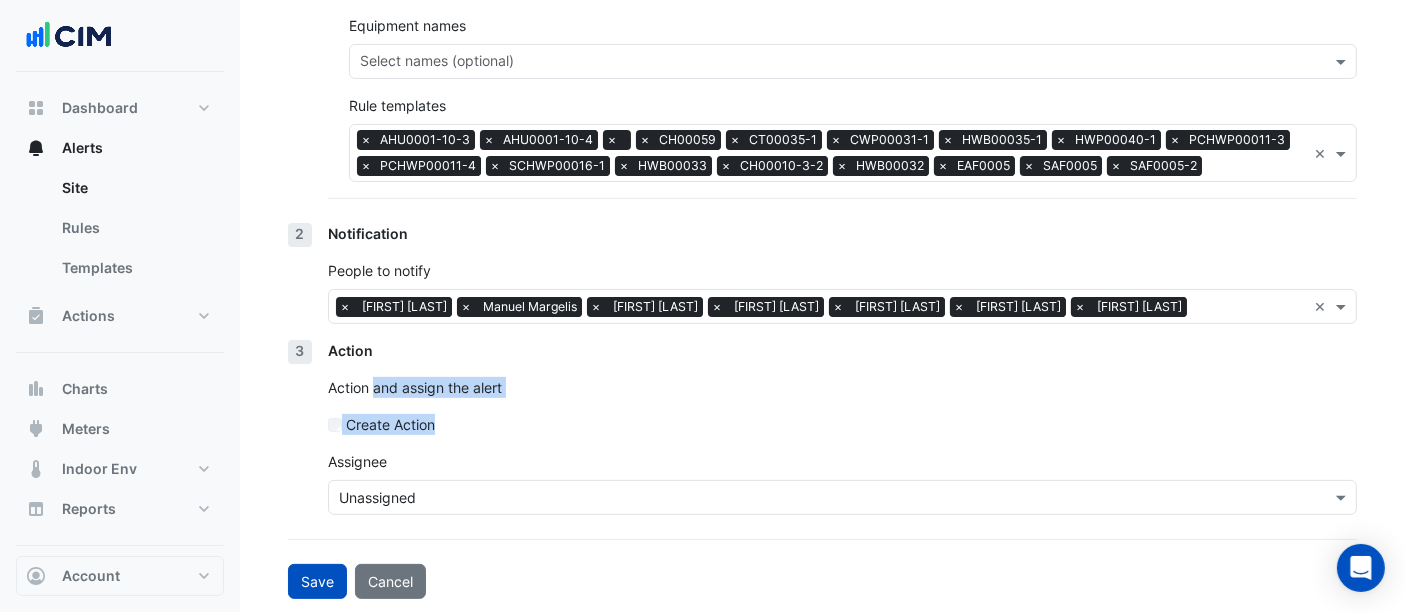 drag, startPoint x: 376, startPoint y: 384, endPoint x: 491, endPoint y: 397, distance: 115.73245 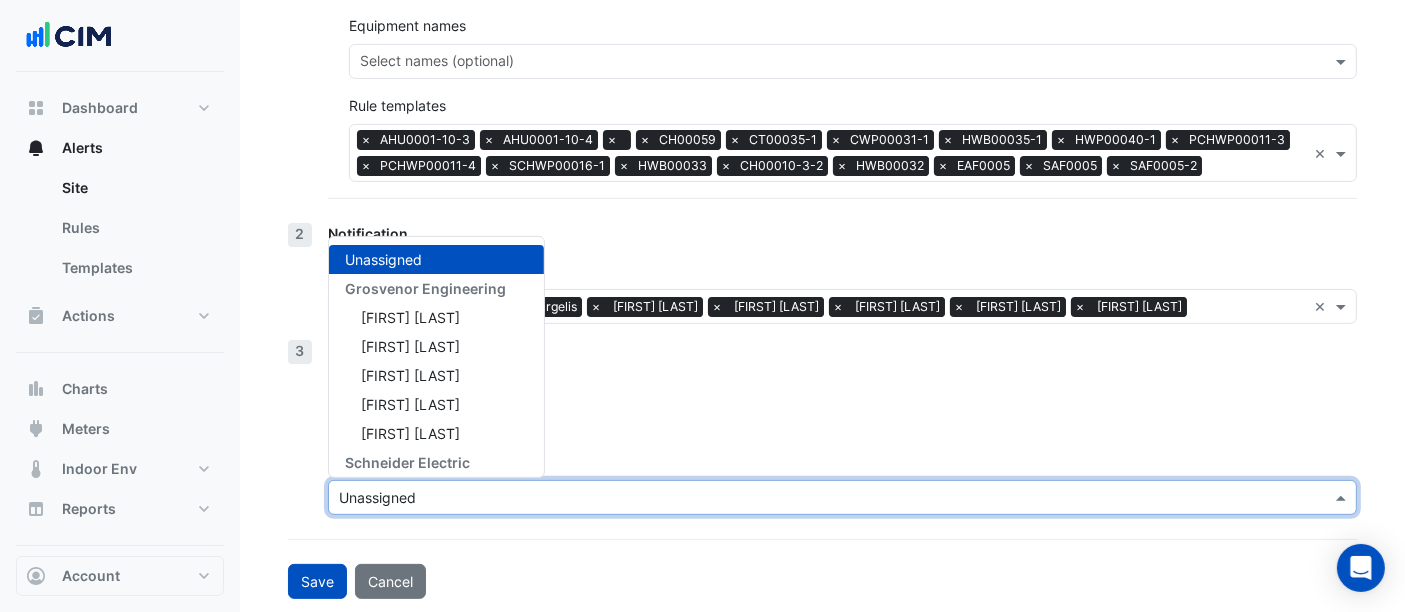 click at bounding box center (822, 498) 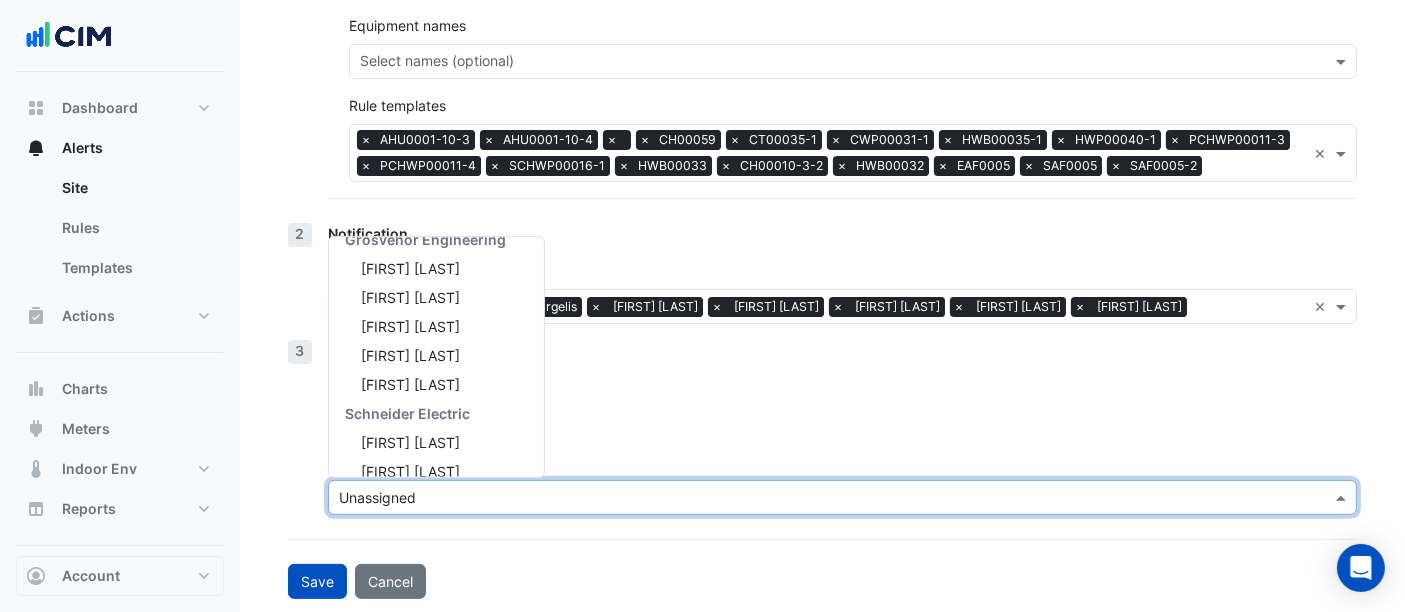 scroll, scrollTop: 0, scrollLeft: 0, axis: both 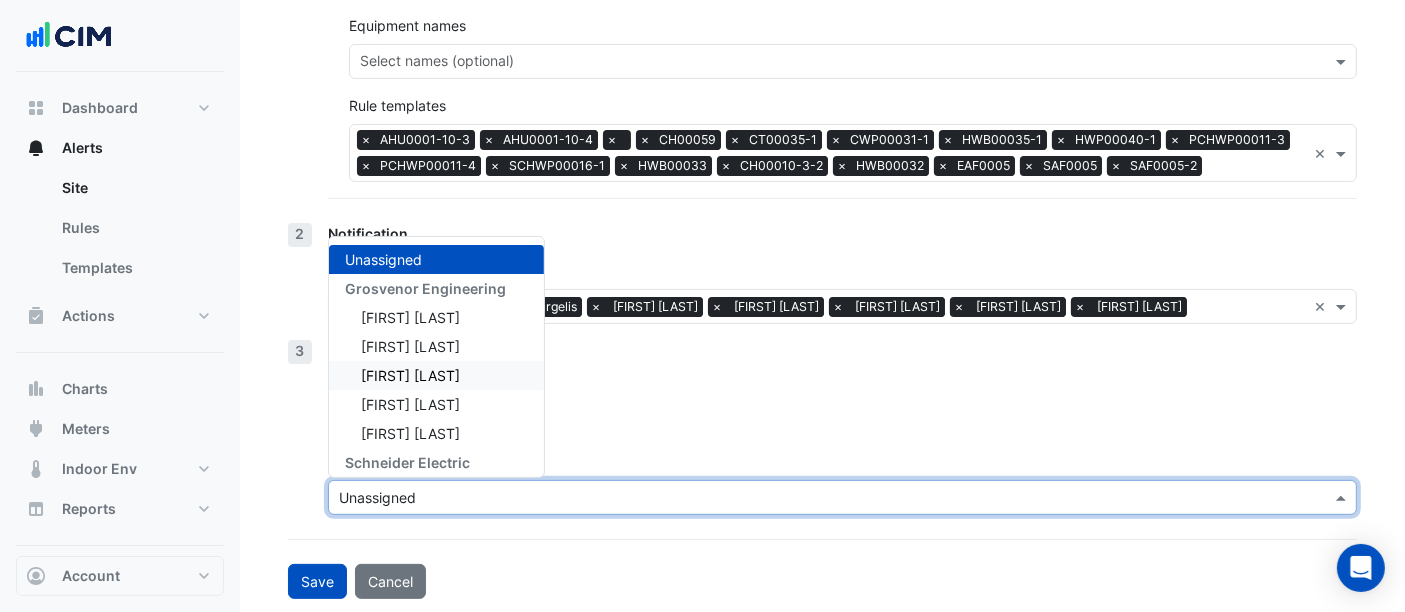 click on "Joshua Ewers" at bounding box center [436, 375] 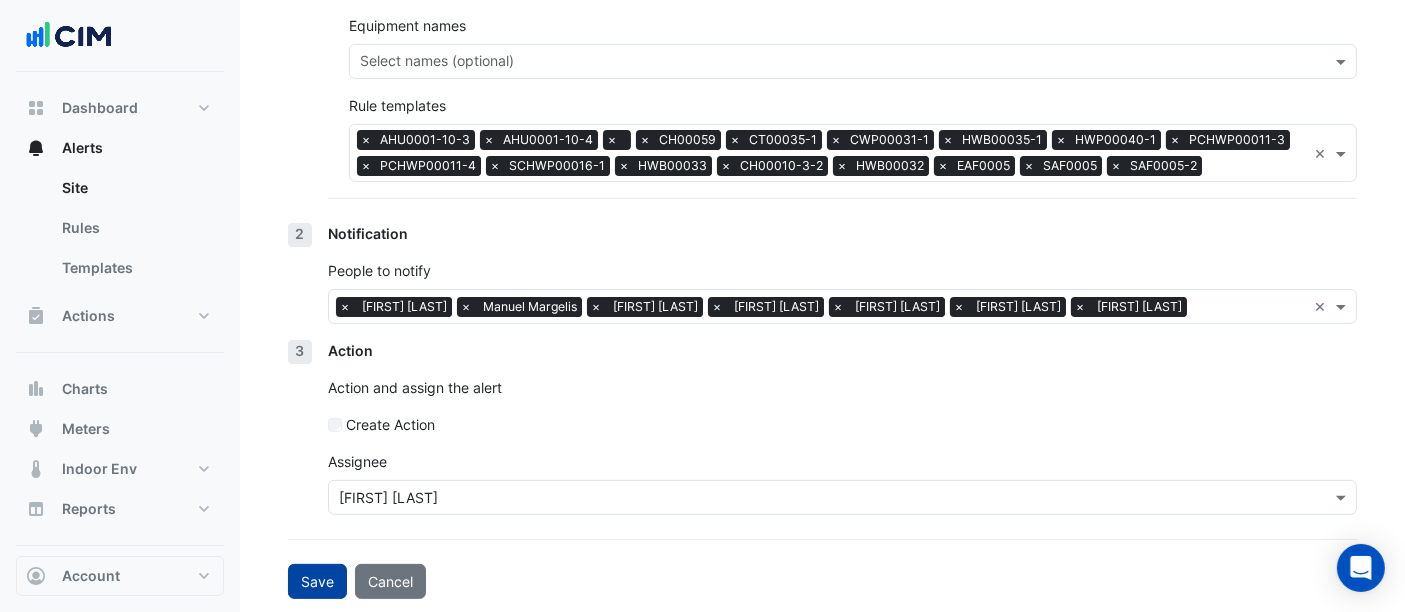 click on "Save" 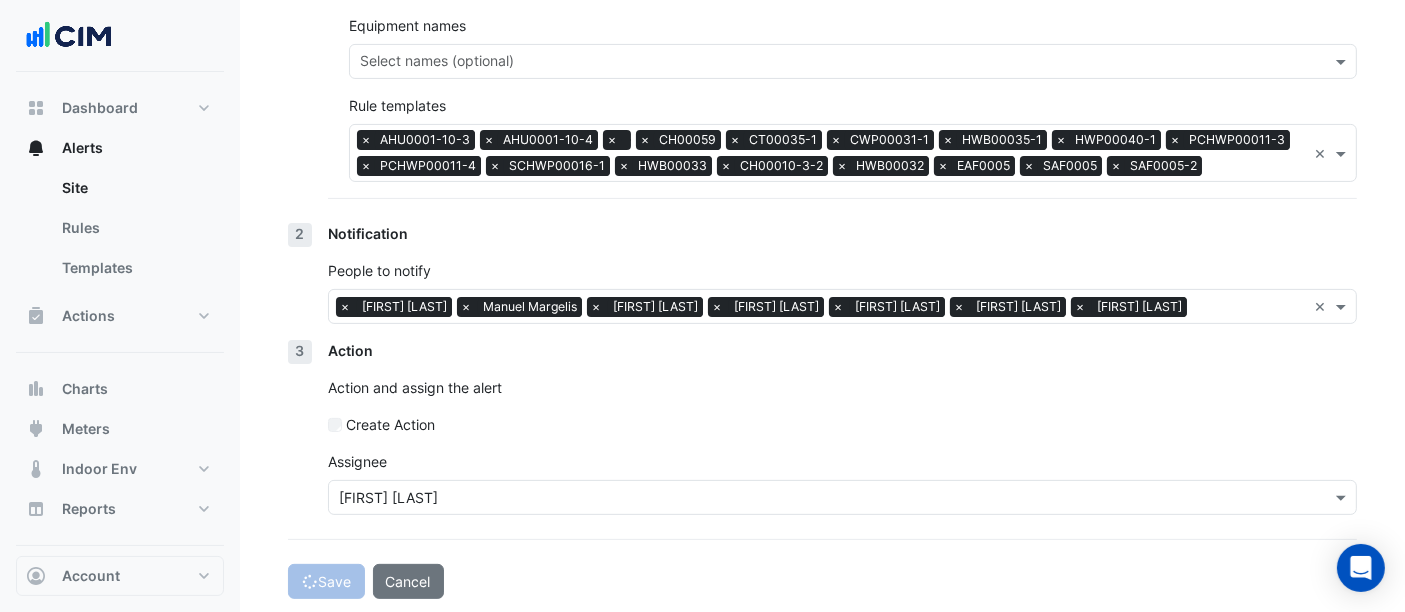 scroll, scrollTop: 0, scrollLeft: 0, axis: both 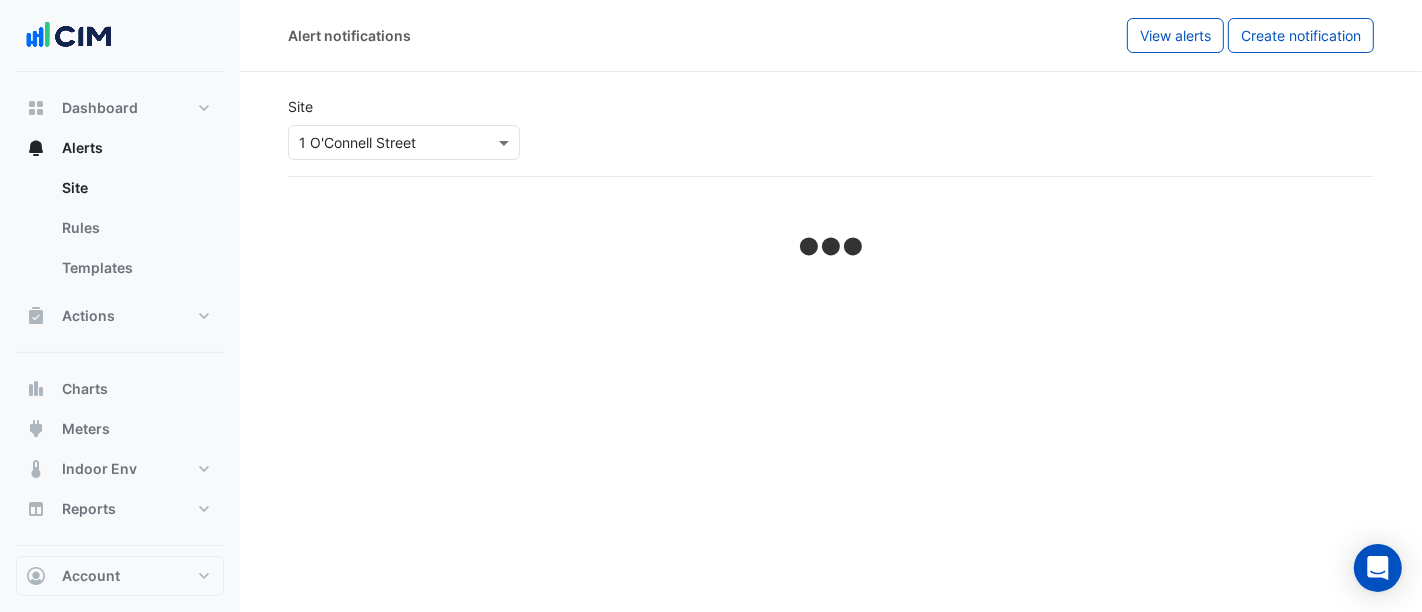 select on "*****" 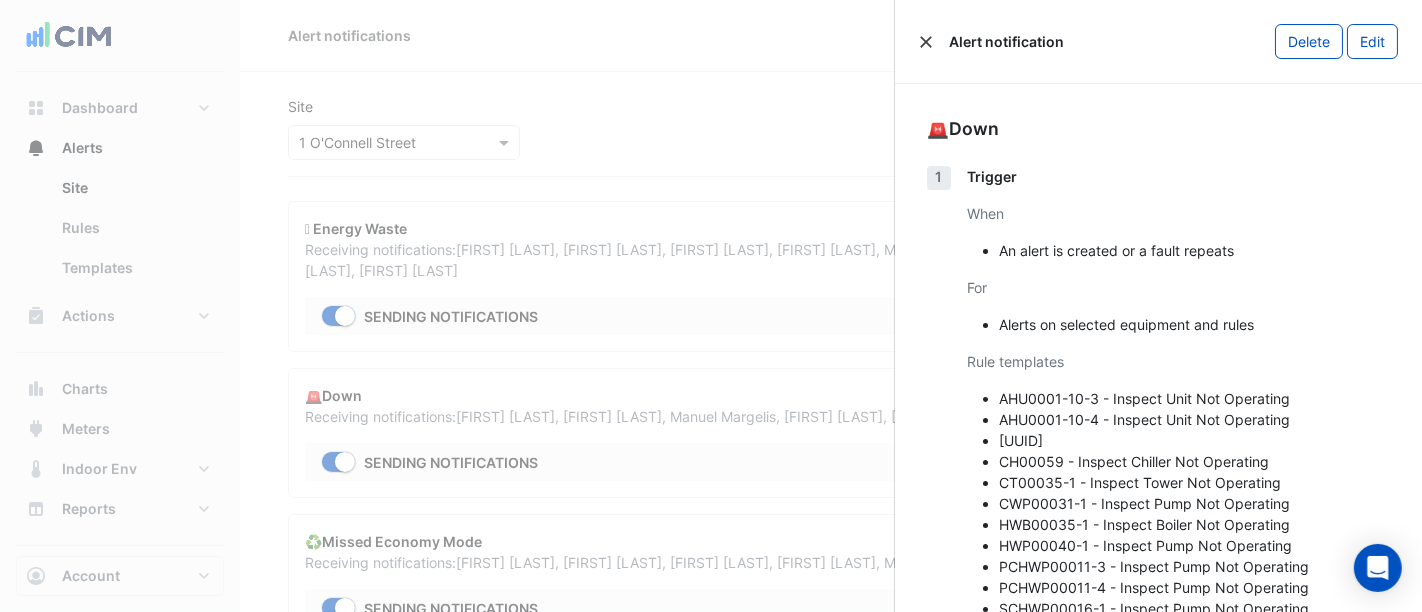 click 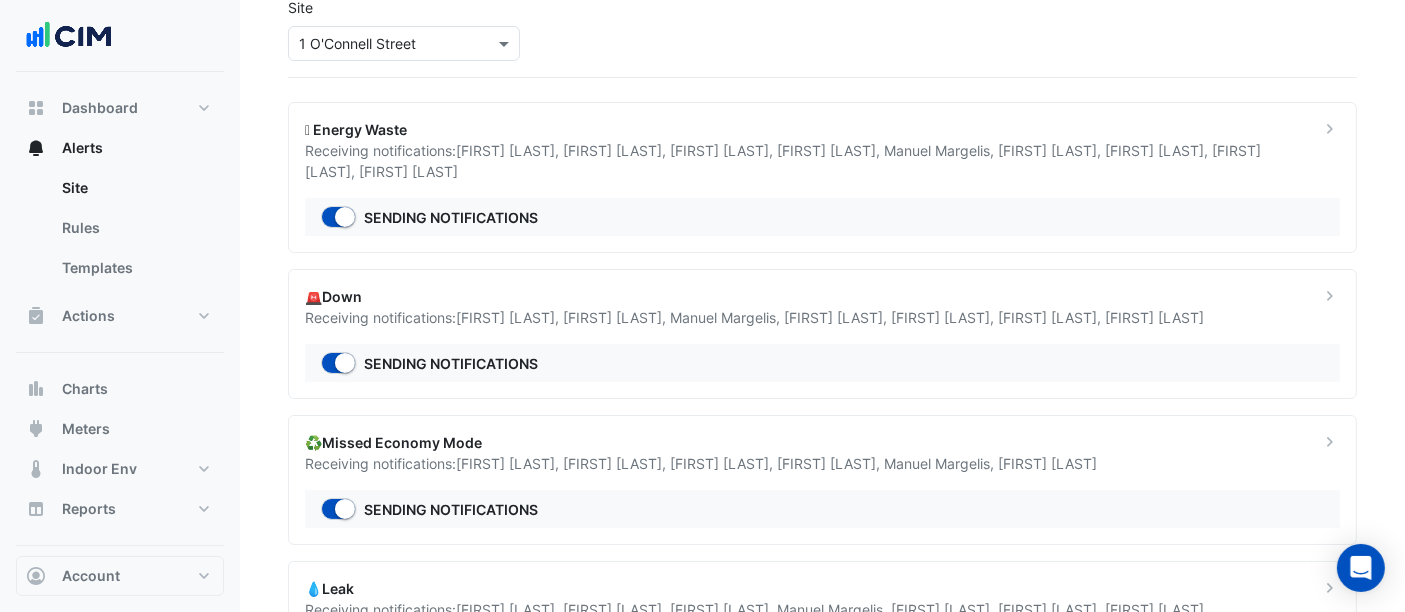 scroll, scrollTop: 148, scrollLeft: 0, axis: vertical 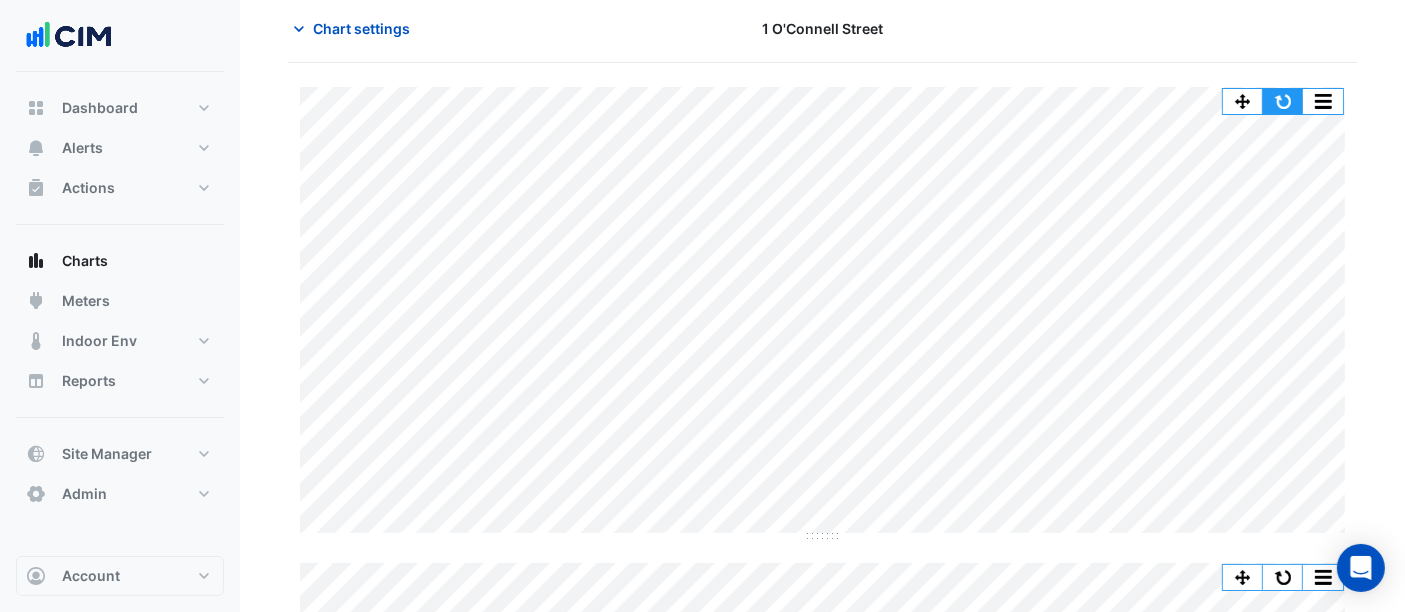click 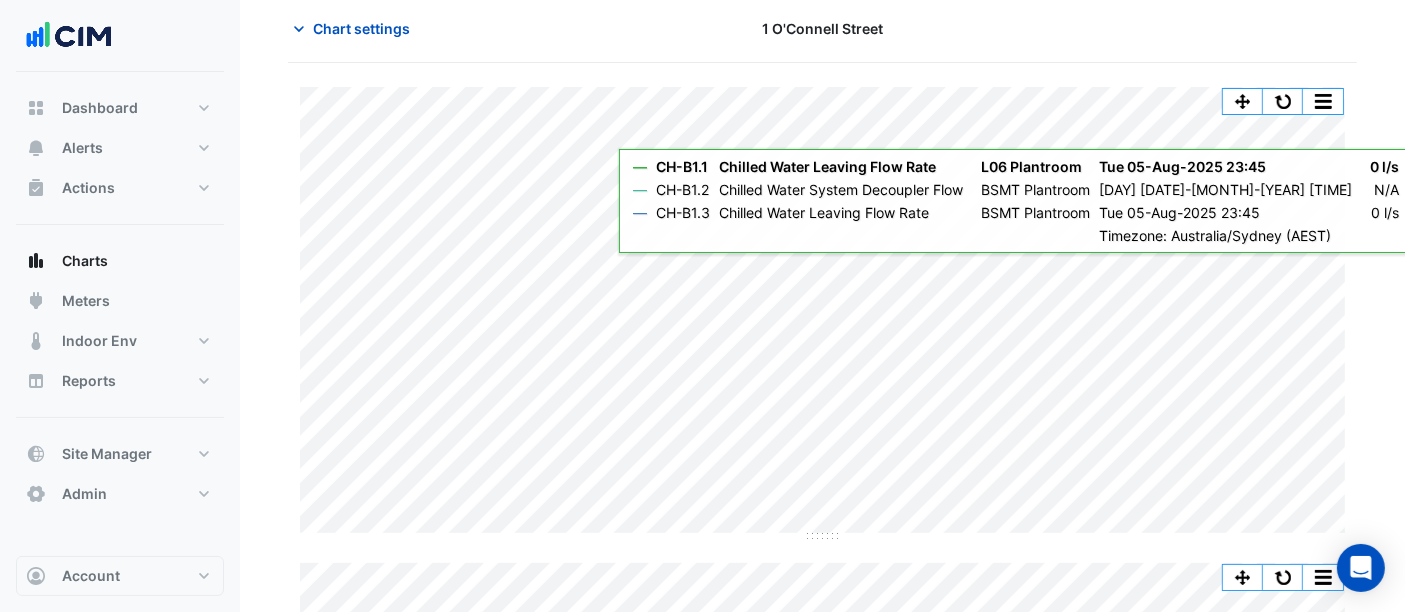 scroll, scrollTop: 233, scrollLeft: 0, axis: vertical 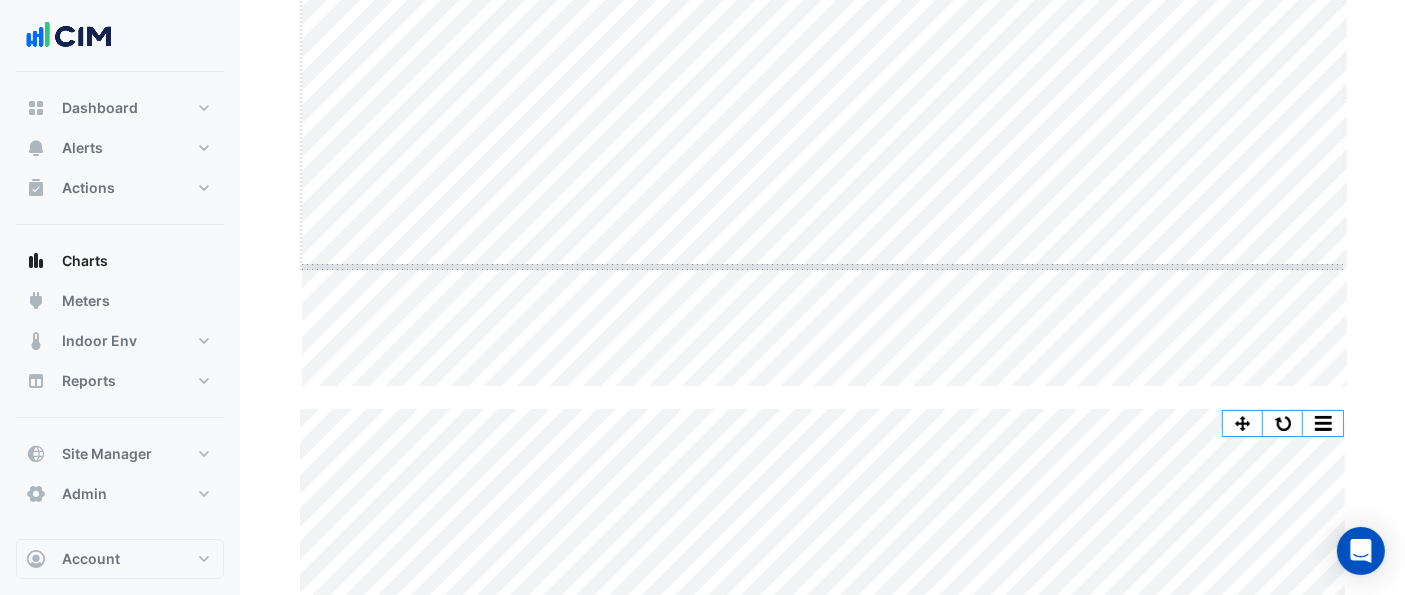 drag, startPoint x: 821, startPoint y: 387, endPoint x: 851, endPoint y: 175, distance: 214.11212 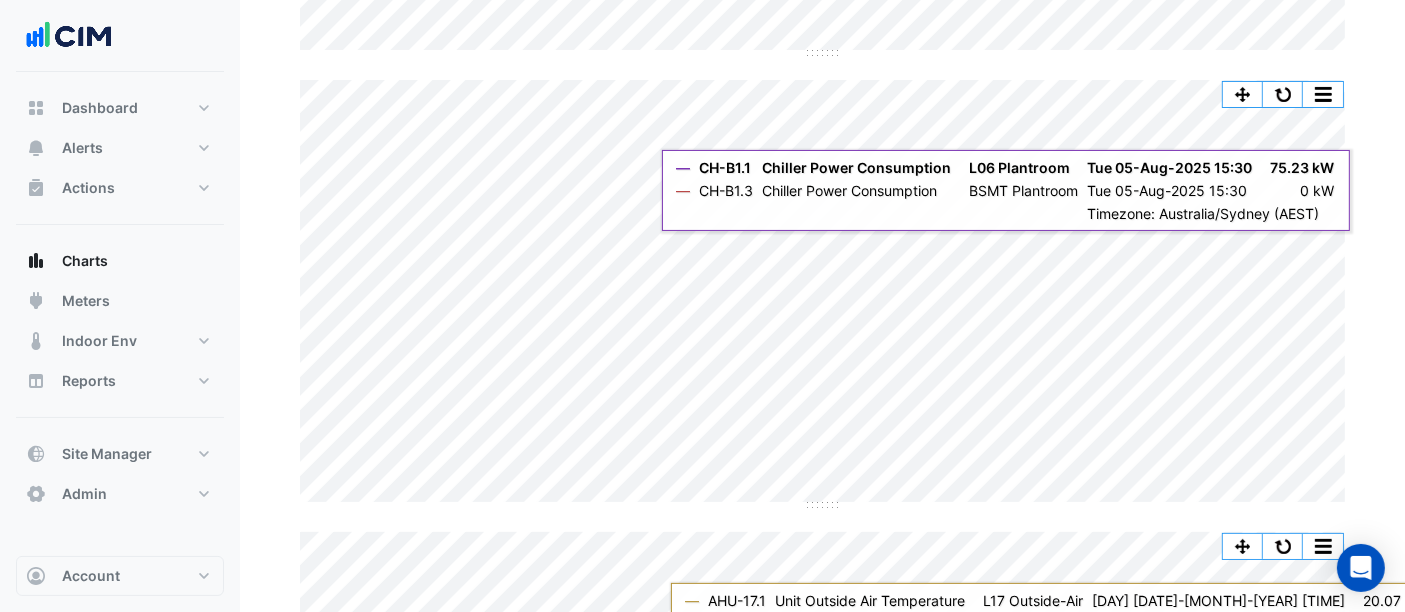 scroll, scrollTop: 381, scrollLeft: 0, axis: vertical 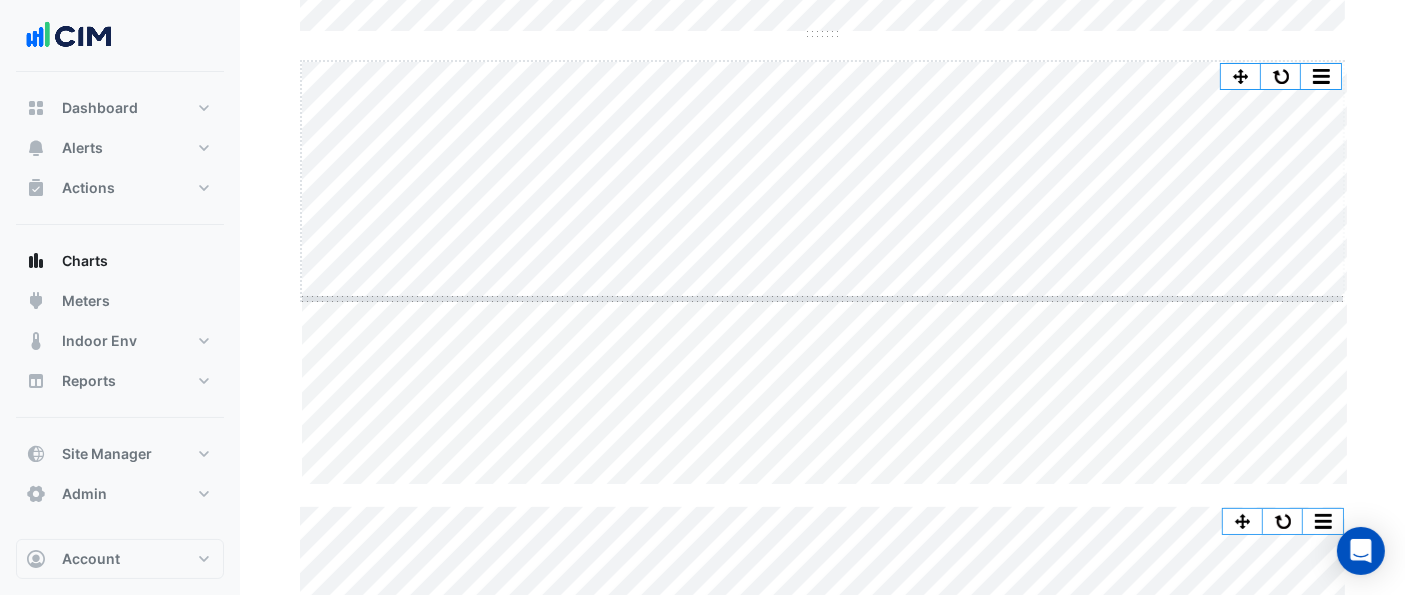 drag, startPoint x: 816, startPoint y: 481, endPoint x: 847, endPoint y: 295, distance: 188.56564 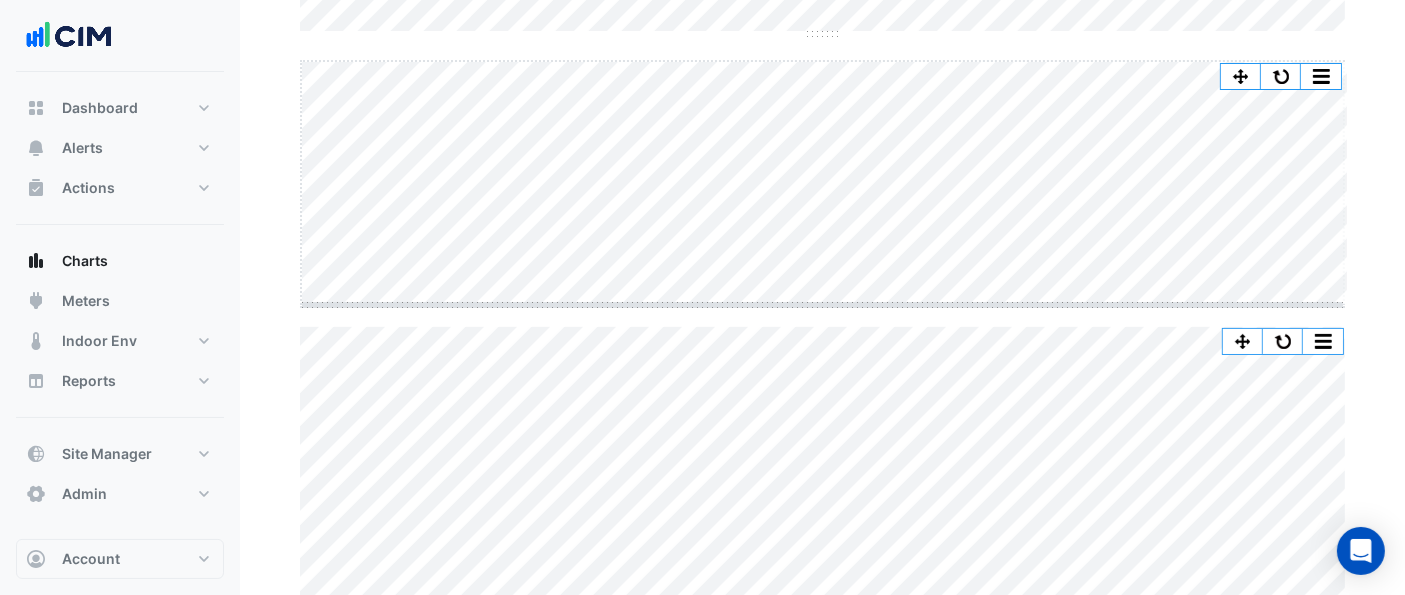 drag, startPoint x: 812, startPoint y: 302, endPoint x: 808, endPoint y: 432, distance: 130.06152 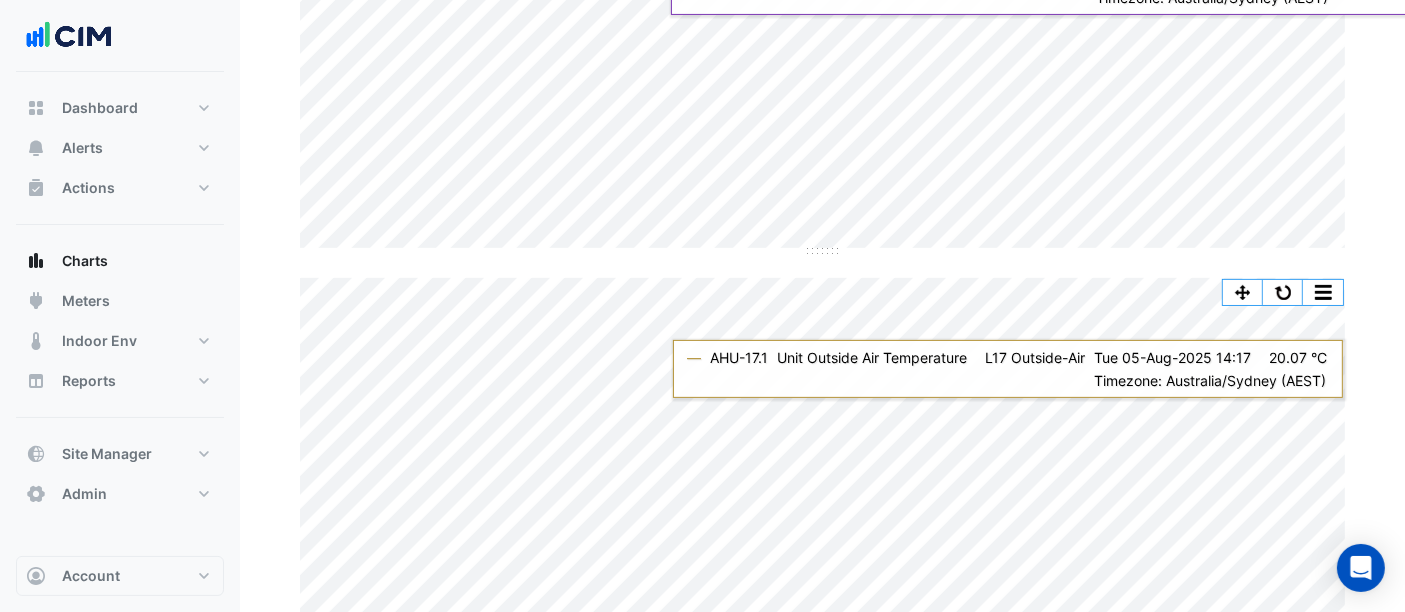 scroll, scrollTop: 677, scrollLeft: 0, axis: vertical 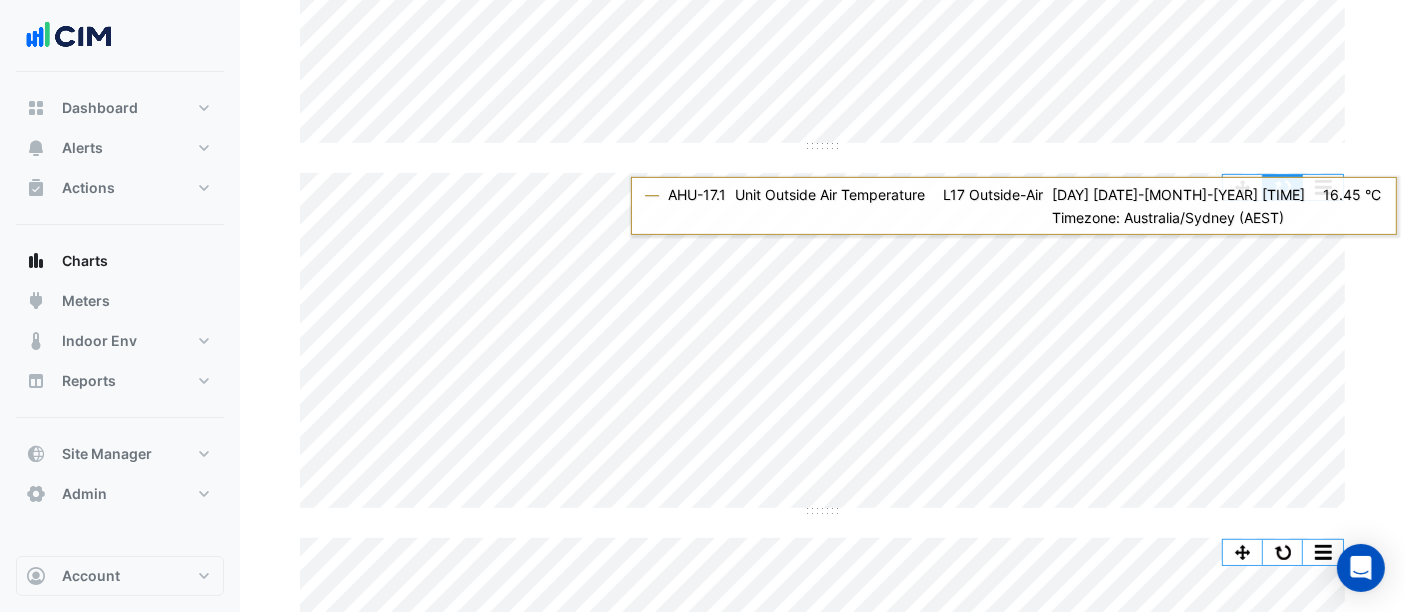 click 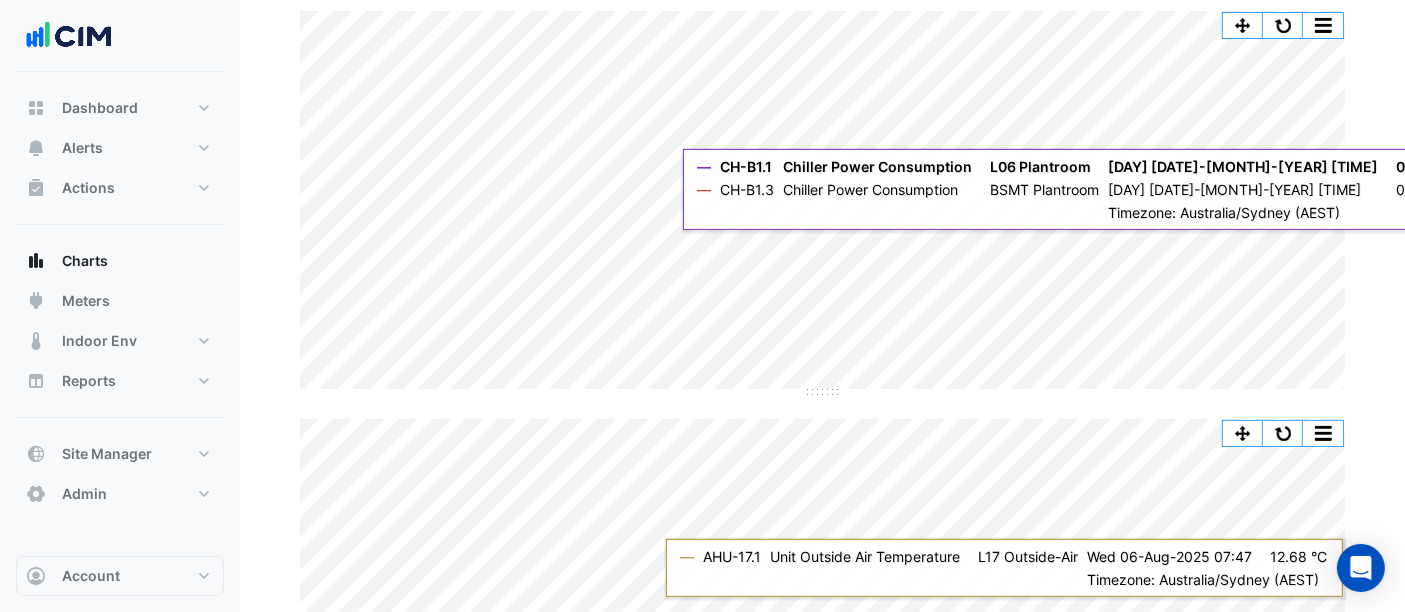 scroll, scrollTop: 381, scrollLeft: 0, axis: vertical 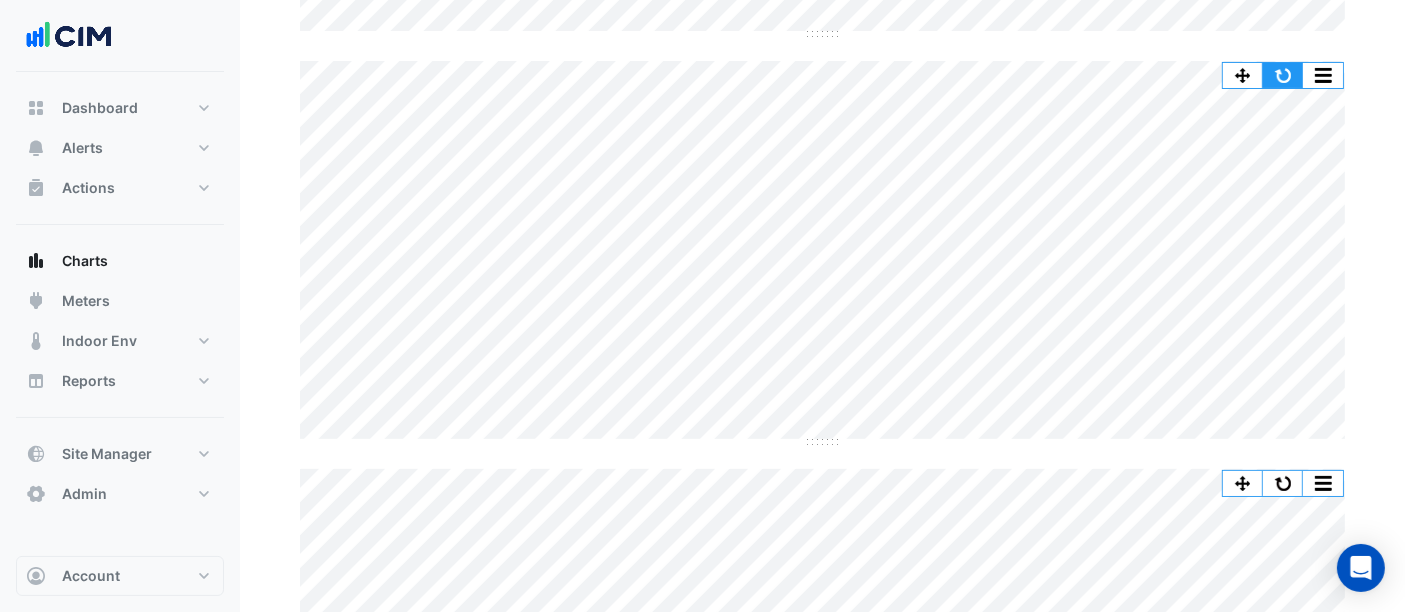 drag, startPoint x: 1267, startPoint y: 75, endPoint x: 1282, endPoint y: 75, distance: 15 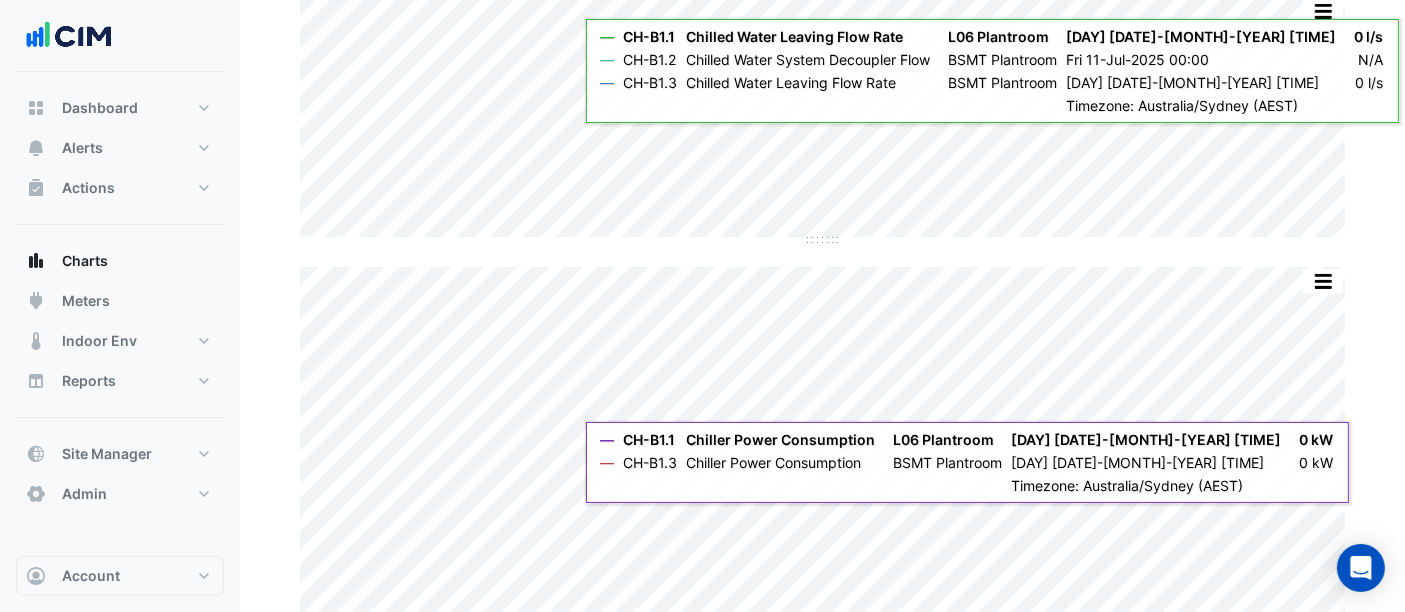 scroll, scrollTop: 0, scrollLeft: 0, axis: both 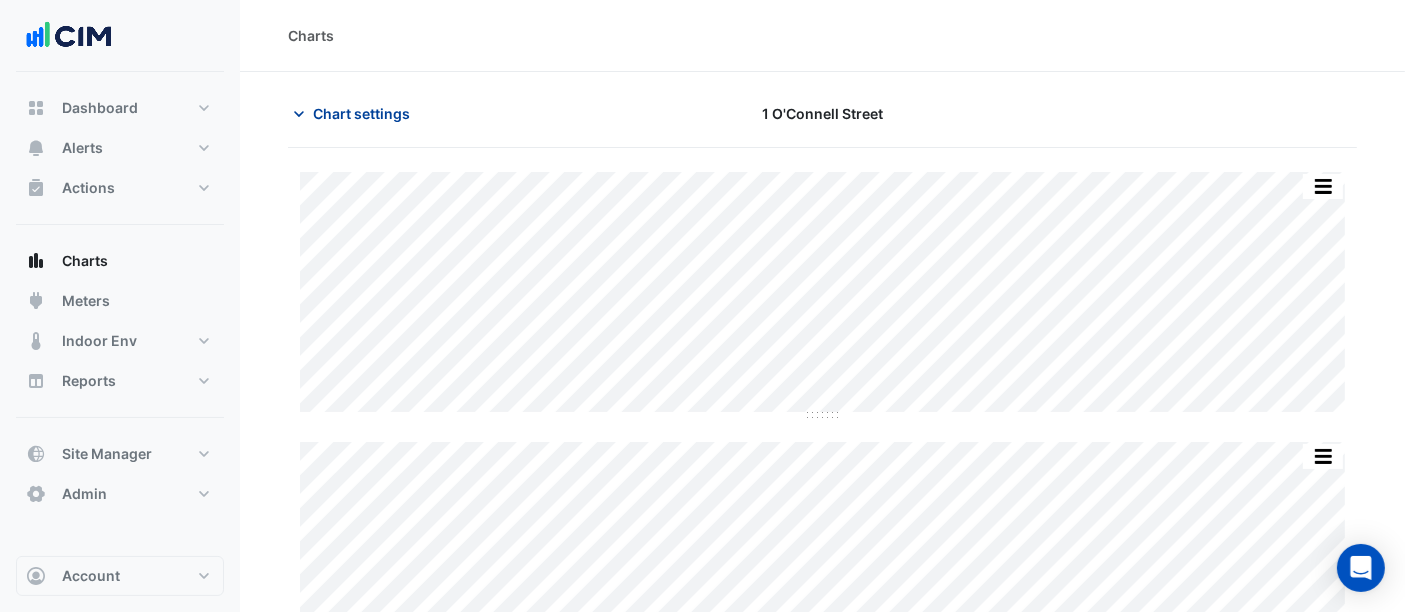 click on "Chart settings" 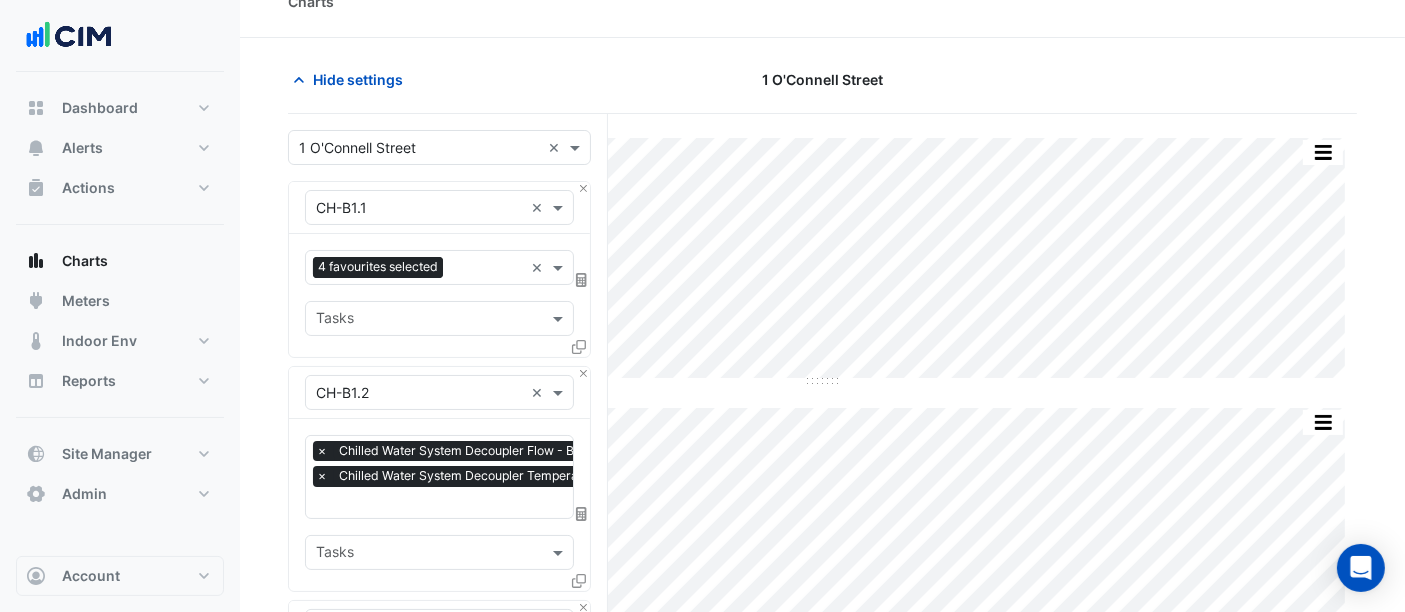 scroll, scrollTop: 0, scrollLeft: 0, axis: both 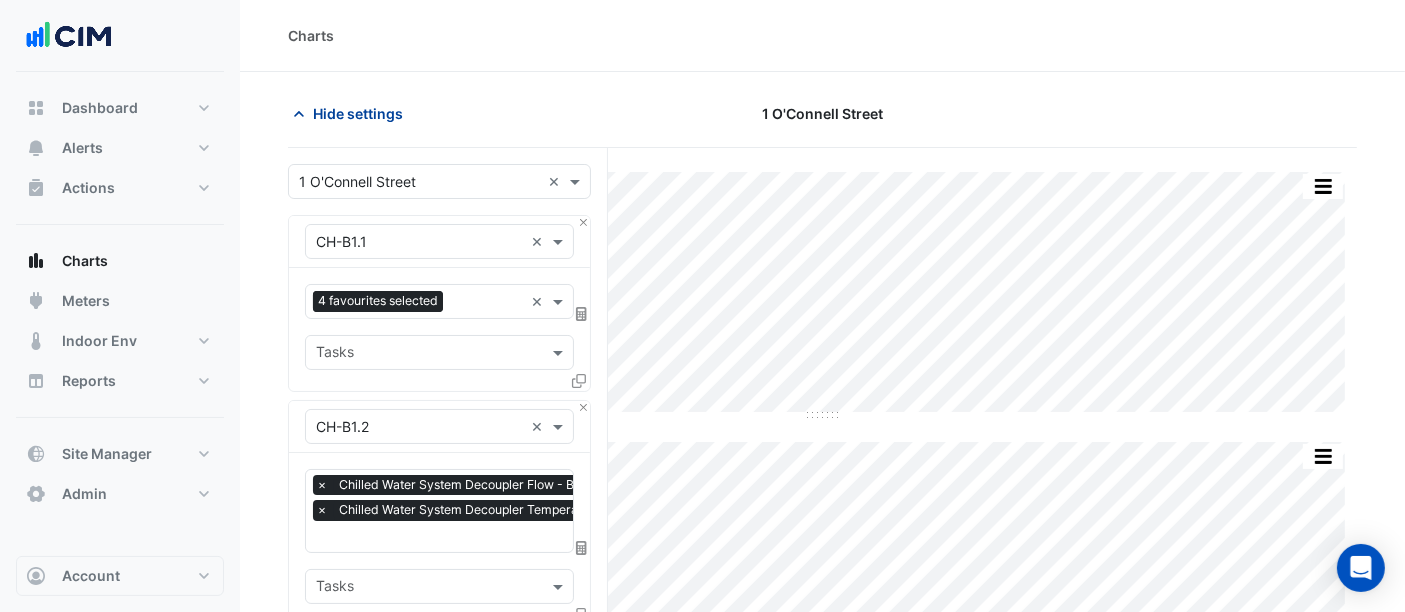 click on "Hide settings" 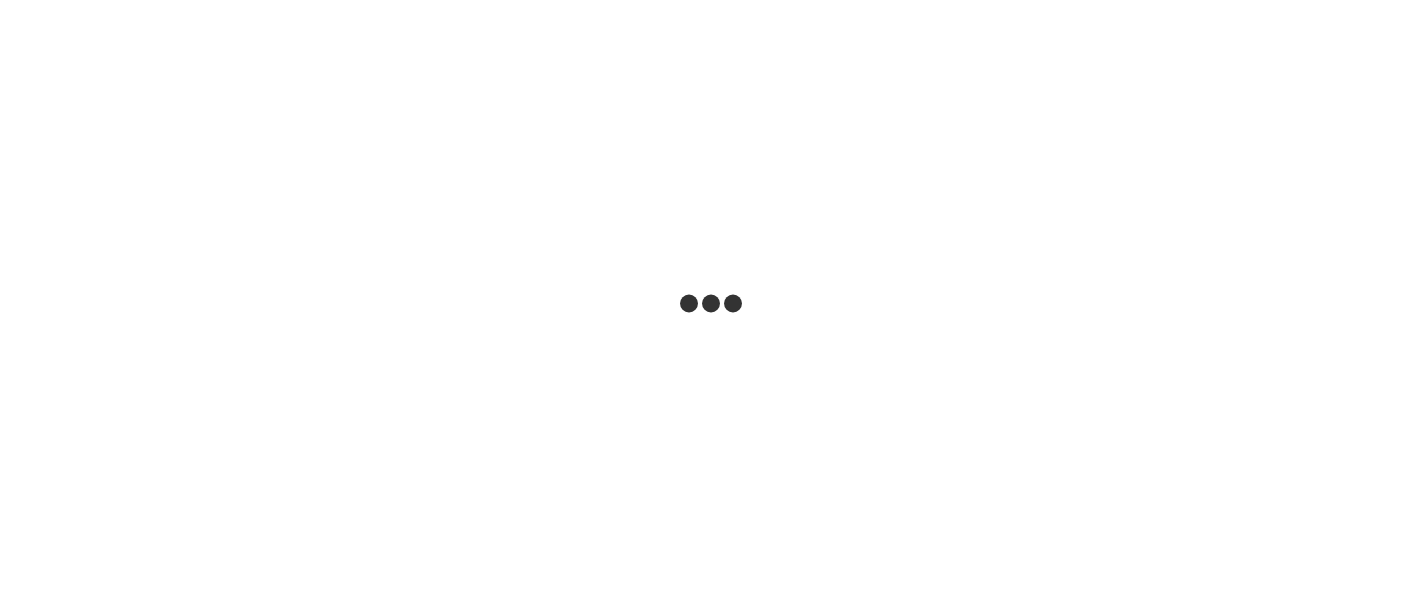 scroll, scrollTop: 0, scrollLeft: 0, axis: both 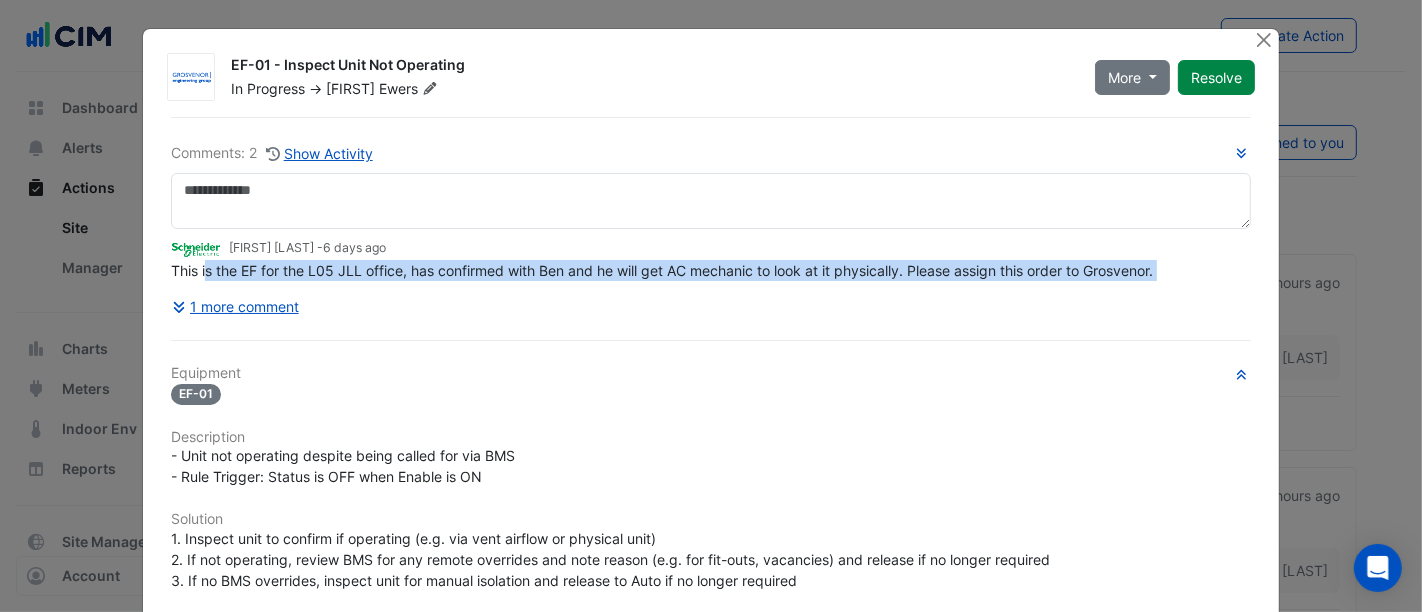 drag, startPoint x: 371, startPoint y: 277, endPoint x: 504, endPoint y: 281, distance: 133.06013 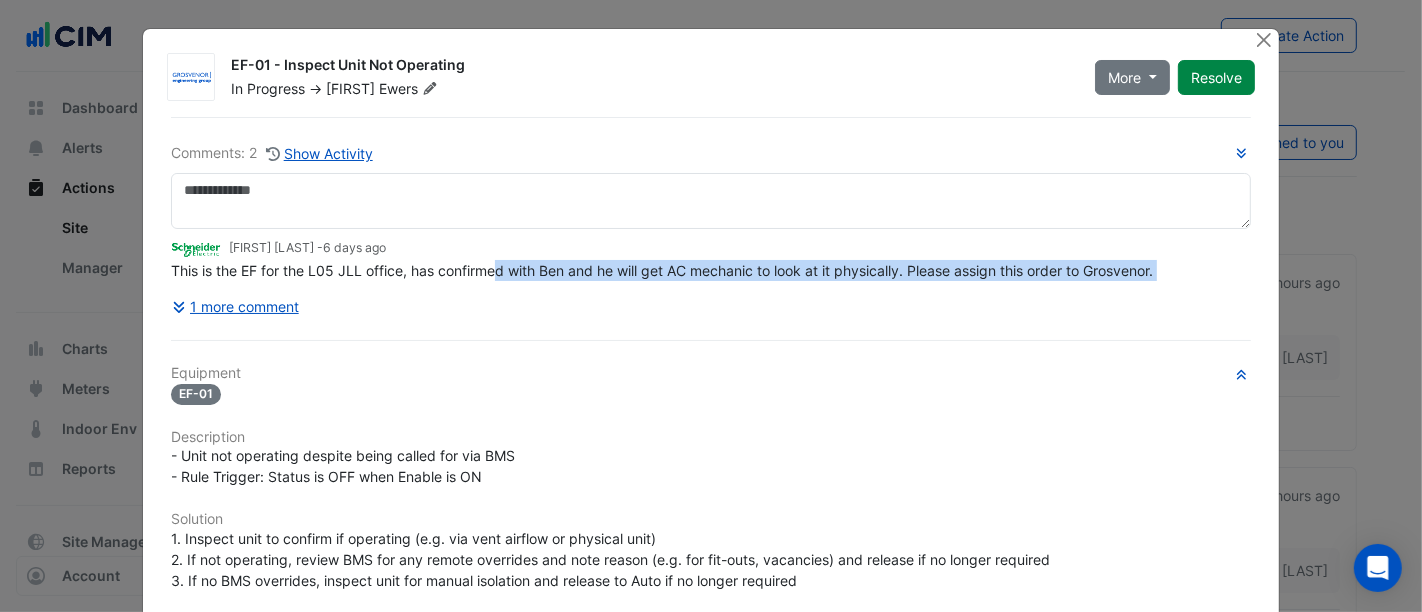 drag, startPoint x: 494, startPoint y: 270, endPoint x: 802, endPoint y: 286, distance: 308.4153 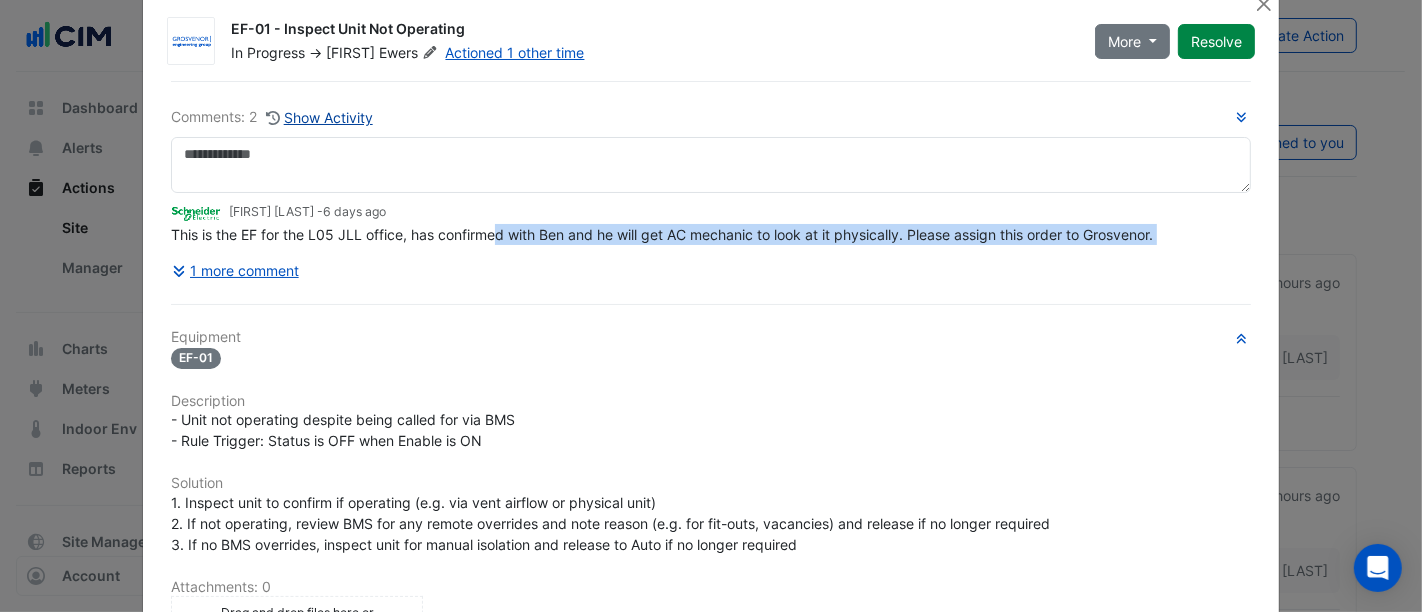 scroll, scrollTop: 0, scrollLeft: 0, axis: both 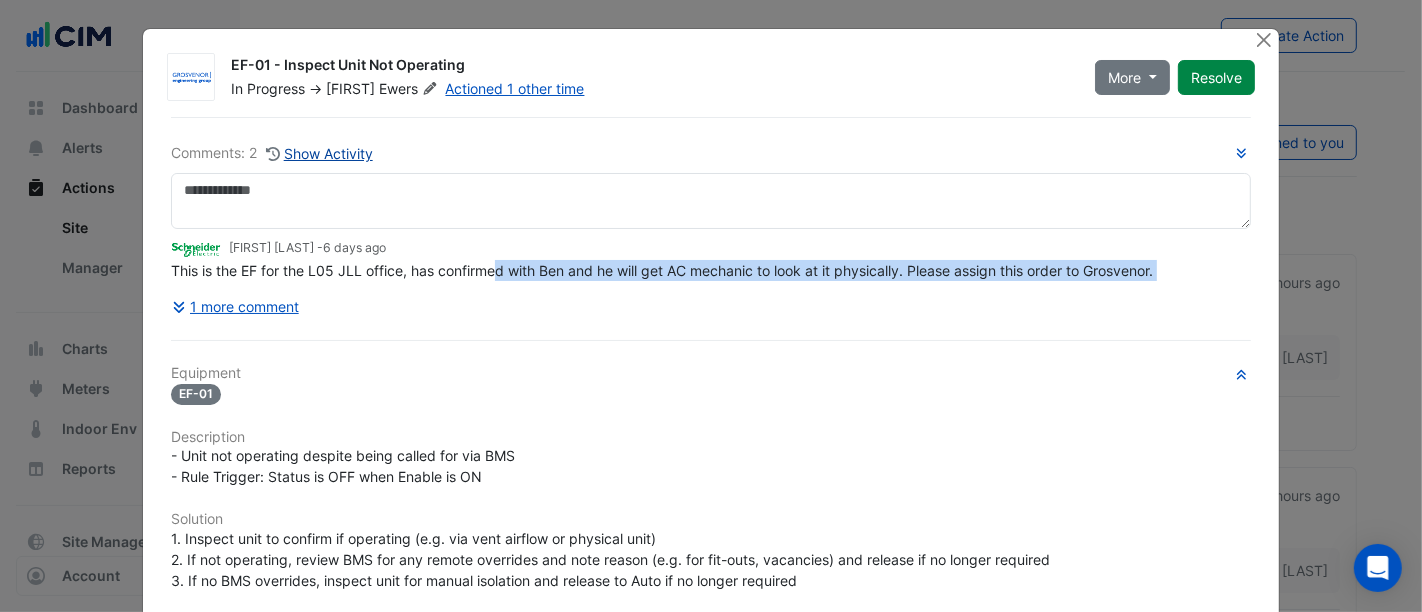 click on "Show Activity" 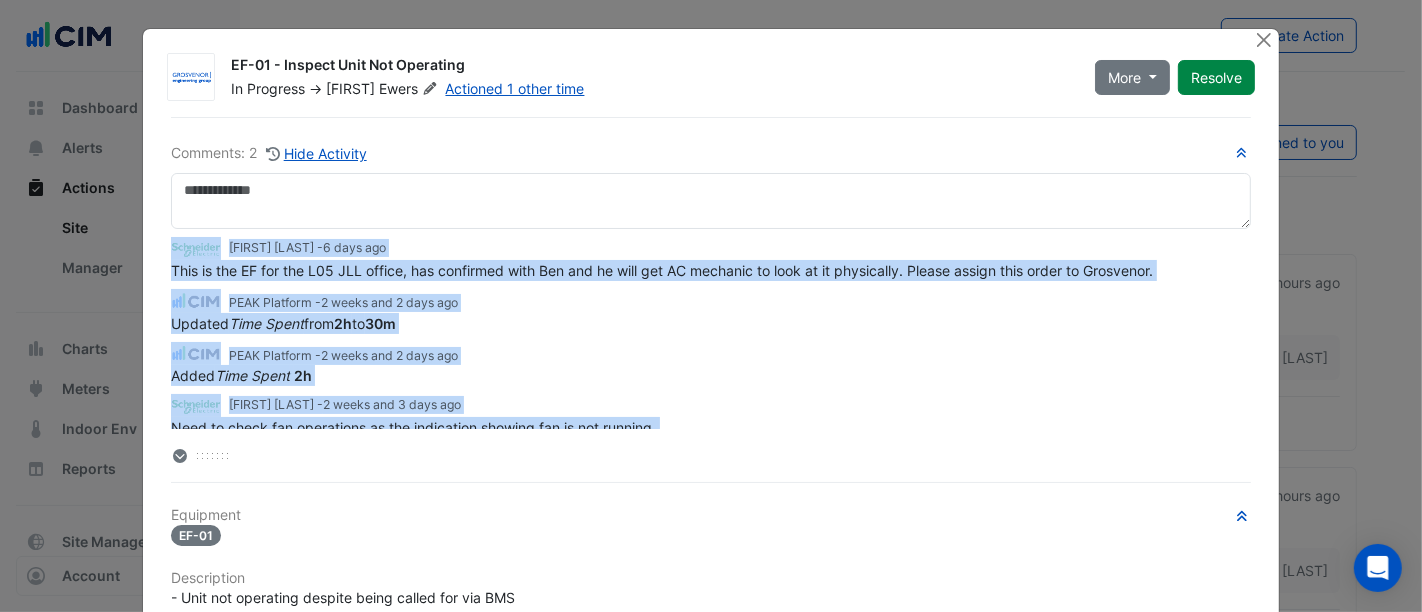 click on "Oscar Yuan -
6 days ago
This is the EF for the L05 JLL office, has confirmed with Ben and he will get AC mechanic to look at it physically. Please assign this order to Grosvenor.
PEAK Platform -
2 weeks and 2 days ago
Updated  Time Spent  from  2h  to  30m
PEAK Platform -
2 weeks and 2 days ago" 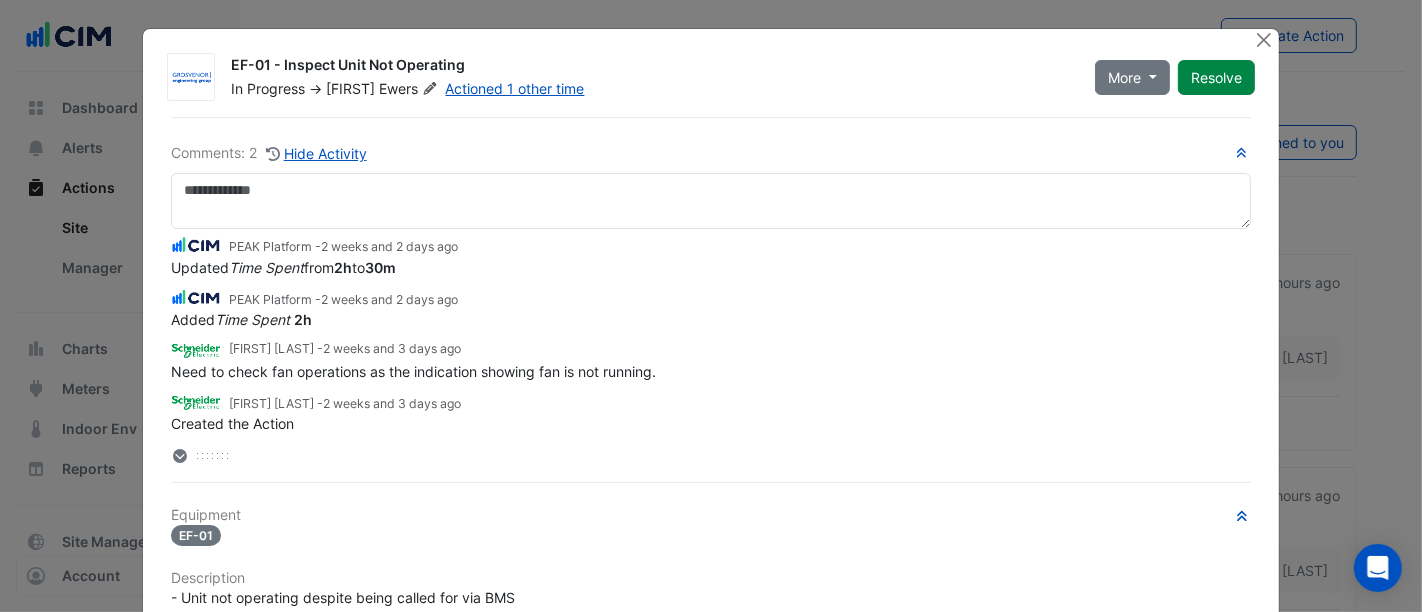 scroll, scrollTop: 0, scrollLeft: 0, axis: both 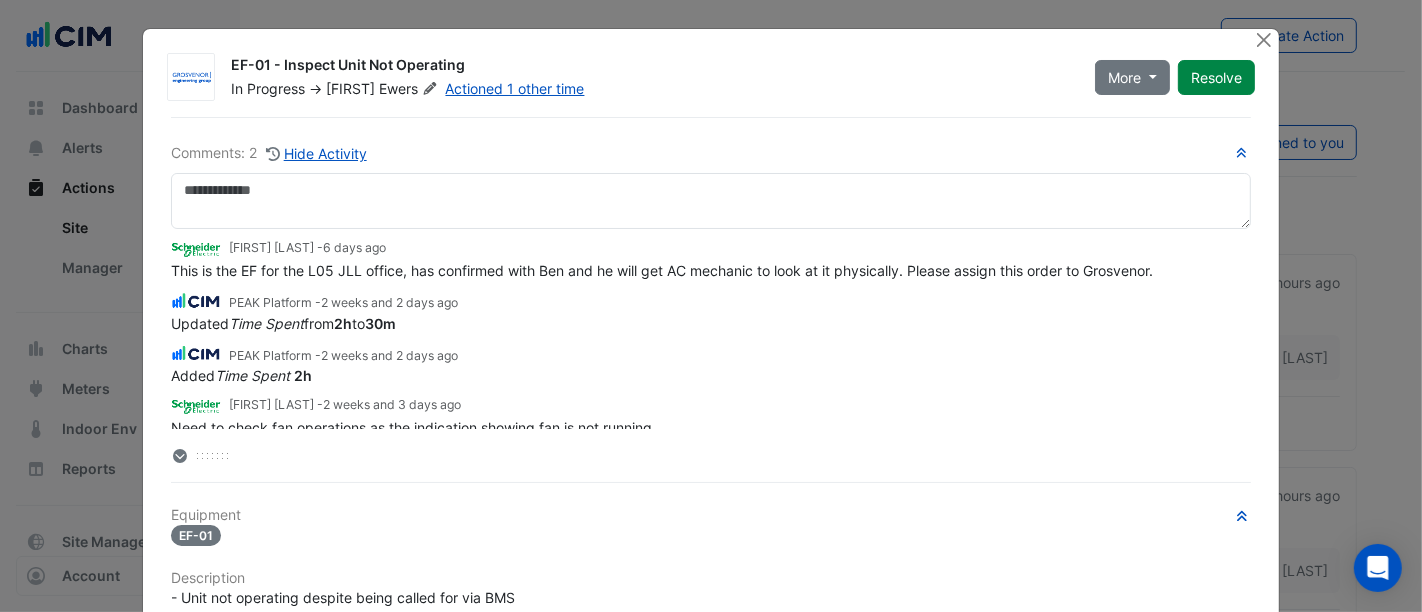 click on "Comments: 2
Hide Activity
Oscar Yuan -
6 days ago
This is the EF for the L05 JLL office, has confirmed with Ben and he will get AC mechanic to look at it physically. Please assign this order to Grosvenor.
PEAK Platform -
2 weeks and 2 days ago
Updated  Time Spent  from  2h  to  30m" 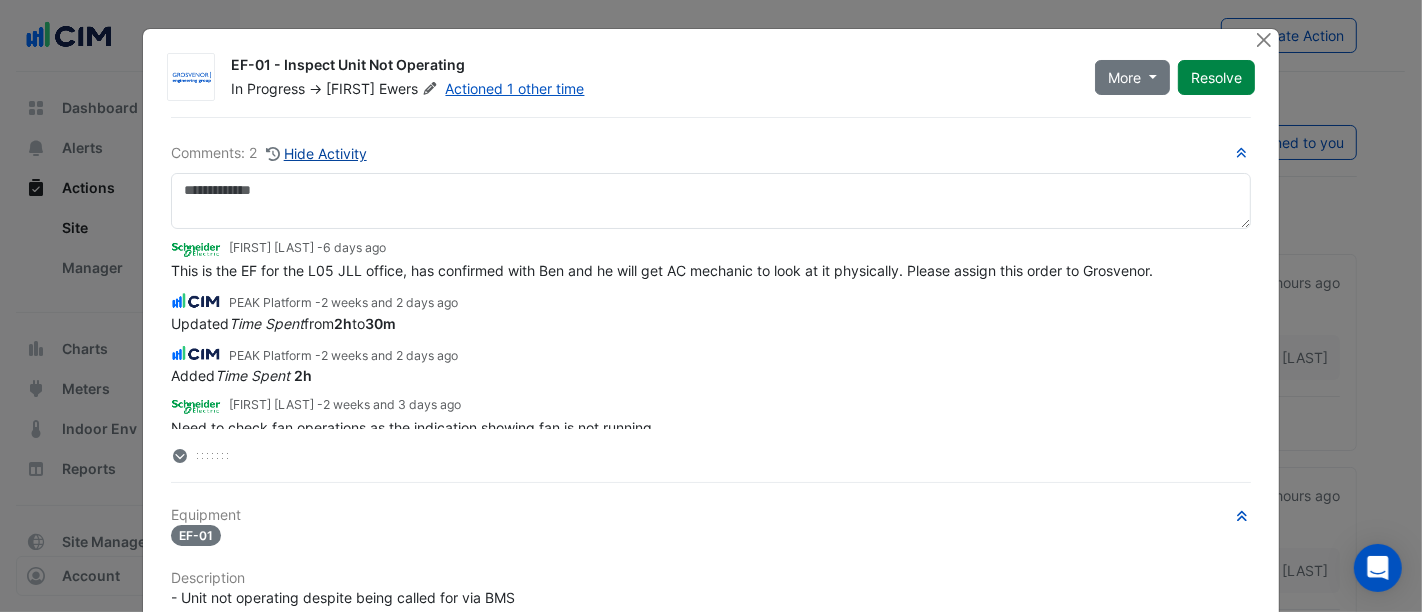 click on "Hide Activity" 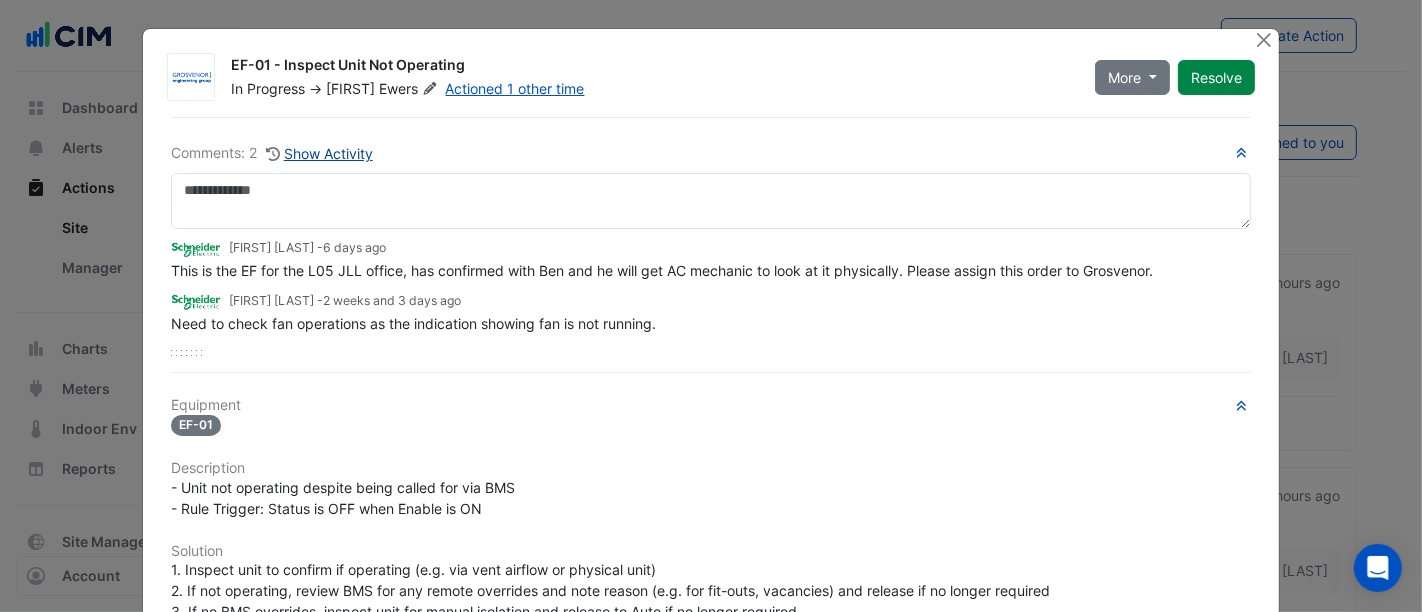 click on "Show Activity" 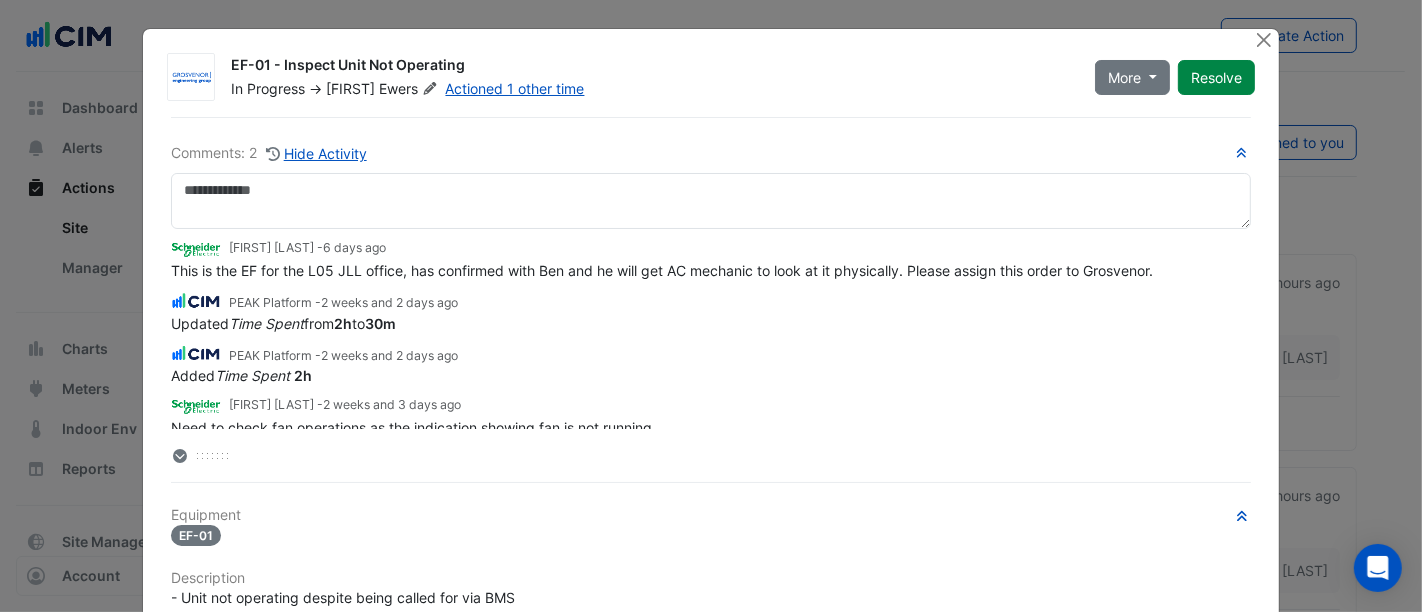 click on "EF-01 - Inspect Unit Not Operating" 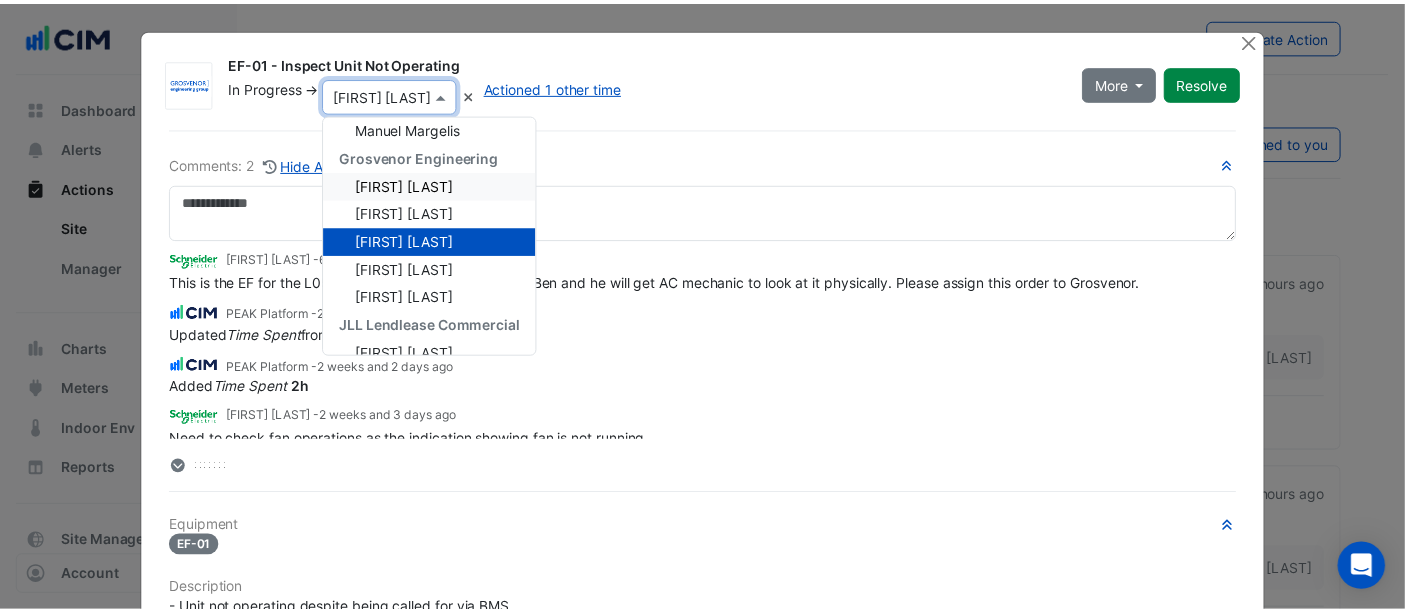 scroll, scrollTop: 140, scrollLeft: 0, axis: vertical 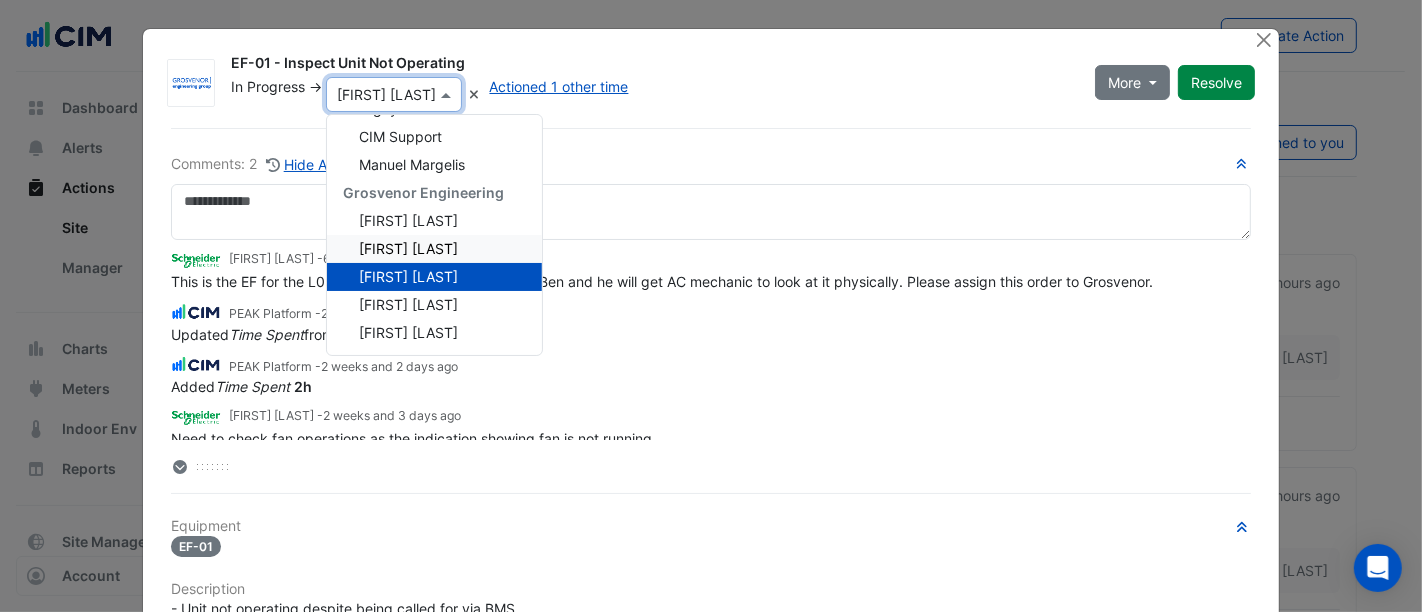 click on "Comments: 2
Hide Activity
Oscar Yuan -
6 days ago
This is the EF for the L05 JLL office, has confirmed with Ben and he will get AC mechanic to look at it physically. Please assign this order to Grosvenor.
PEAK Platform -
2 weeks and 2 days ago
Updated  Time Spent  from  2h  to  30m" 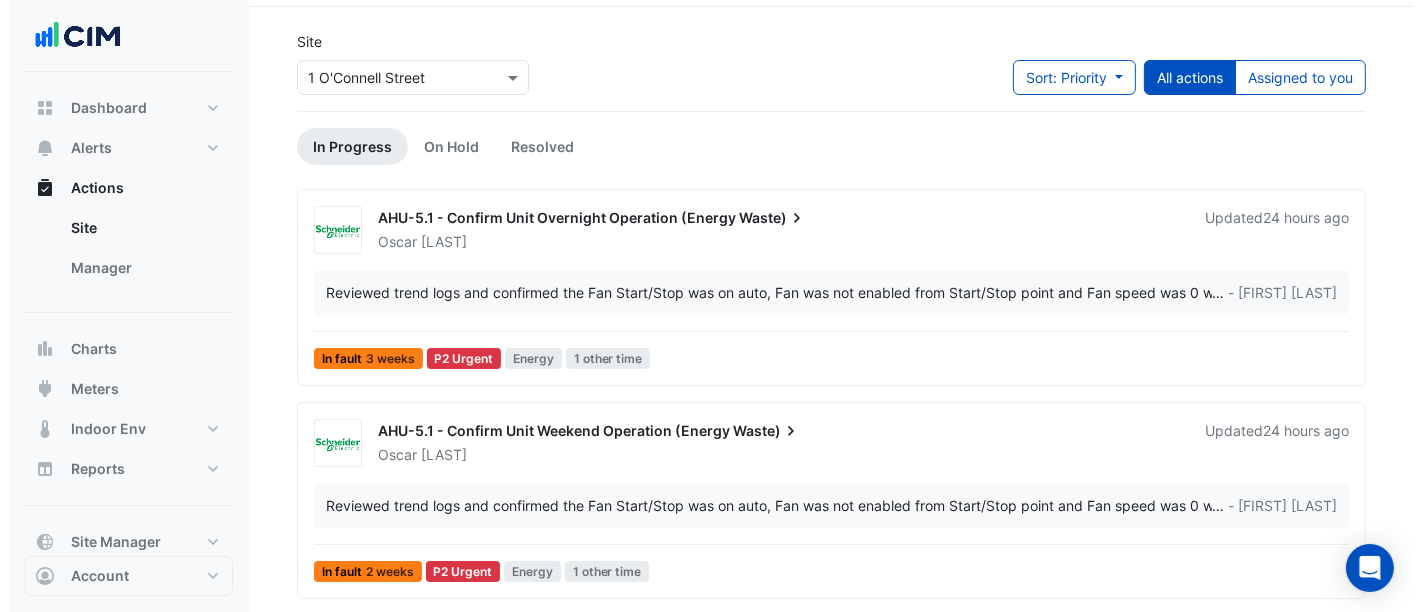 scroll, scrollTop: 0, scrollLeft: 0, axis: both 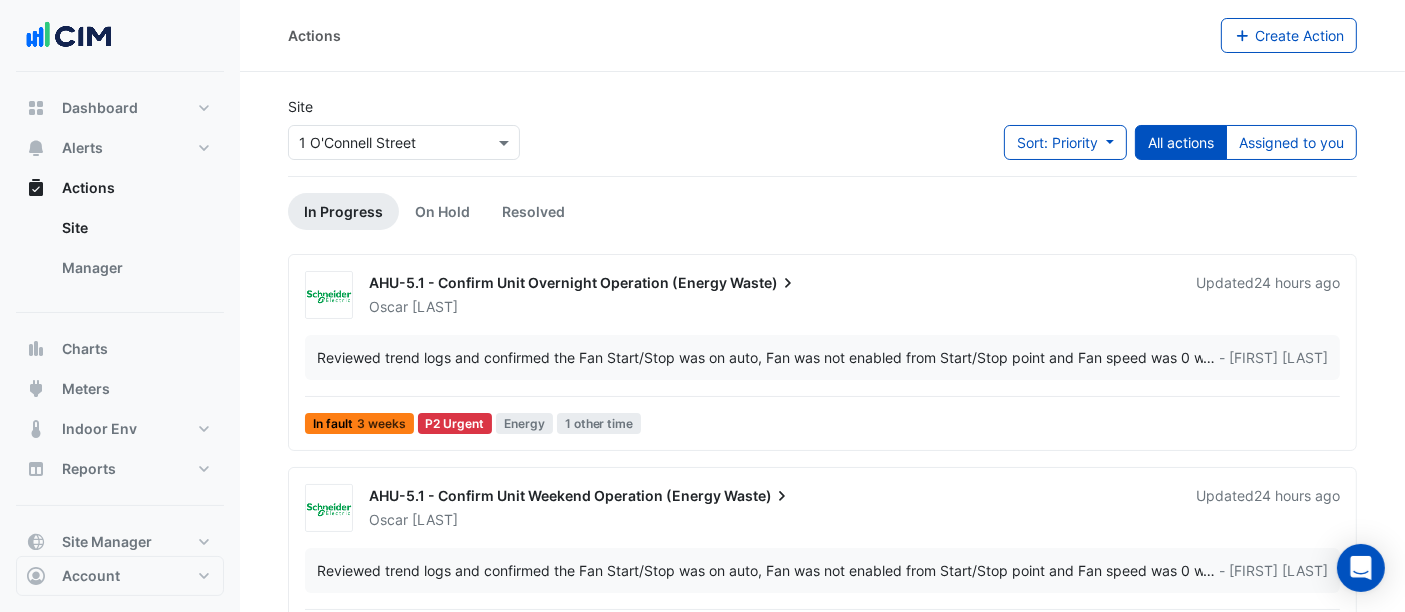 drag, startPoint x: 312, startPoint y: 183, endPoint x: 317, endPoint y: 197, distance: 14.866069 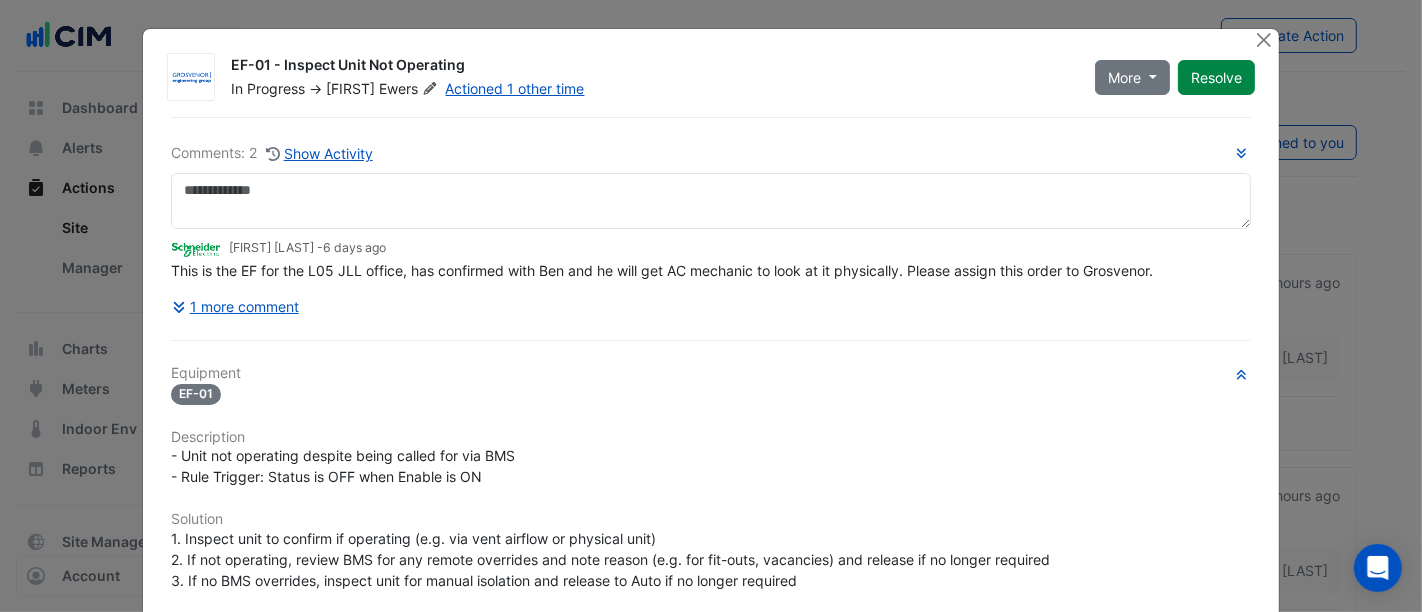 scroll, scrollTop: 371, scrollLeft: 0, axis: vertical 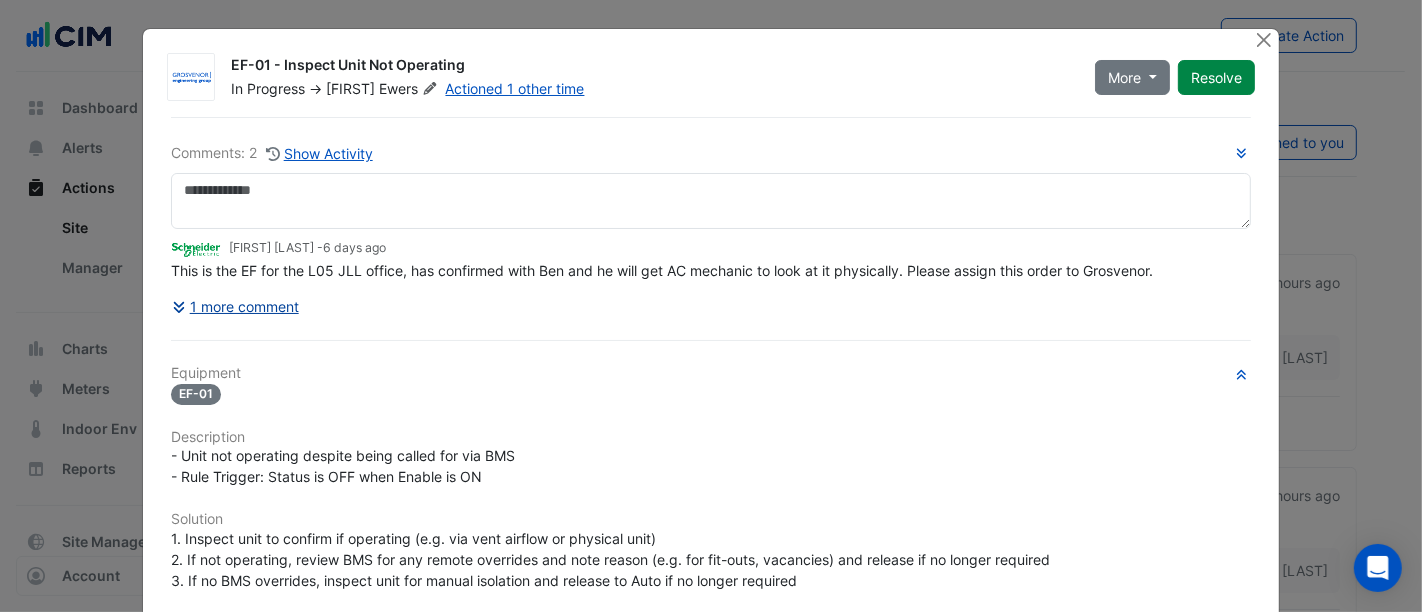 click on "1 more comment" 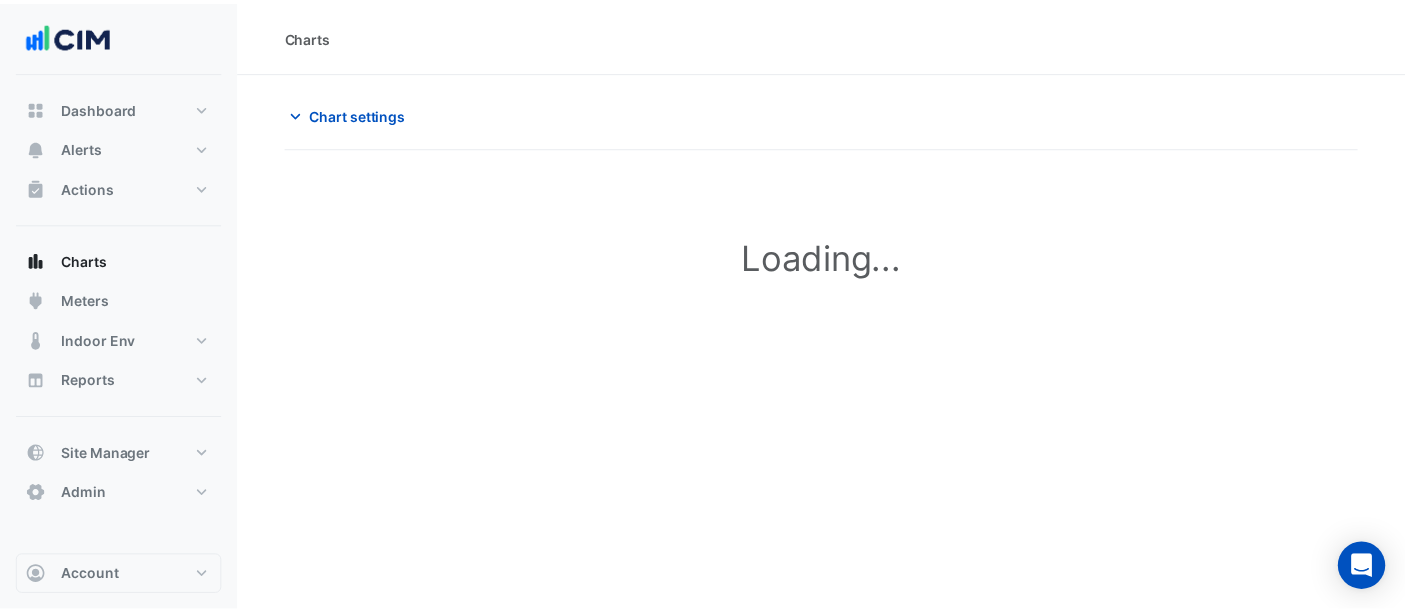 scroll, scrollTop: 0, scrollLeft: 0, axis: both 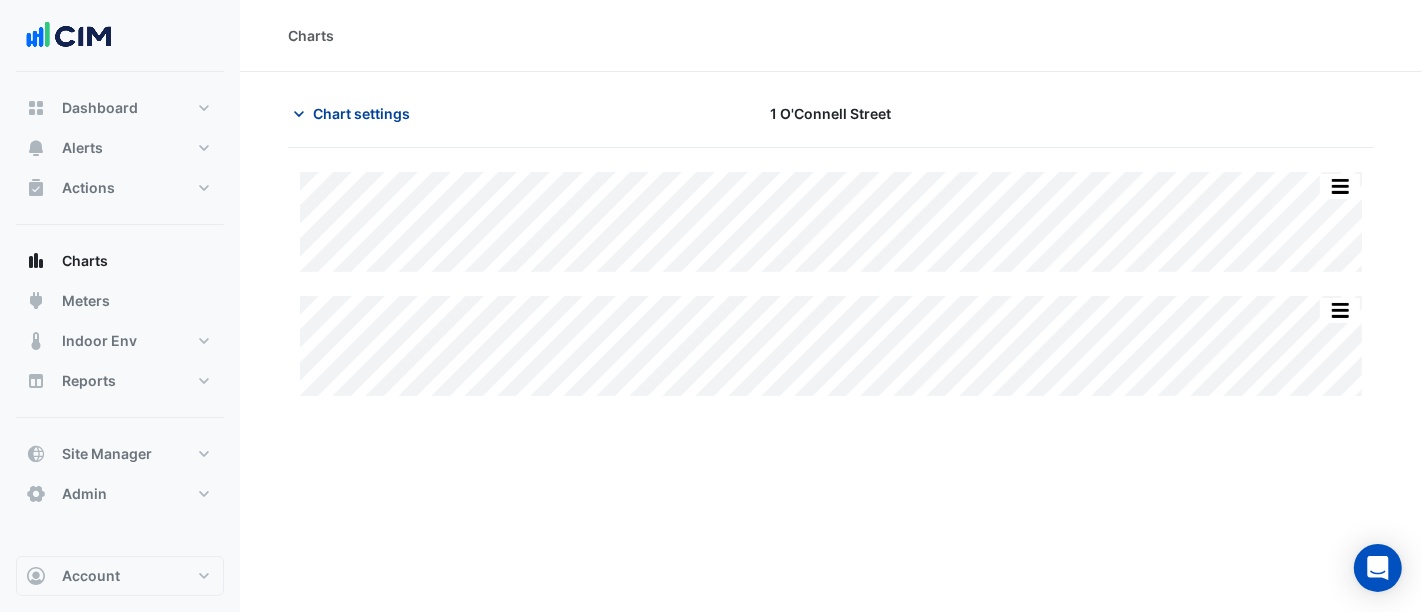 click on "Chart settings" 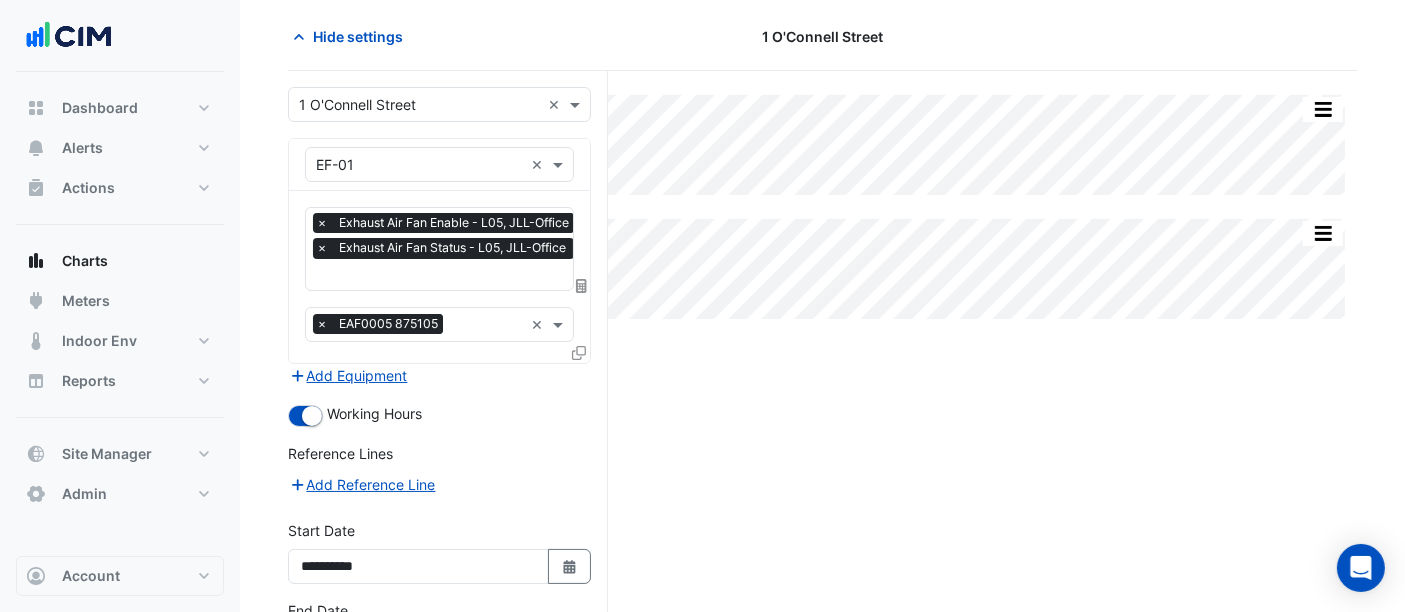 scroll, scrollTop: 224, scrollLeft: 0, axis: vertical 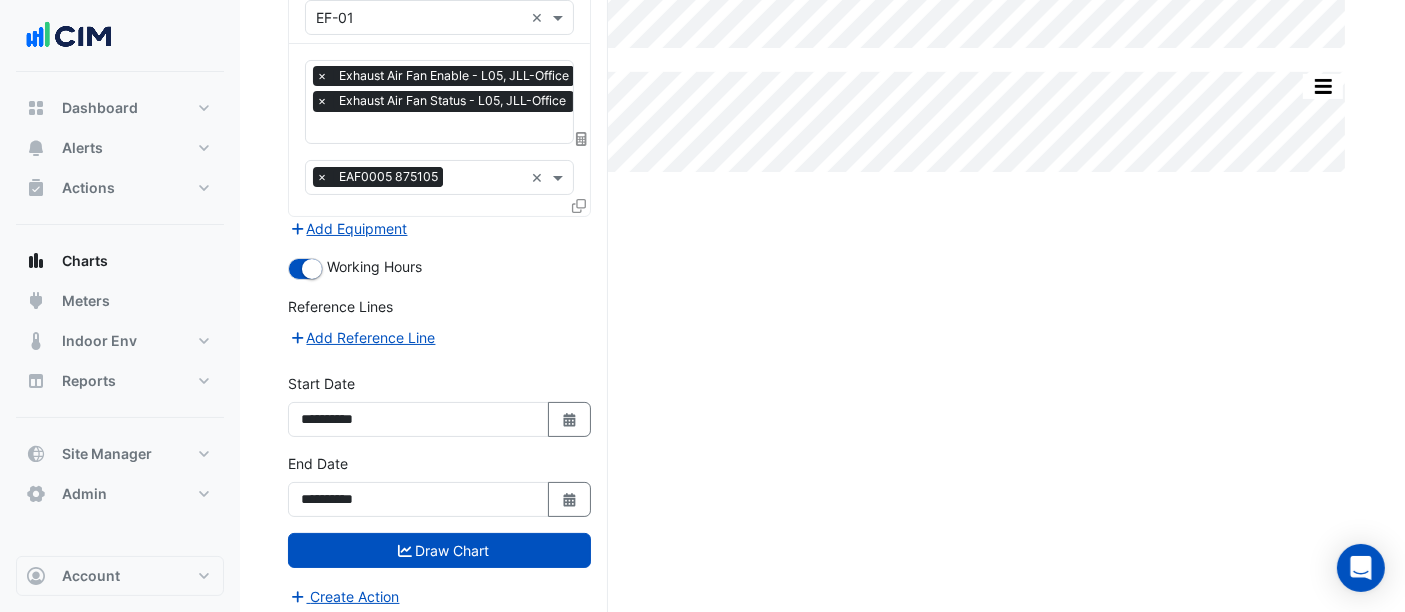 click on "**********" at bounding box center [439, 413] 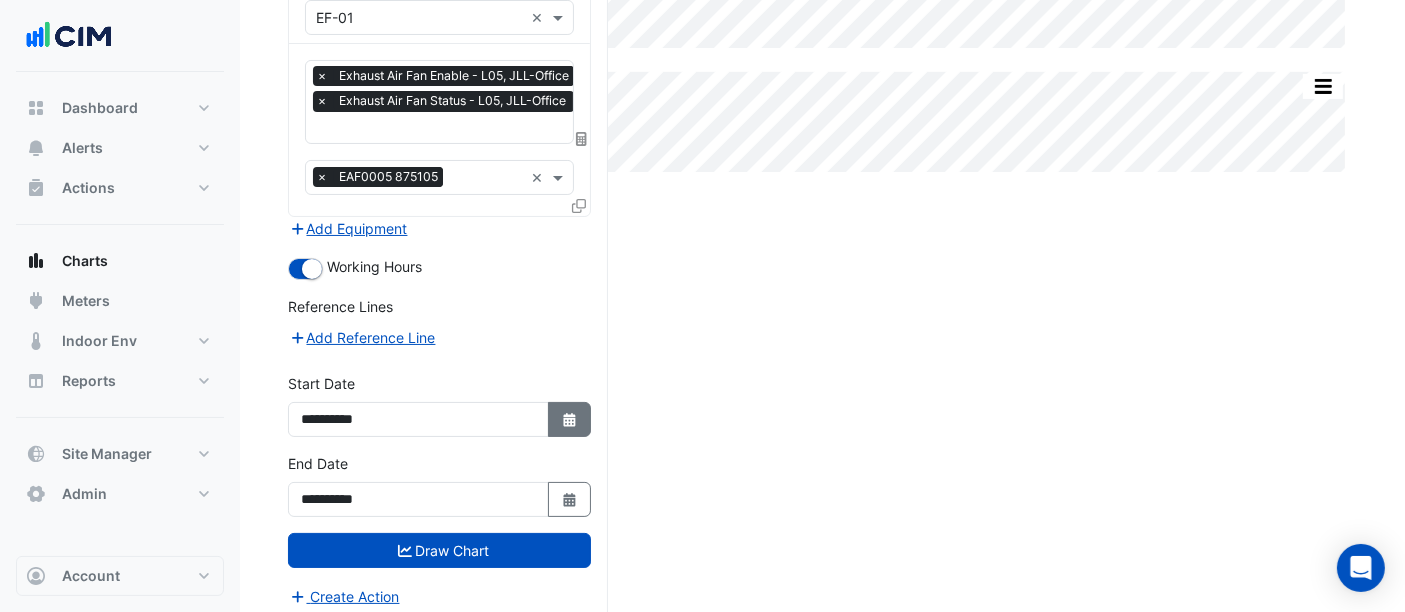 click on "Select Date" at bounding box center [570, 419] 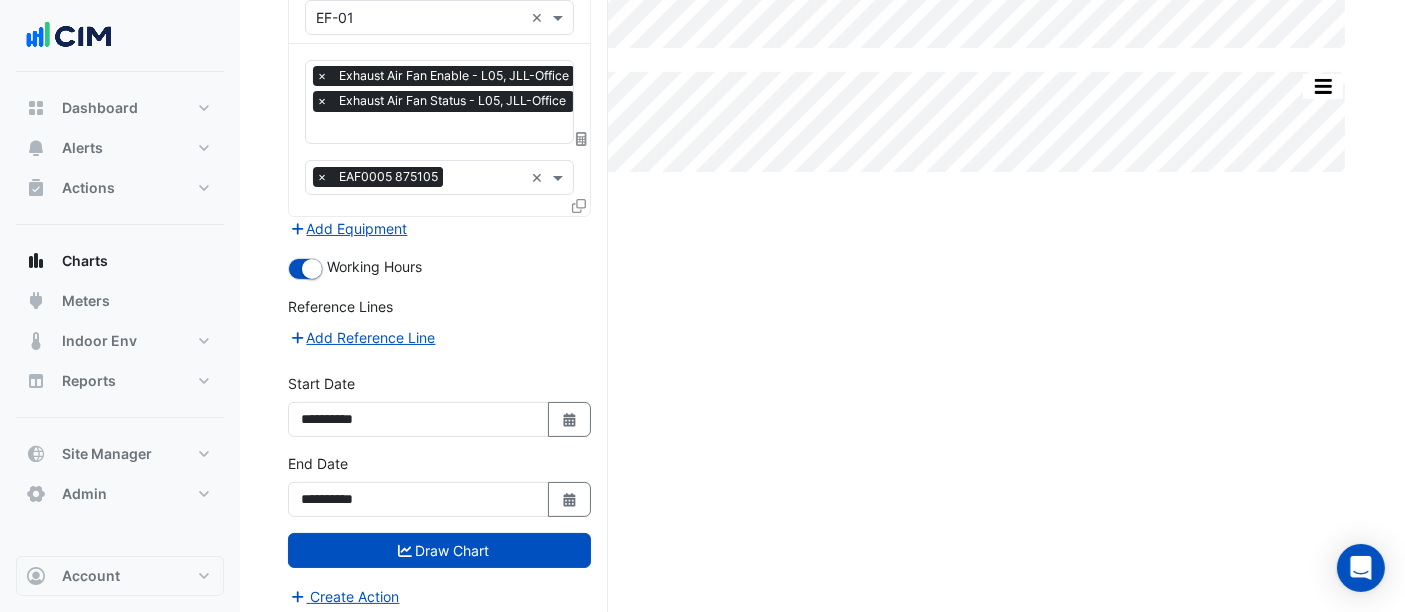 select on "*" 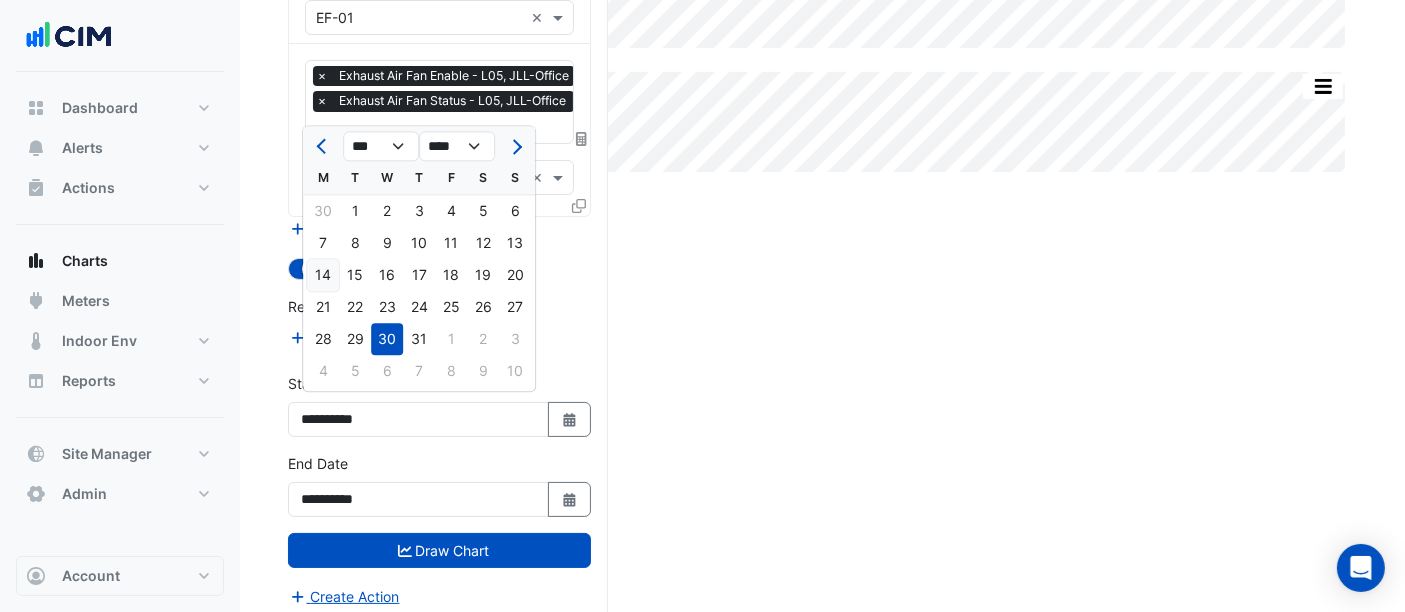 click on "14" 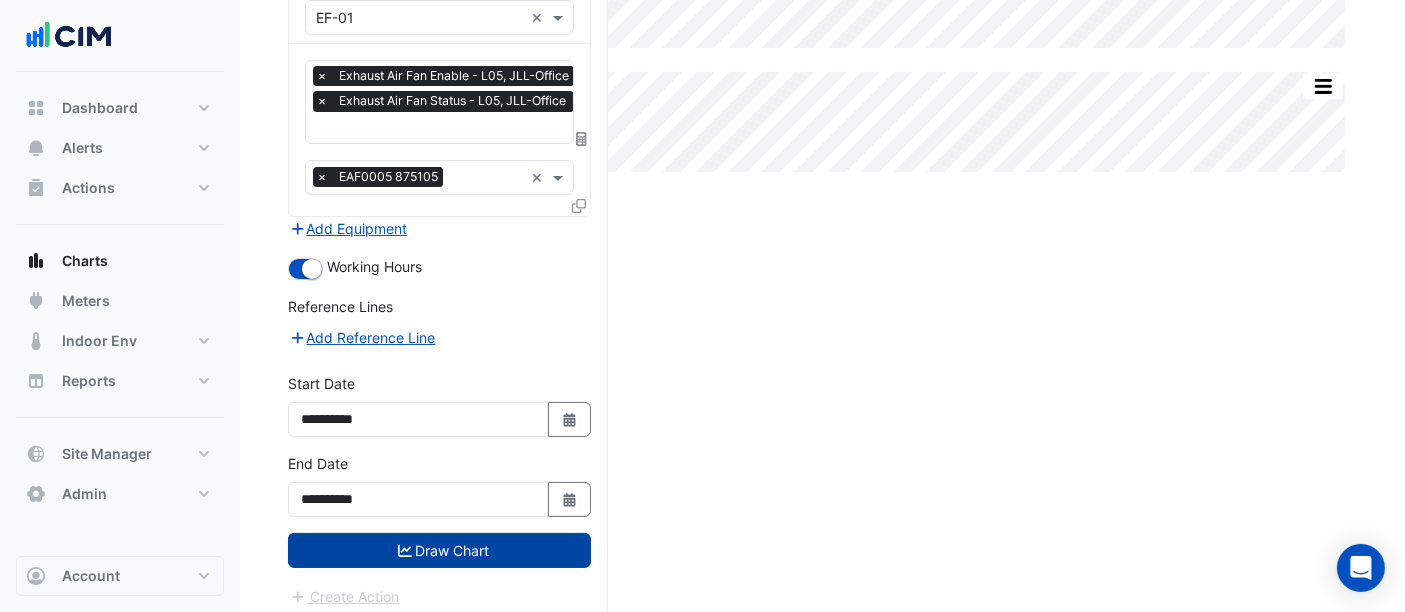 click on "Draw Chart" at bounding box center [439, 550] 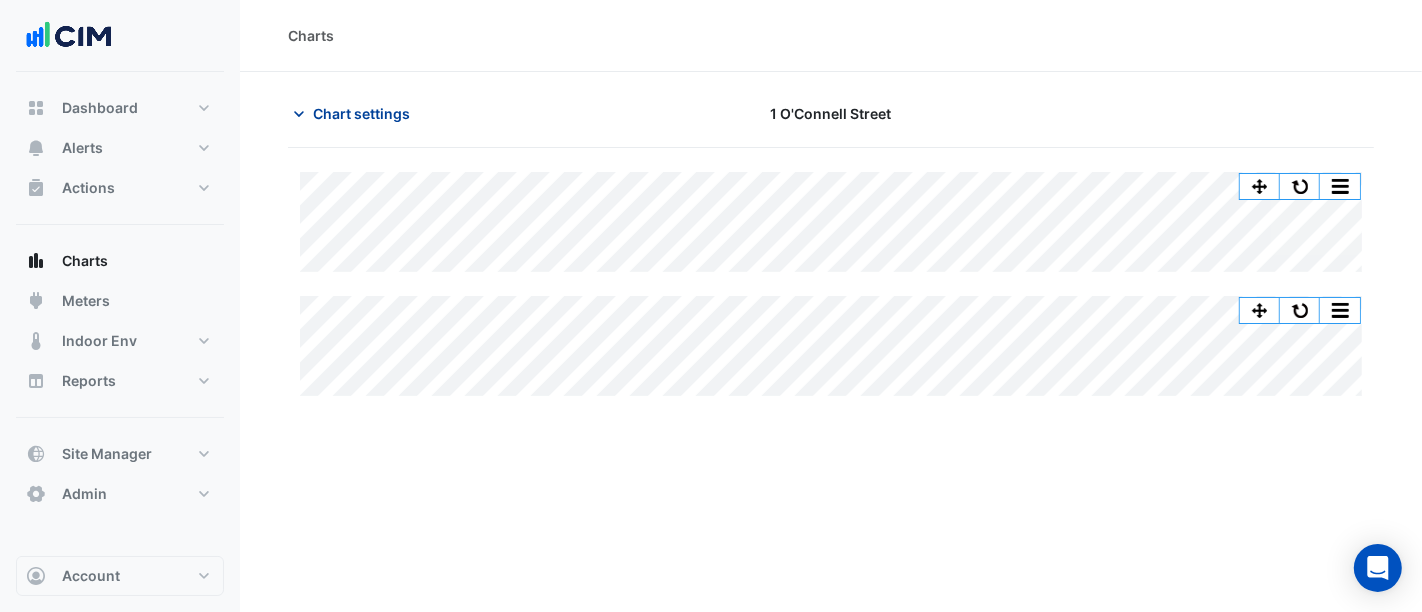 click on "Chart settings" 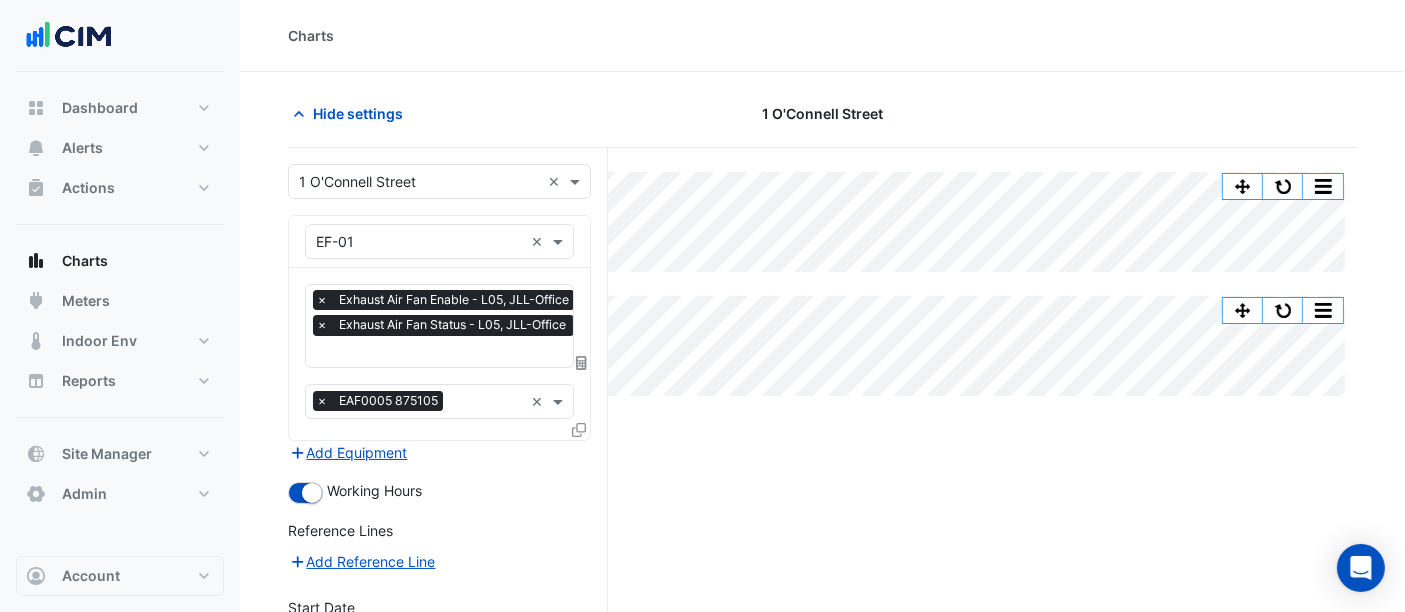 click at bounding box center (447, 353) 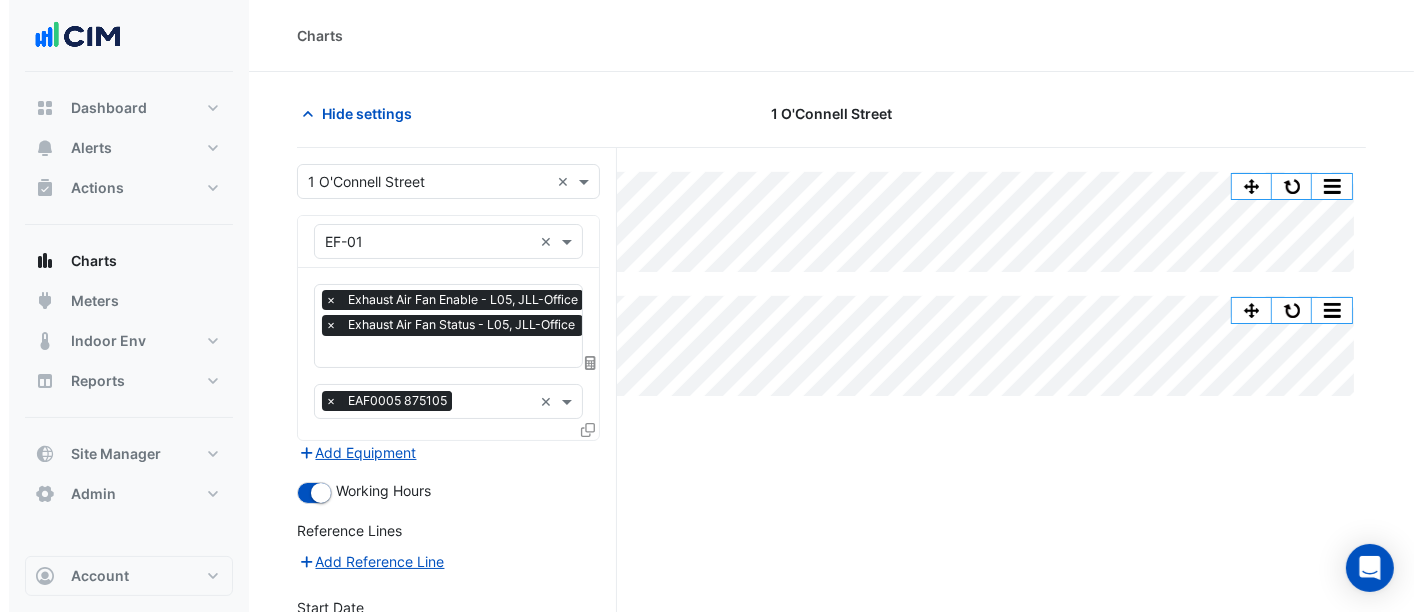 scroll, scrollTop: 0, scrollLeft: 8, axis: horizontal 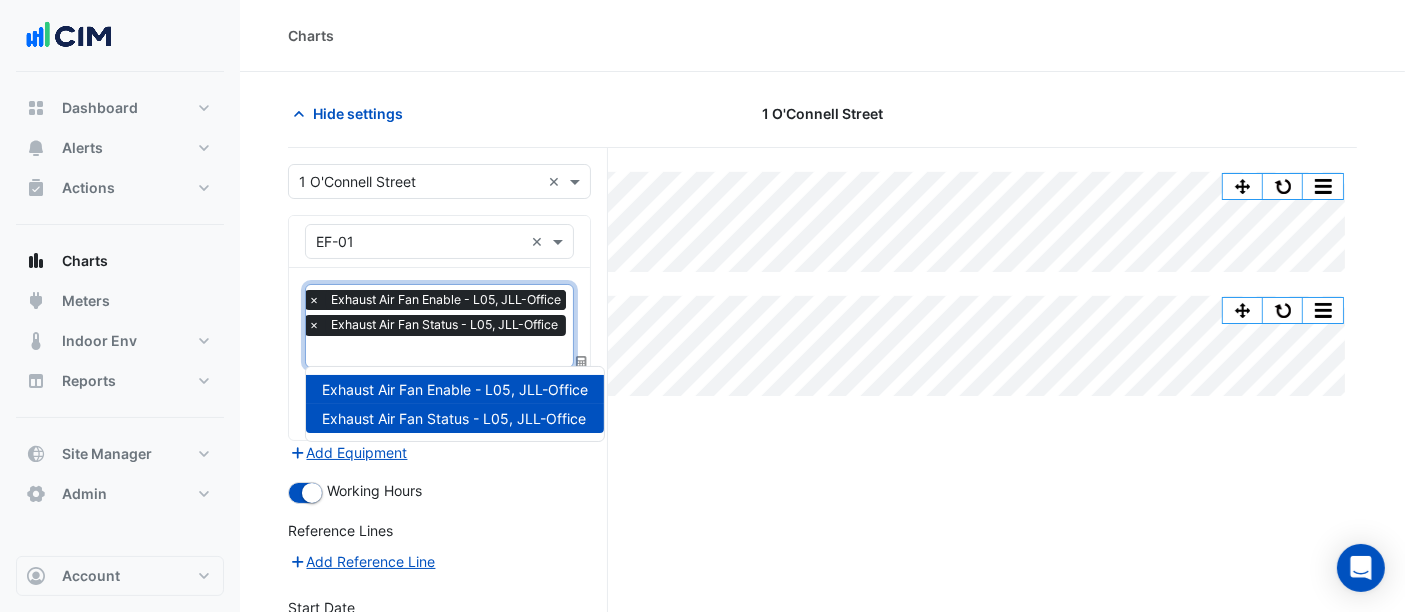 click on "Split All Split None Print Save as JPEG Save as PNG Pivot Data Table Export CSV - Flat Export CSV - Pivot Select Chart Type Select Timezone    ◼    EF-01    Exhaust Air Fan Enable       L05 JLL-Office    Wed 06-Aug-2025 23:34       Off (0)    Timezone: Australia/Sydney (AEST)
Split All Split None Print Save as JPEG Save as PNG Pivot Data Table Export CSV - Flat Export CSV - Pivot Select Chart Type Select Timezone    ◼    EF-01    Exhaust Air Fan Status       L05 JLL-Office    Wed 06-Aug-2025 23:31       Off (0)    Timezone: Australia/Sydney (AEST)" 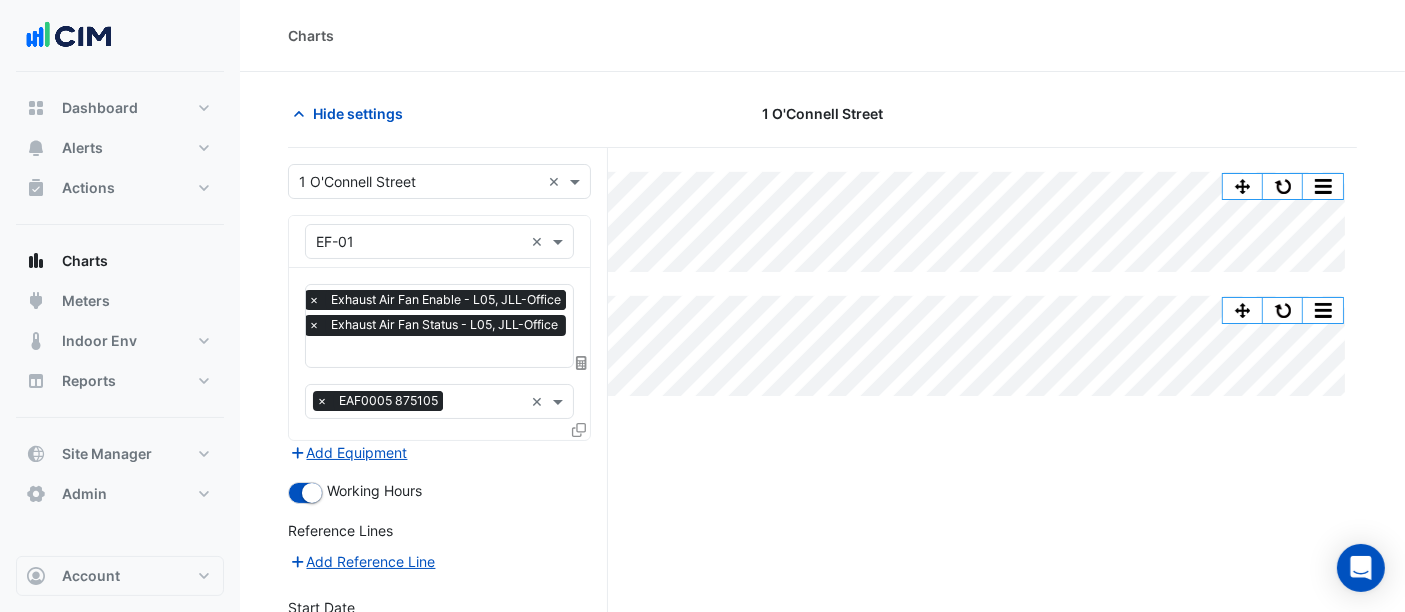 click on "Hide settings
1 O'Connell Street" 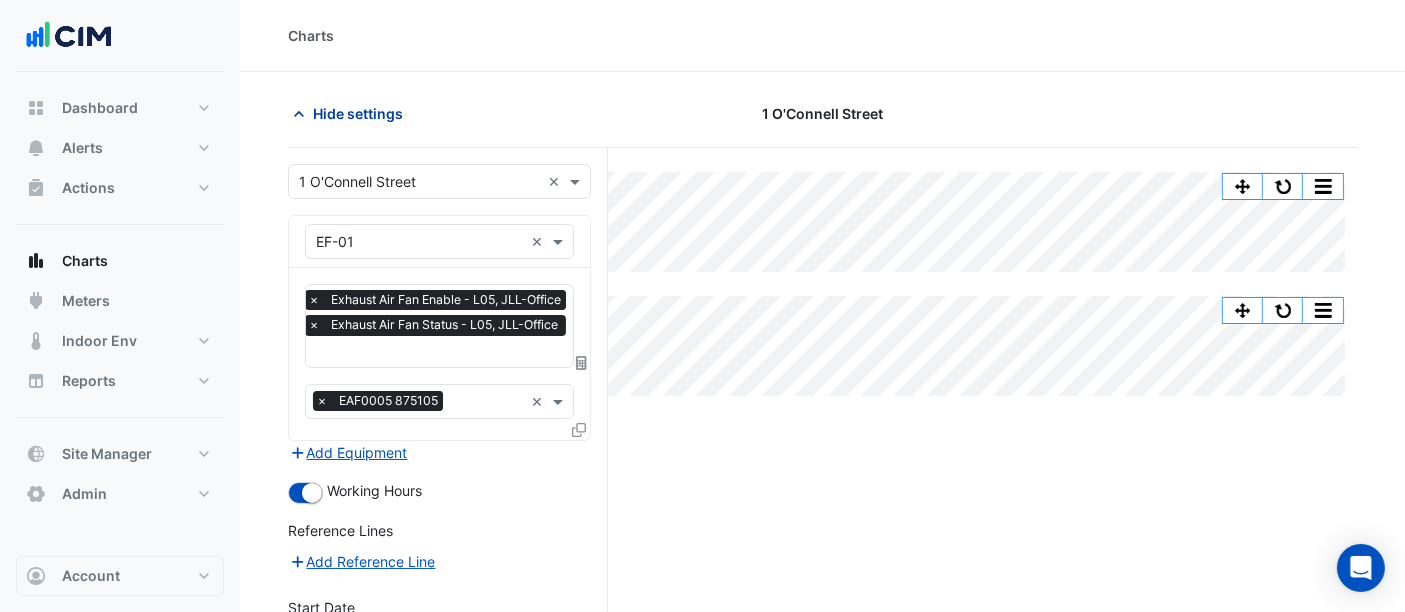 click on "Hide settings" 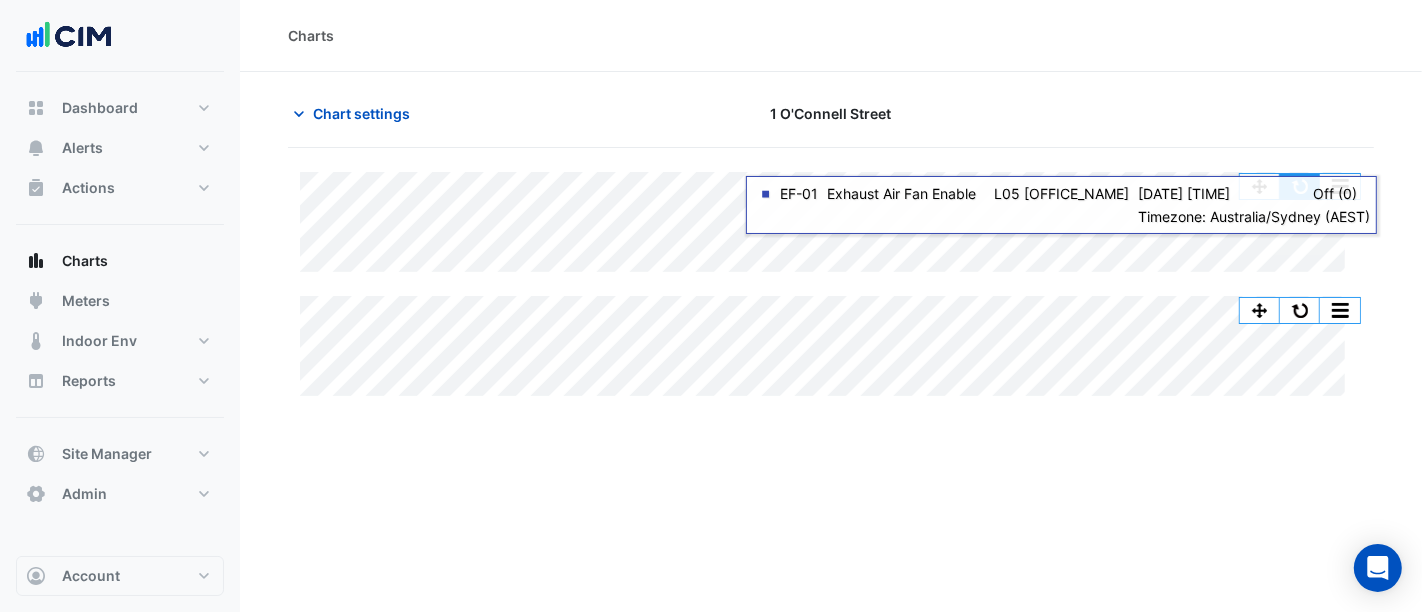 click 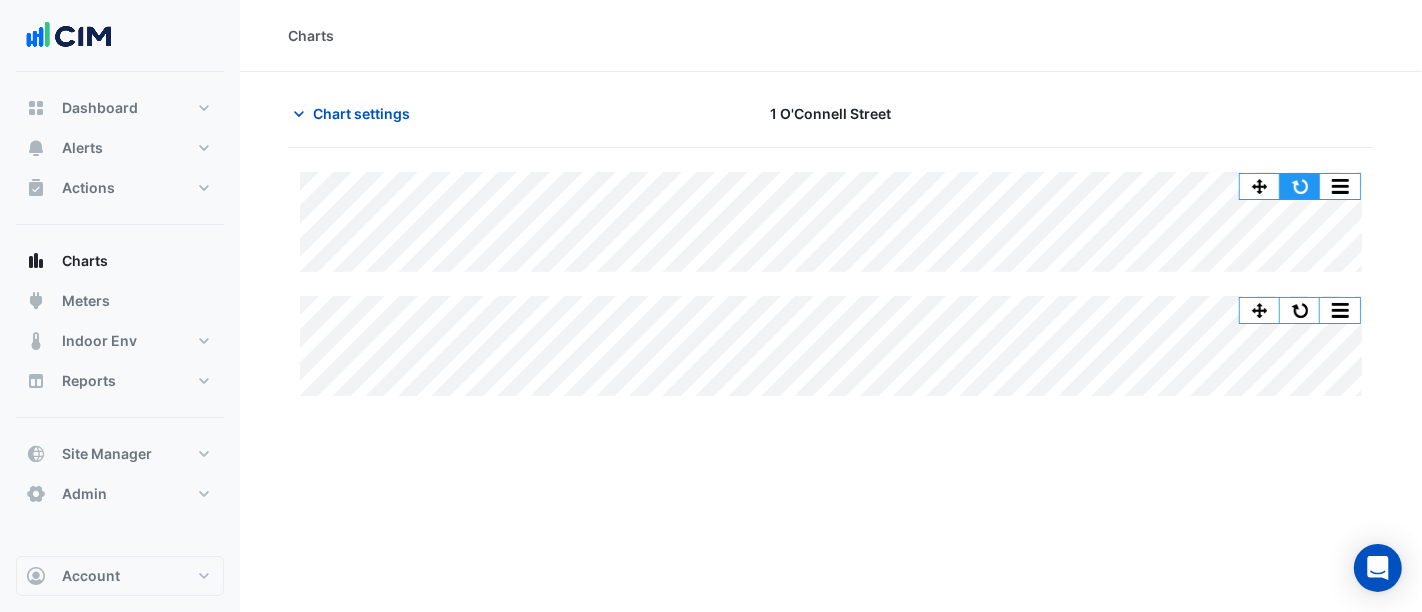 drag, startPoint x: 1299, startPoint y: 188, endPoint x: 1249, endPoint y: 167, distance: 54.230988 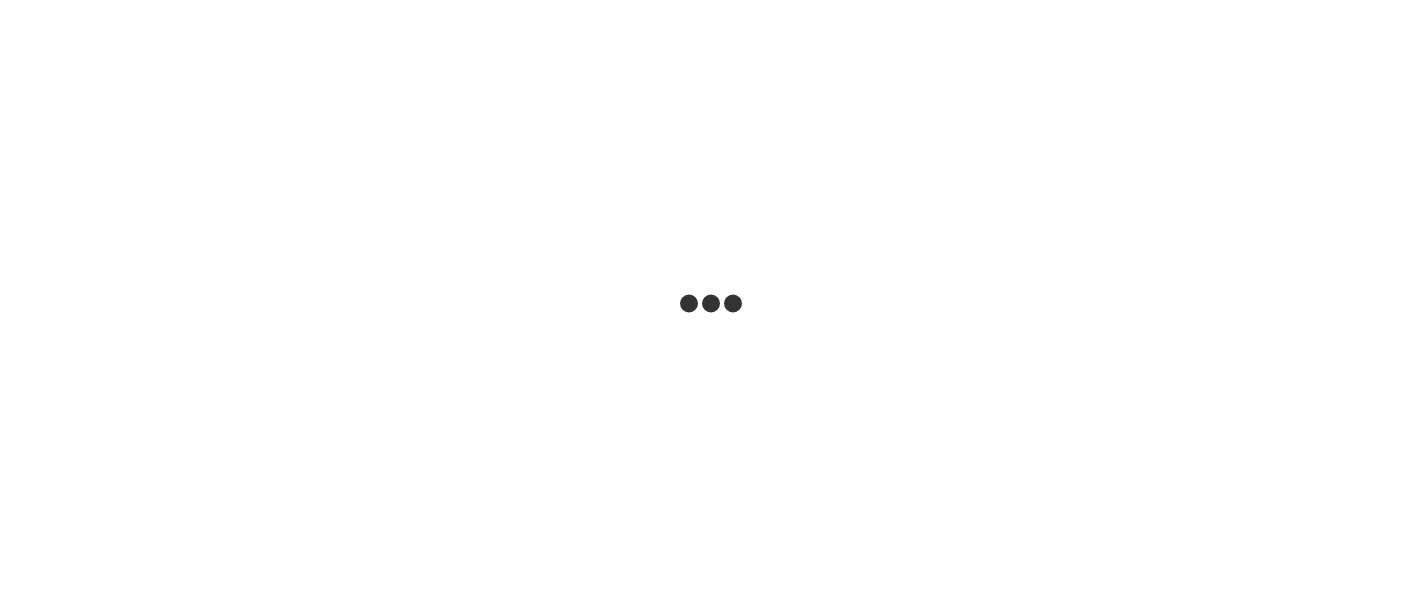 scroll, scrollTop: 0, scrollLeft: 0, axis: both 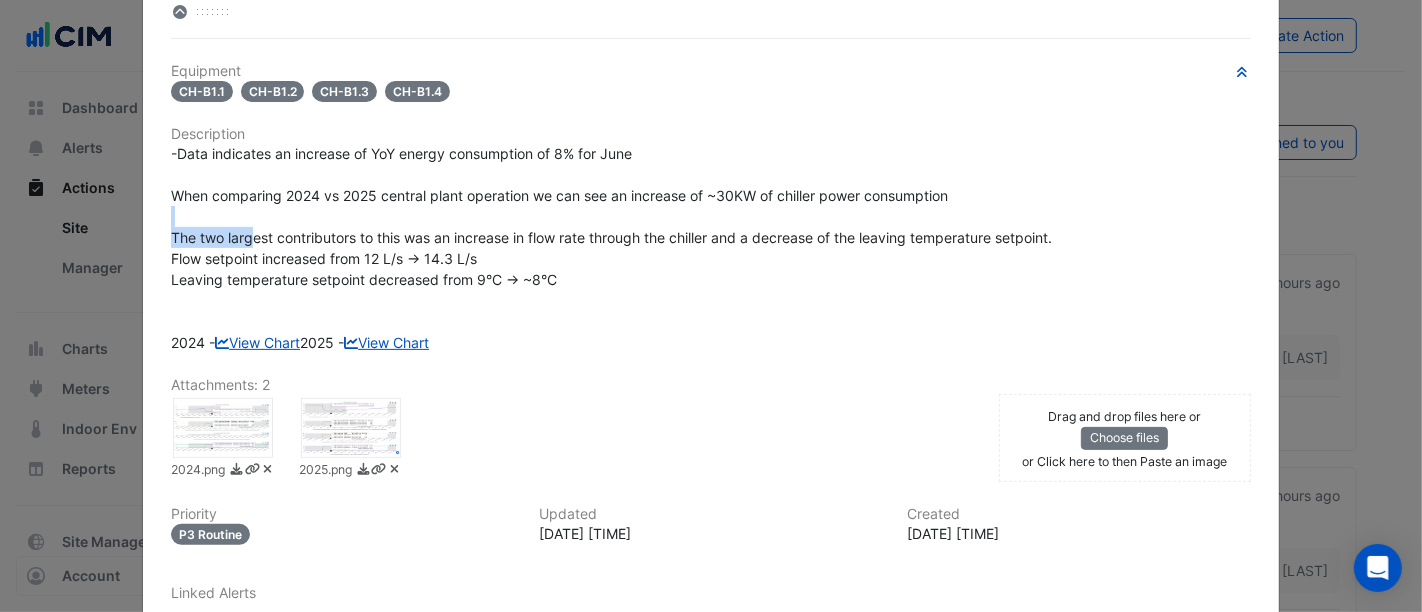 drag, startPoint x: 246, startPoint y: 224, endPoint x: 351, endPoint y: 223, distance: 105.00476 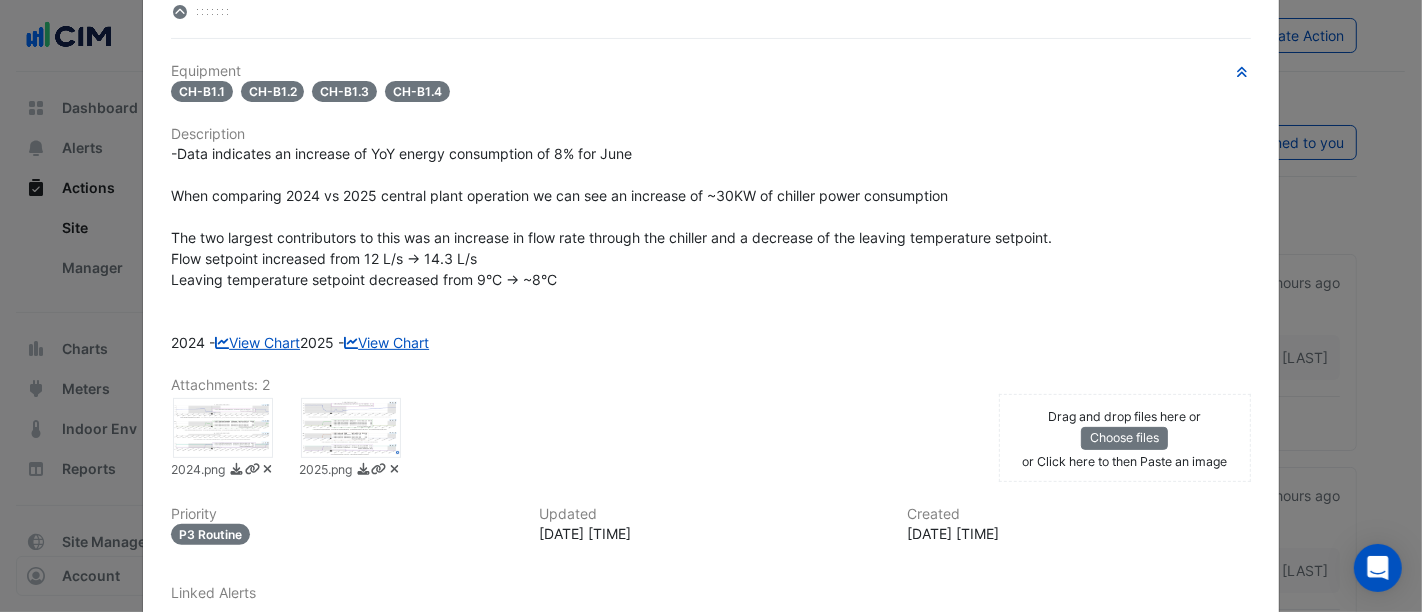 click on "-Data indicates an increase of YoY energy consumption of 8% for June
When comparing 2024 vs 2025 central plant operation we can see an increase of ~30KW of chiller power consumption
The two largest contributors to this was an increase in flow rate through the chiller and a decrease of the leaving temperature setpoint.
Flow setpoint increased from 12 L/s -> 14.3 L/s
Leaving temperature setpoint decreased from 9°C -> ~8°C
2024 -  View Chart
2025 -  View Chart" 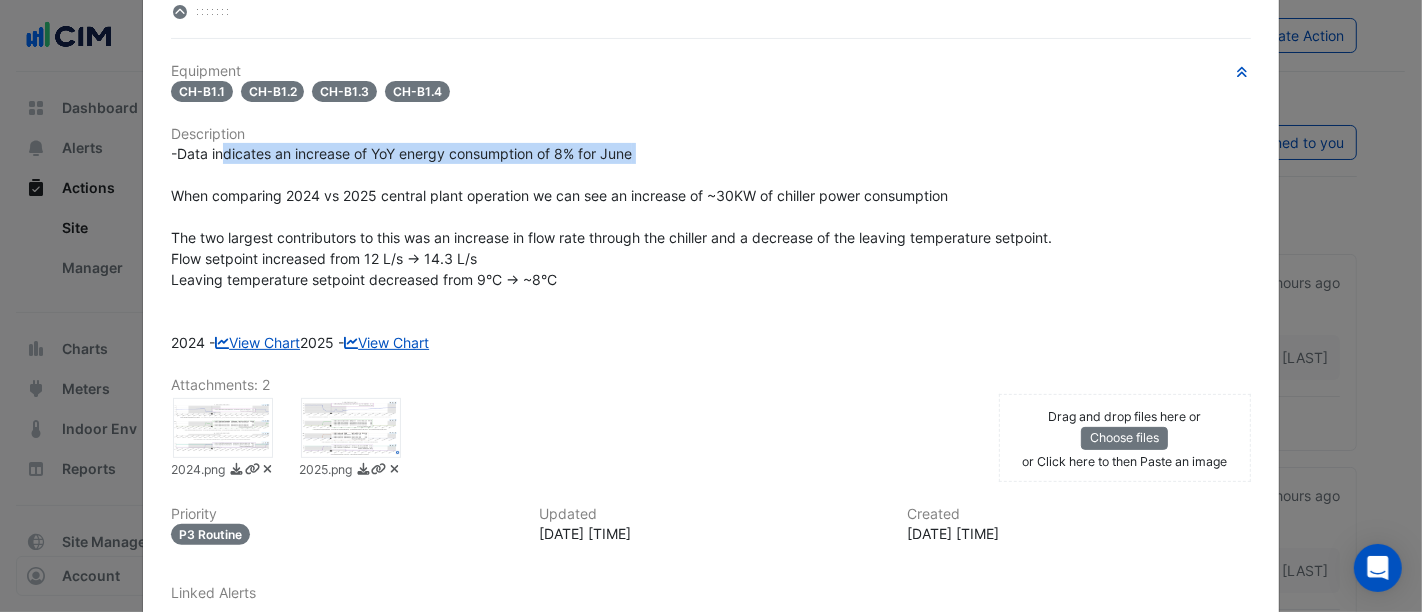 drag, startPoint x: 217, startPoint y: 147, endPoint x: 580, endPoint y: 174, distance: 364.00275 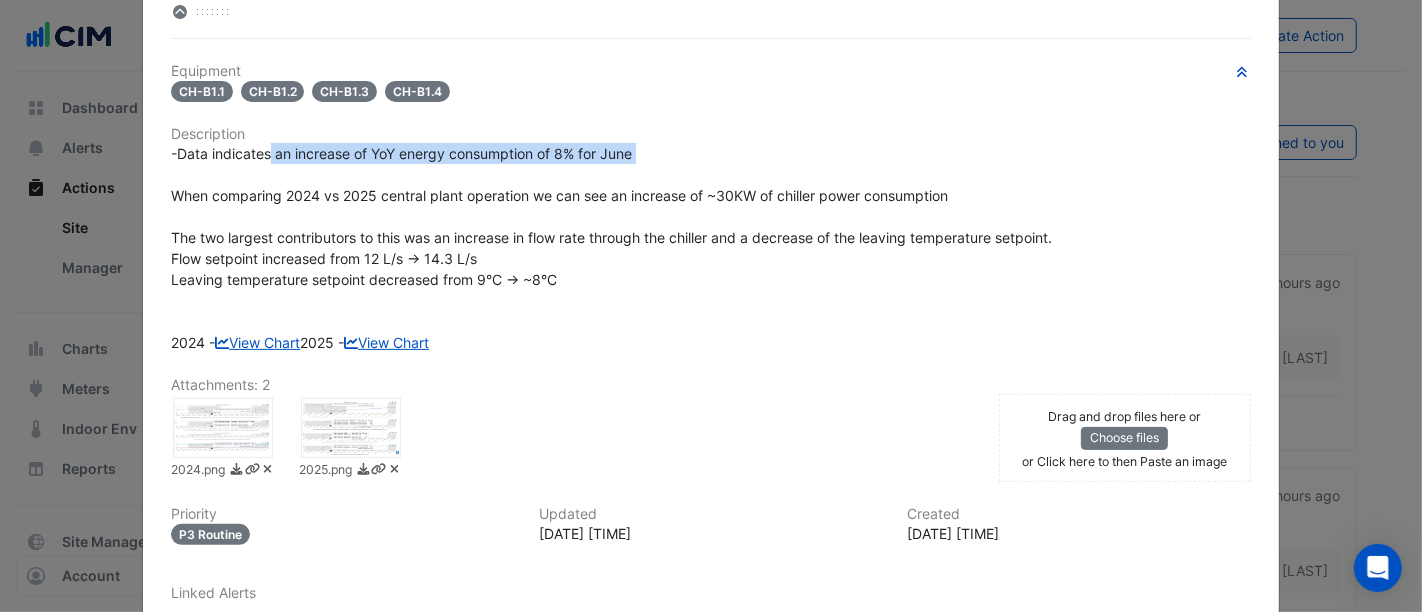 drag, startPoint x: 260, startPoint y: 151, endPoint x: 505, endPoint y: 167, distance: 245.5219 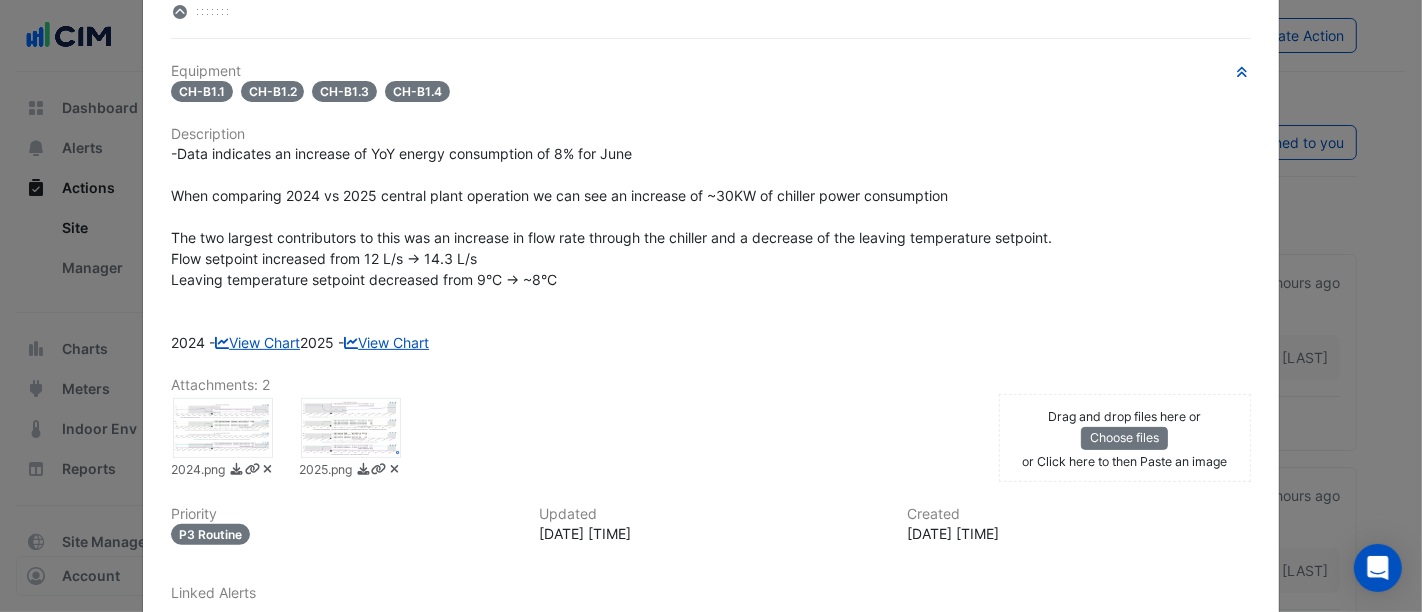 click on "Description" 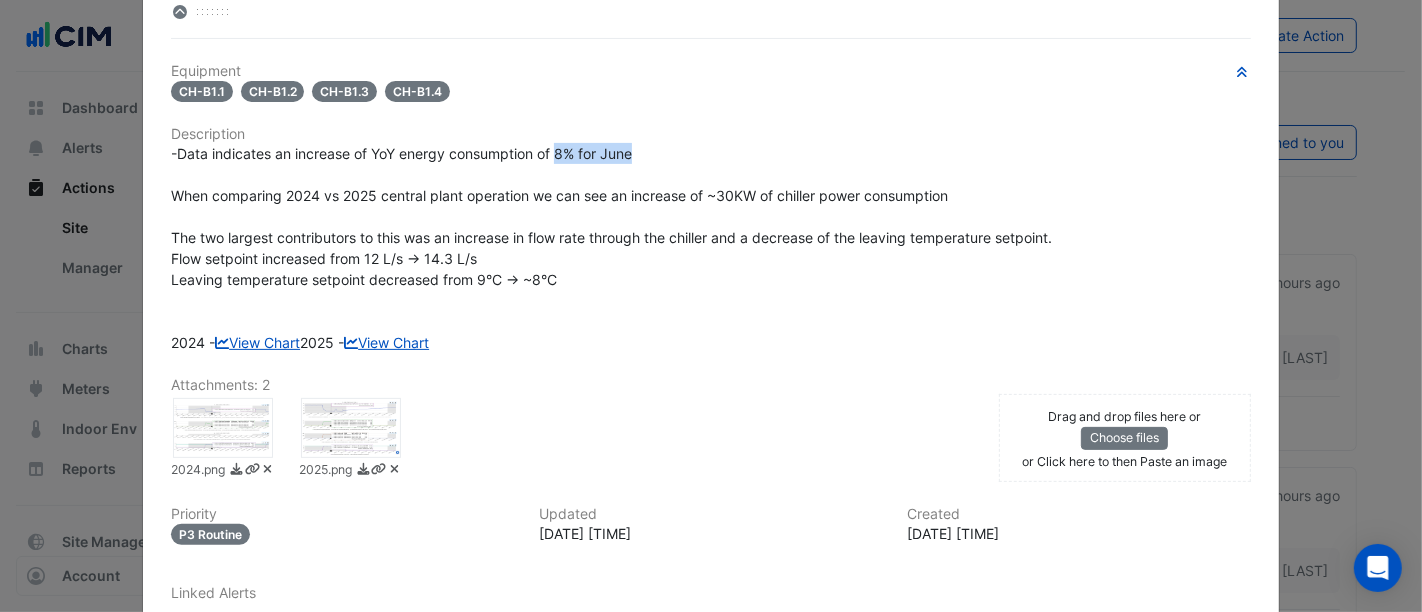 drag, startPoint x: 551, startPoint y: 152, endPoint x: 664, endPoint y: 156, distance: 113.07078 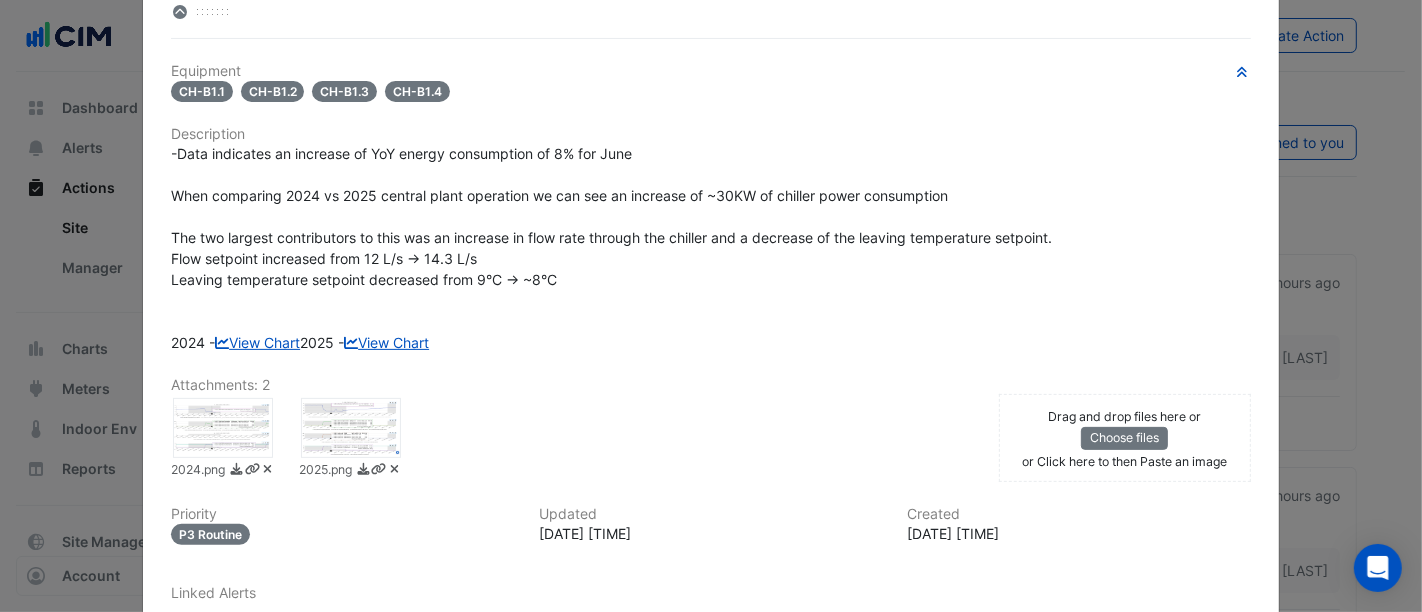 drag, startPoint x: 692, startPoint y: 215, endPoint x: 788, endPoint y: 208, distance: 96.25487 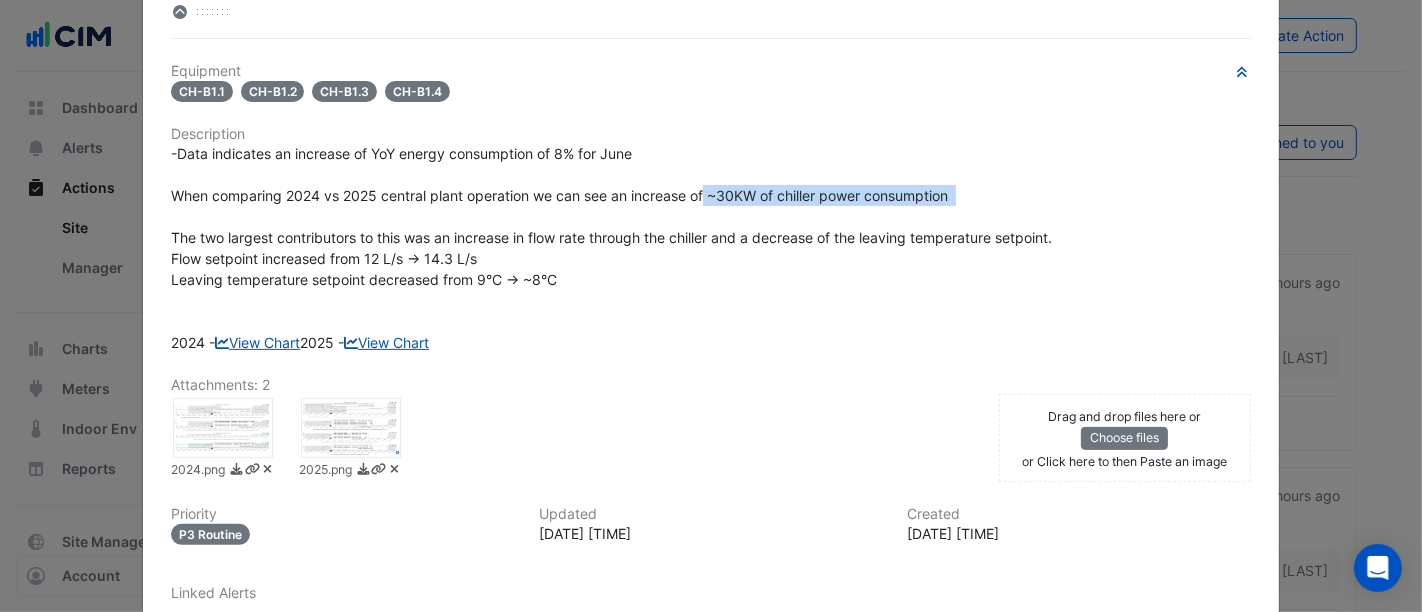 drag, startPoint x: 853, startPoint y: 208, endPoint x: 882, endPoint y: 210, distance: 29.068884 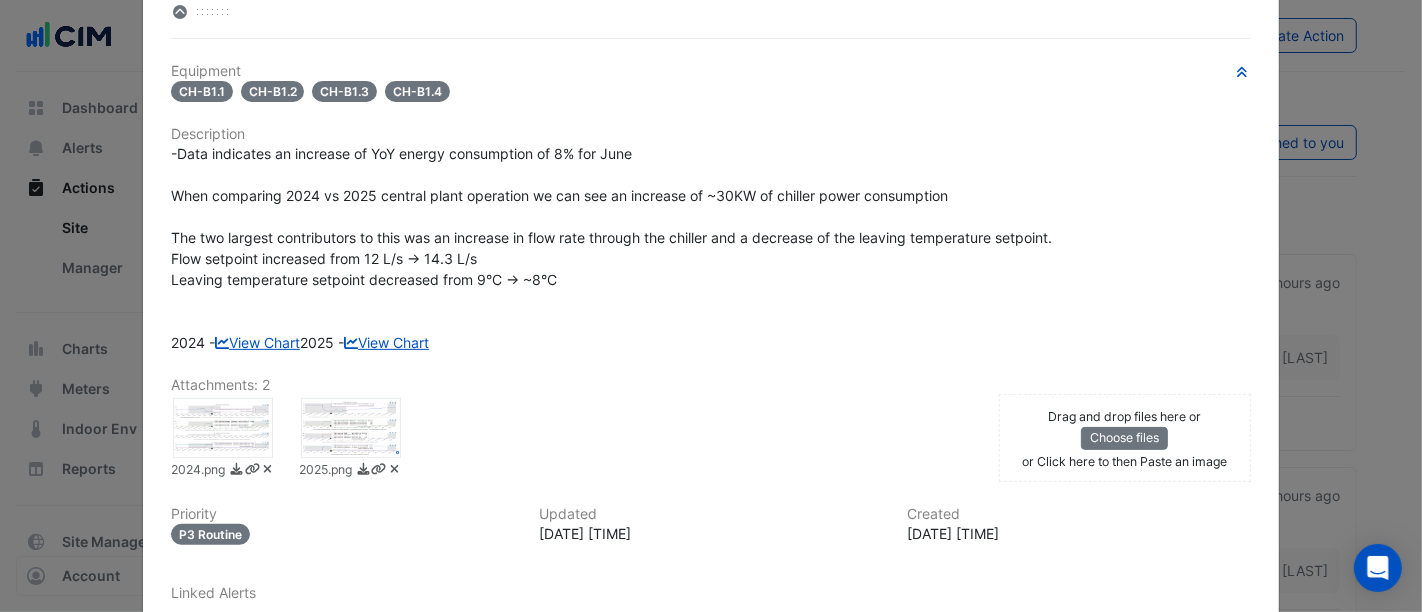 click on "-Data indicates an increase of YoY energy consumption of 8% for June
When comparing 2024 vs 2025 central plant operation we can see an increase of ~30KW of chiller power consumption
The two largest contributors to this was an increase in flow rate through the chiller and a decrease of the leaving temperature setpoint.
Flow setpoint increased from 12 L/s -> 14.3 L/s
Leaving temperature setpoint decreased from 9°C -> ~8°C
2024 -  View Chart
2025 -  View Chart" 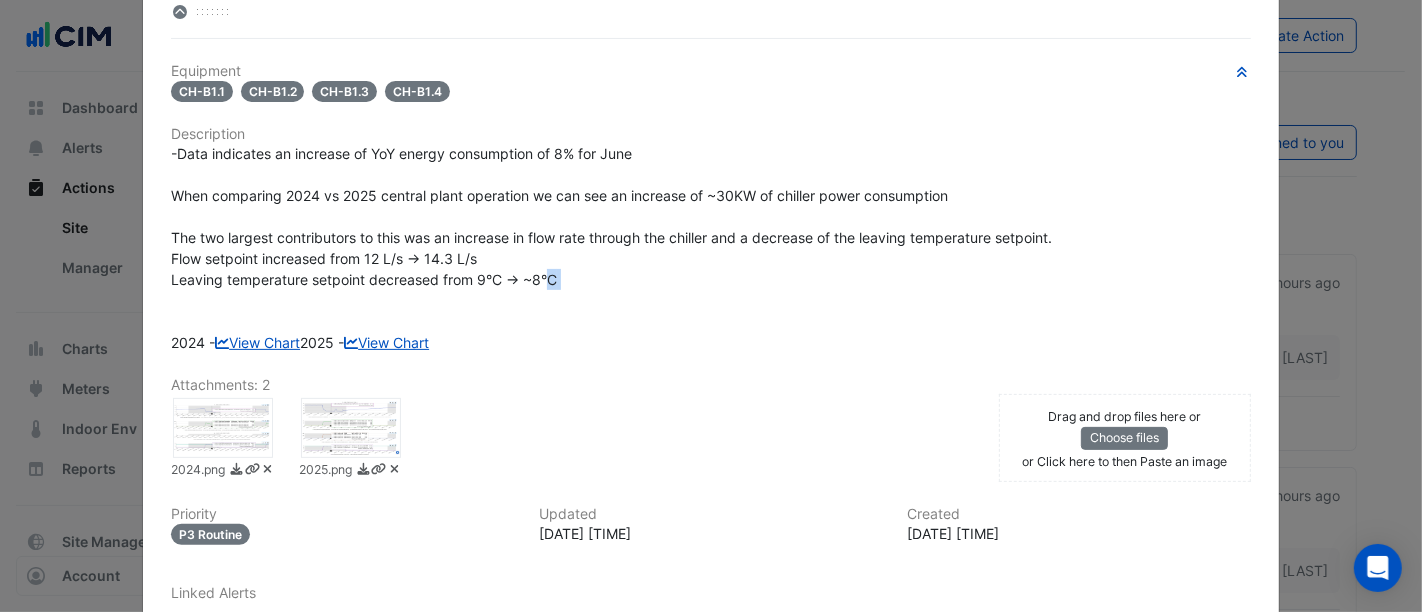 drag, startPoint x: 401, startPoint y: 292, endPoint x: 389, endPoint y: 300, distance: 14.422205 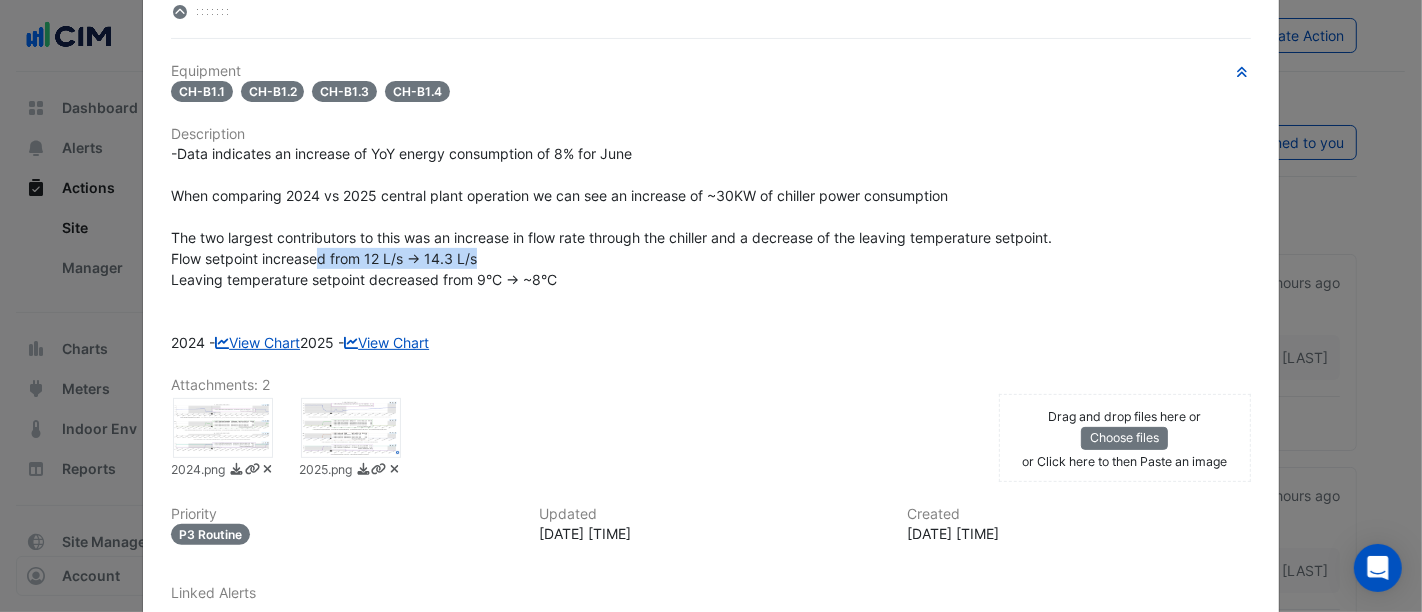 drag, startPoint x: 312, startPoint y: 259, endPoint x: 491, endPoint y: 254, distance: 179.06982 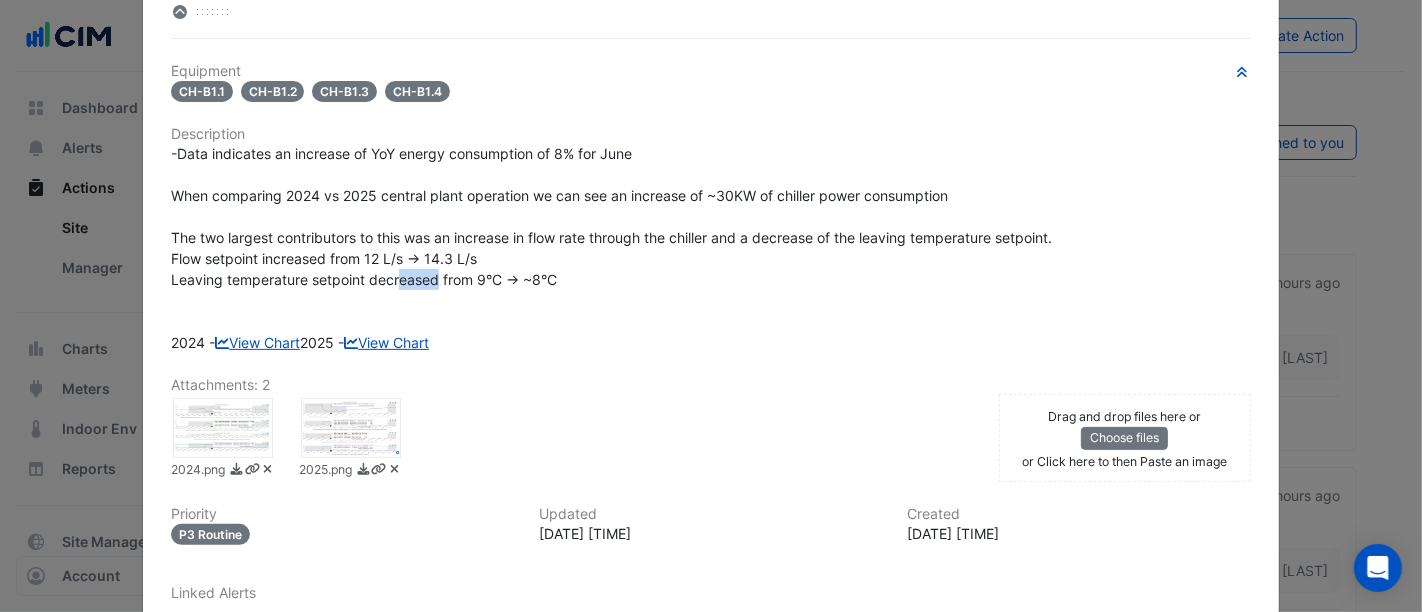 drag, startPoint x: 389, startPoint y: 277, endPoint x: 237, endPoint y: 287, distance: 152.3286 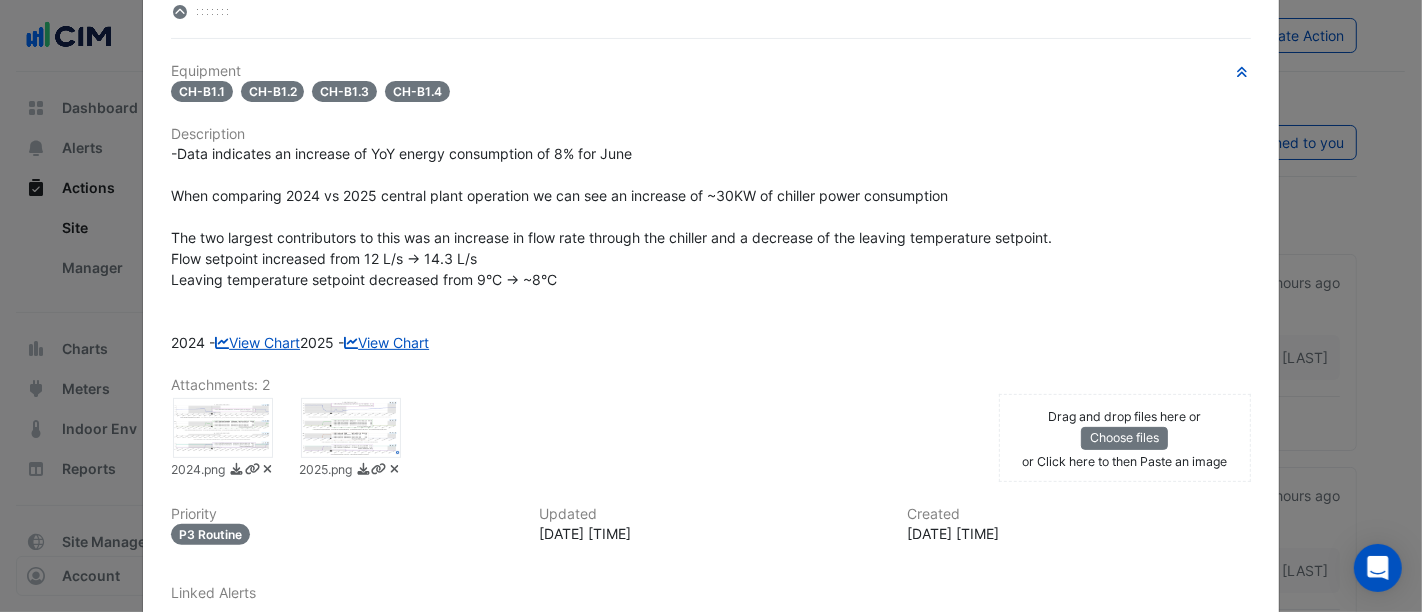 drag, startPoint x: 197, startPoint y: 284, endPoint x: 198, endPoint y: 270, distance: 14.035668 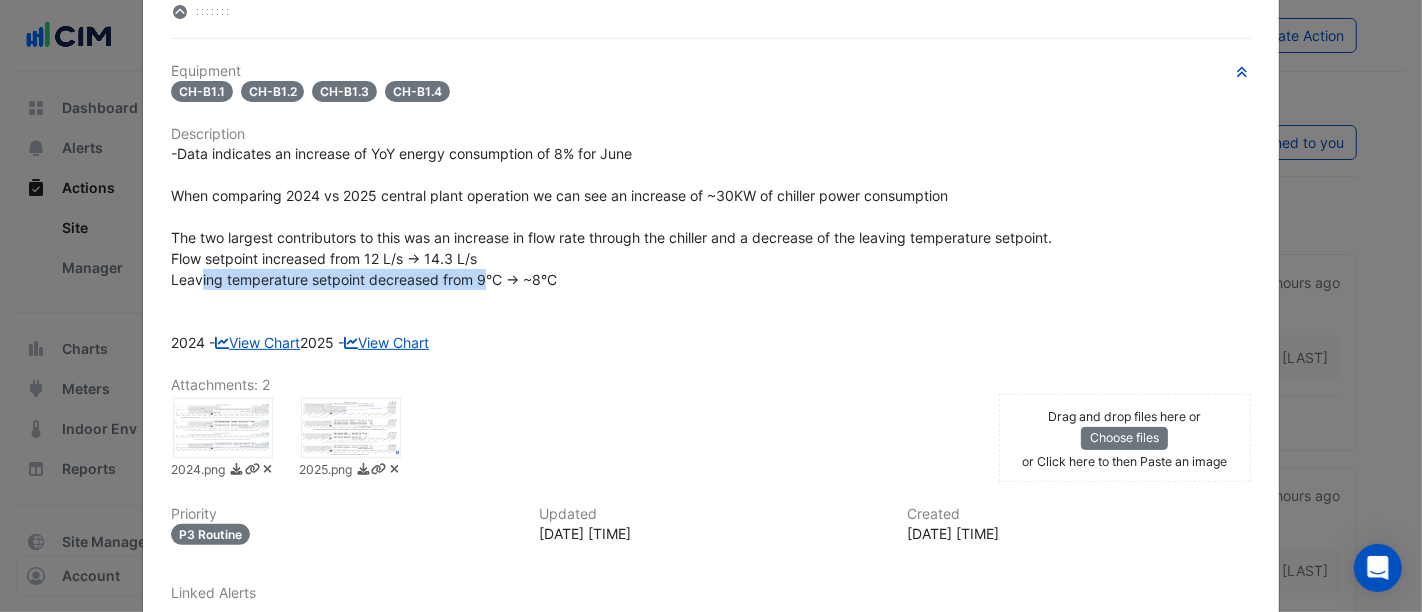 drag, startPoint x: 198, startPoint y: 270, endPoint x: 474, endPoint y: 269, distance: 276.0018 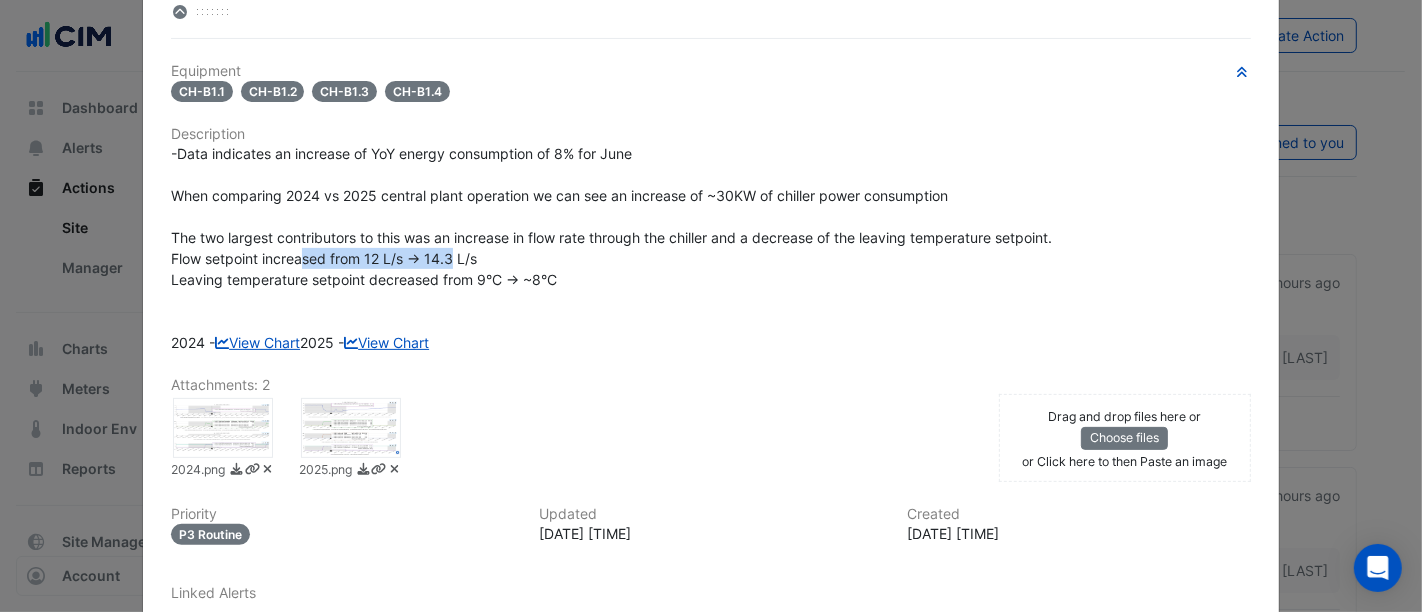 drag, startPoint x: 296, startPoint y: 253, endPoint x: 440, endPoint y: 253, distance: 144 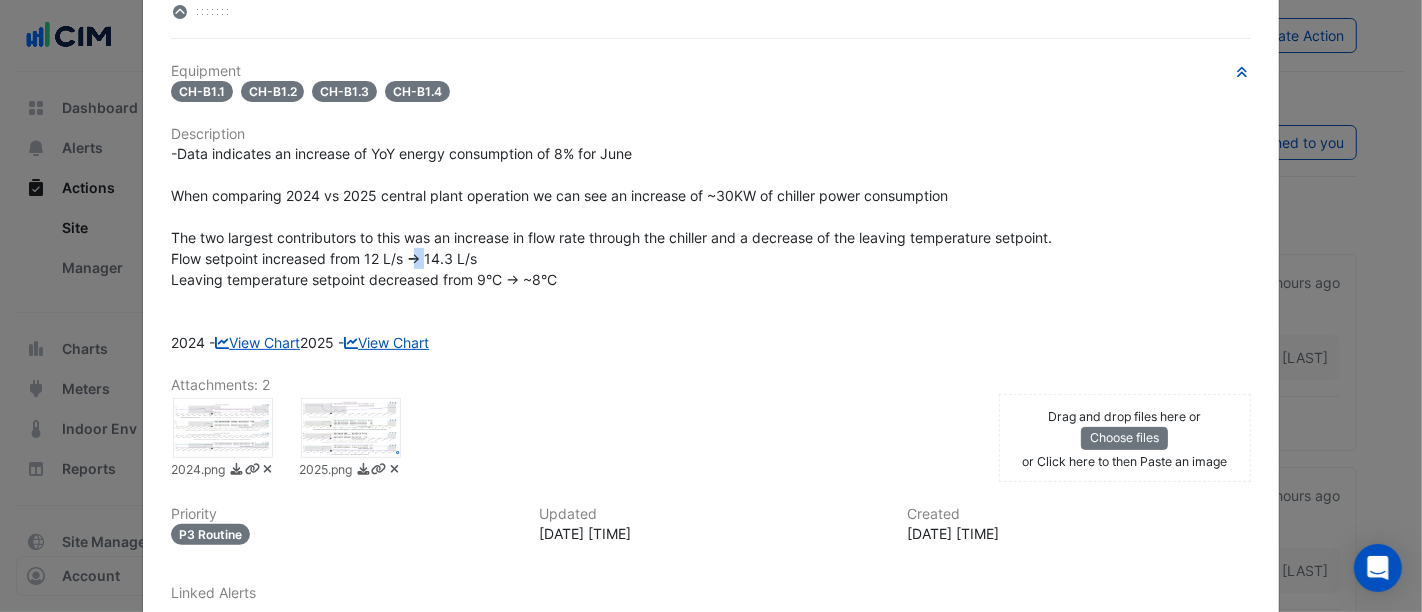 click on "-Data indicates an increase of YoY energy consumption of 8% for June
When comparing 2024 vs 2025 central plant operation we can see an increase of ~30KW of chiller power consumption
The two largest contributors to this was an increase in flow rate through the chiller and a decrease of the leaving temperature setpoint.
Flow setpoint increased from 12 L/s -> 14.3 L/s
Leaving temperature setpoint decreased from 9°C -> ~8°C
2024 -  View Chart
2025 -  View Chart" 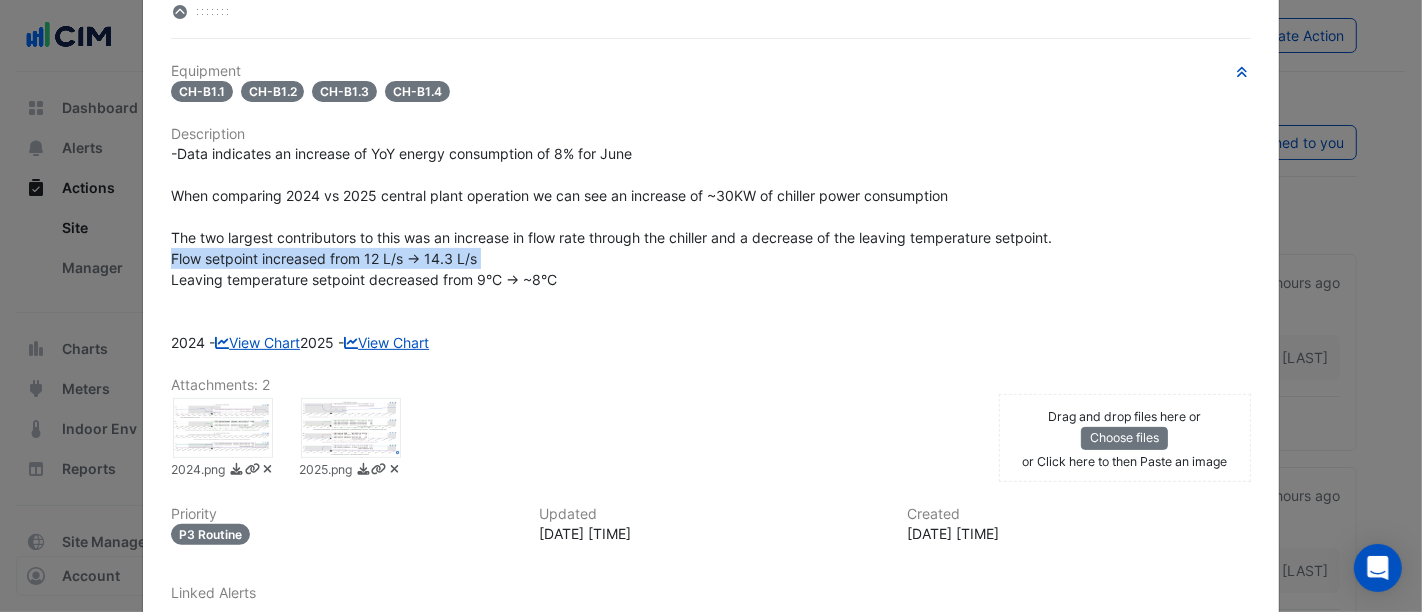click on "-Data indicates an increase of YoY energy consumption of 8% for June
When comparing 2024 vs 2025 central plant operation we can see an increase of ~30KW of chiller power consumption
The two largest contributors to this was an increase in flow rate through the chiller and a decrease of the leaving temperature setpoint.
Flow setpoint increased from 12 L/s -> 14.3 L/s
Leaving temperature setpoint decreased from 9°C -> ~8°C
2024 -  View Chart
2025 -  View Chart" 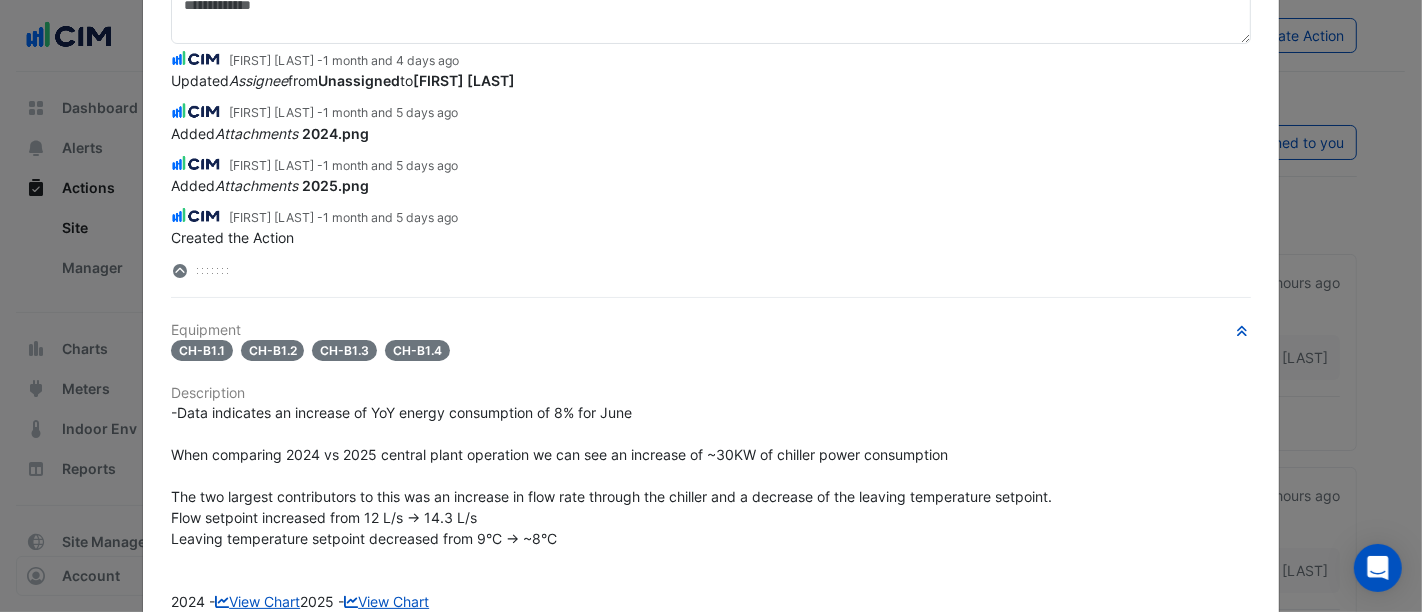 scroll, scrollTop: 0, scrollLeft: 0, axis: both 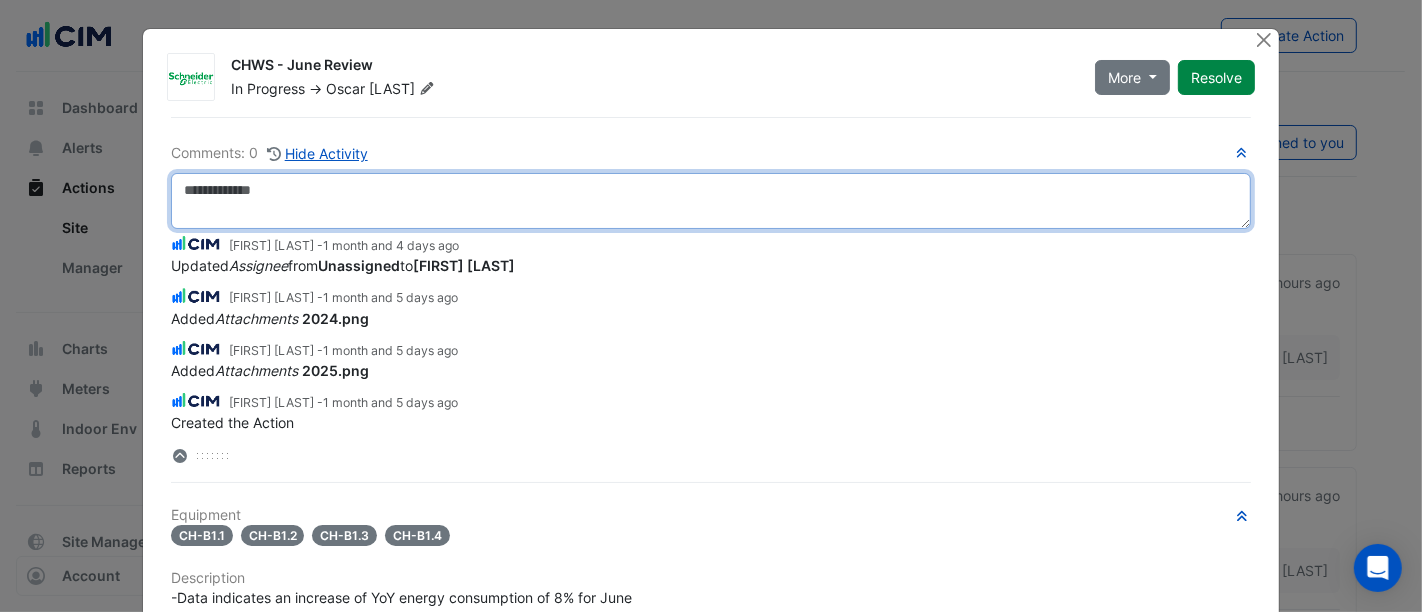click at bounding box center [711, 201] 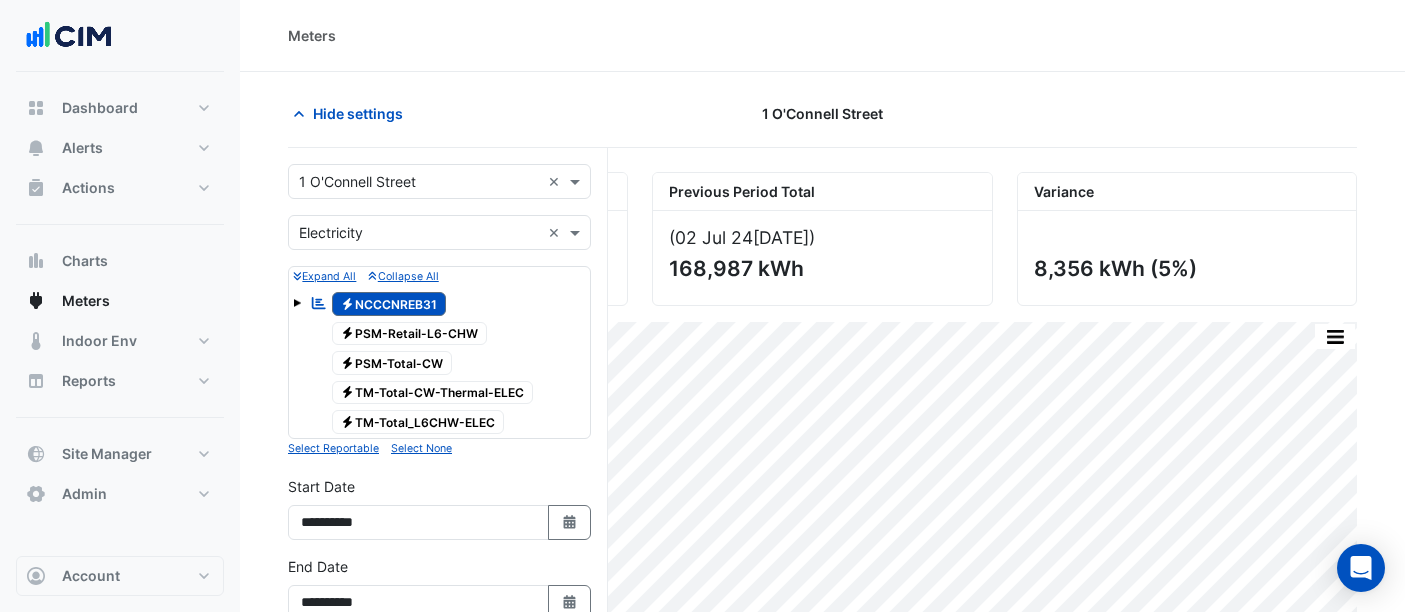 scroll, scrollTop: 0, scrollLeft: 0, axis: both 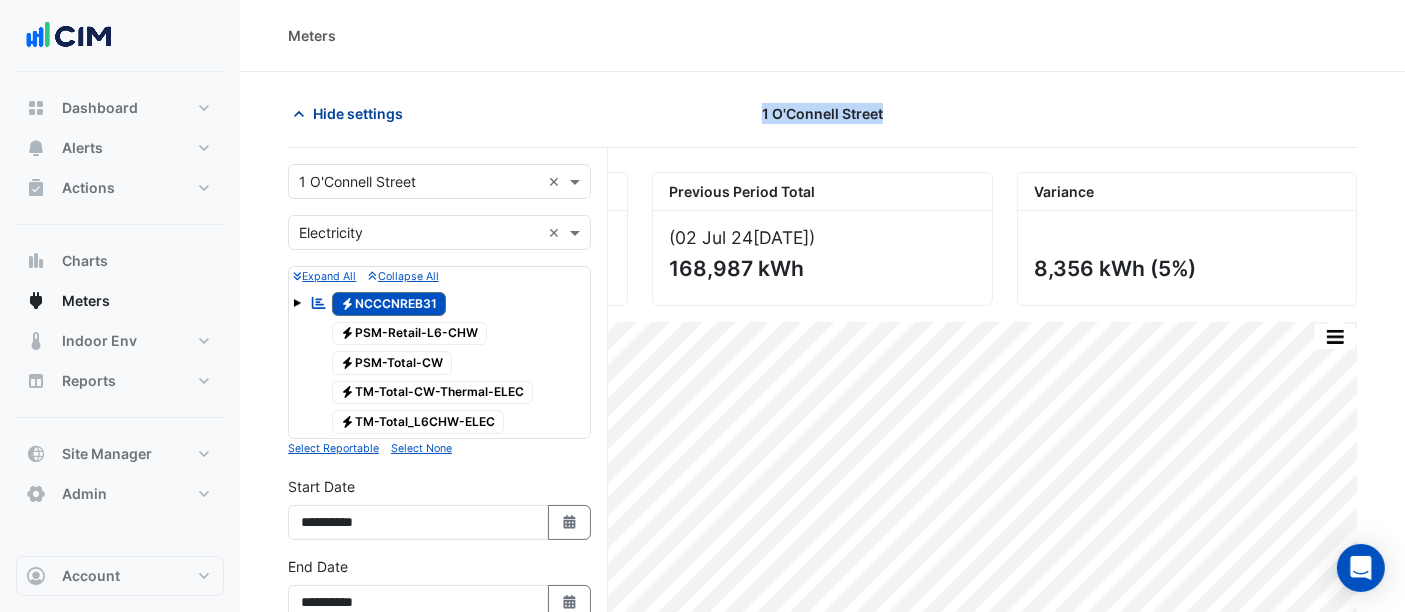 click on "Hide settings" 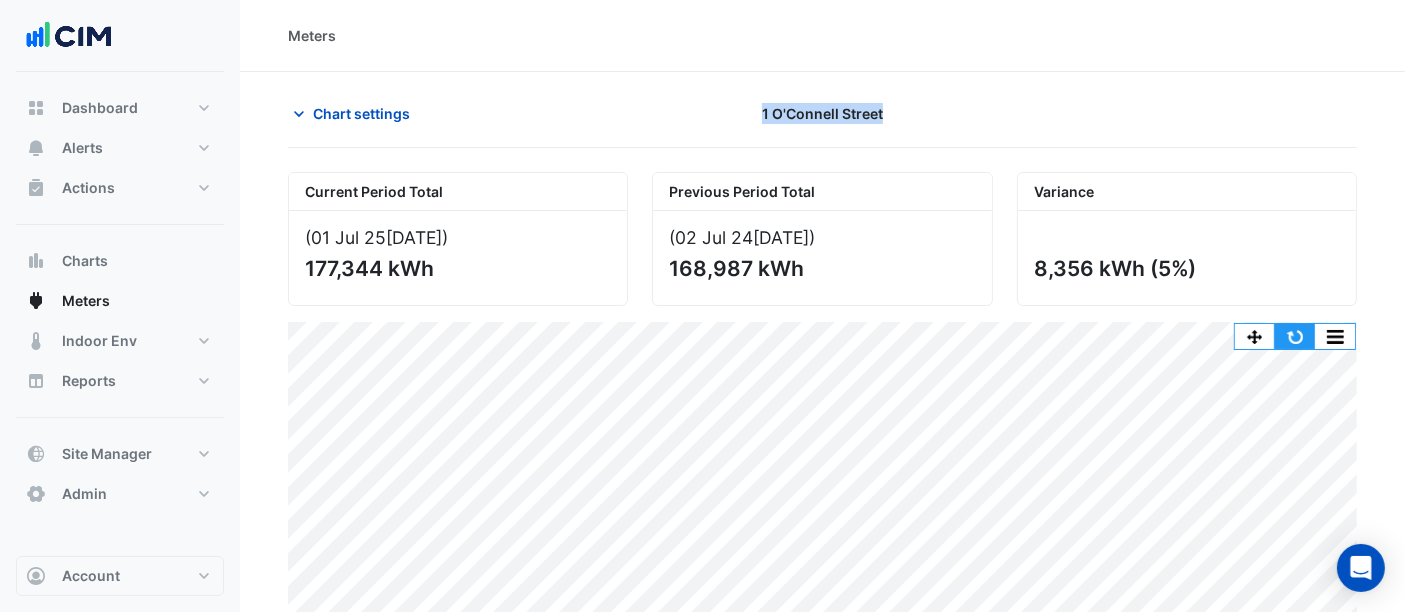 click 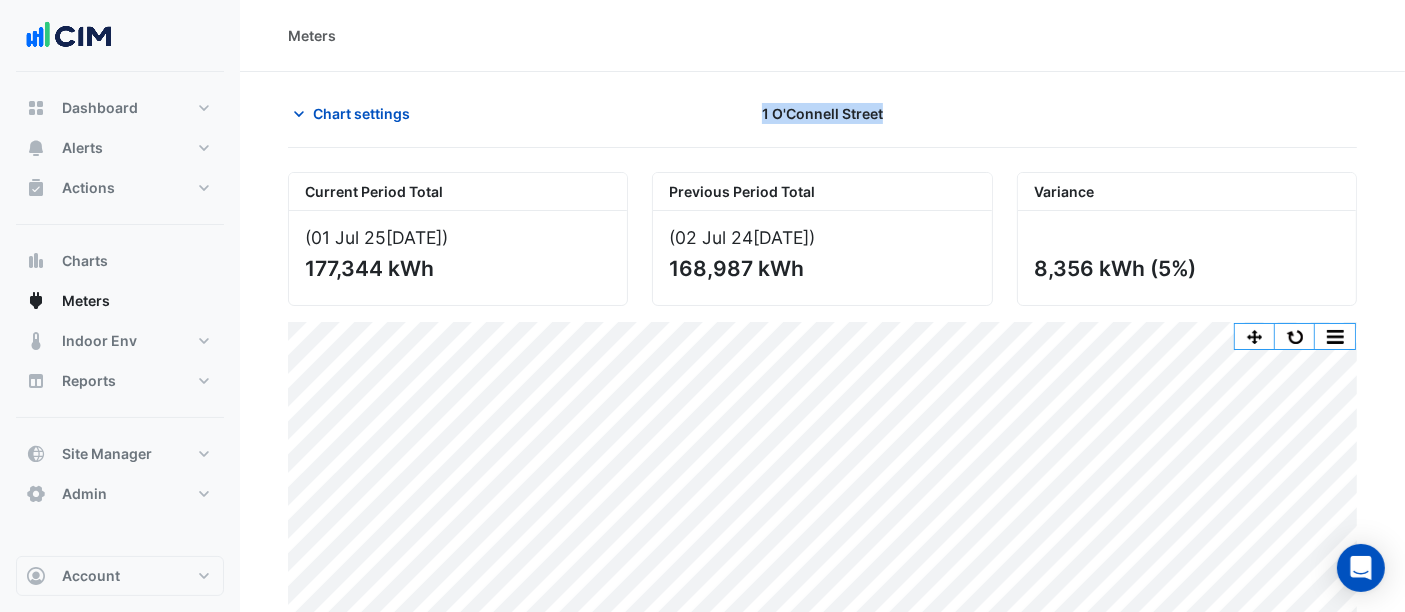 drag, startPoint x: 1068, startPoint y: 270, endPoint x: 1141, endPoint y: 281, distance: 73.82411 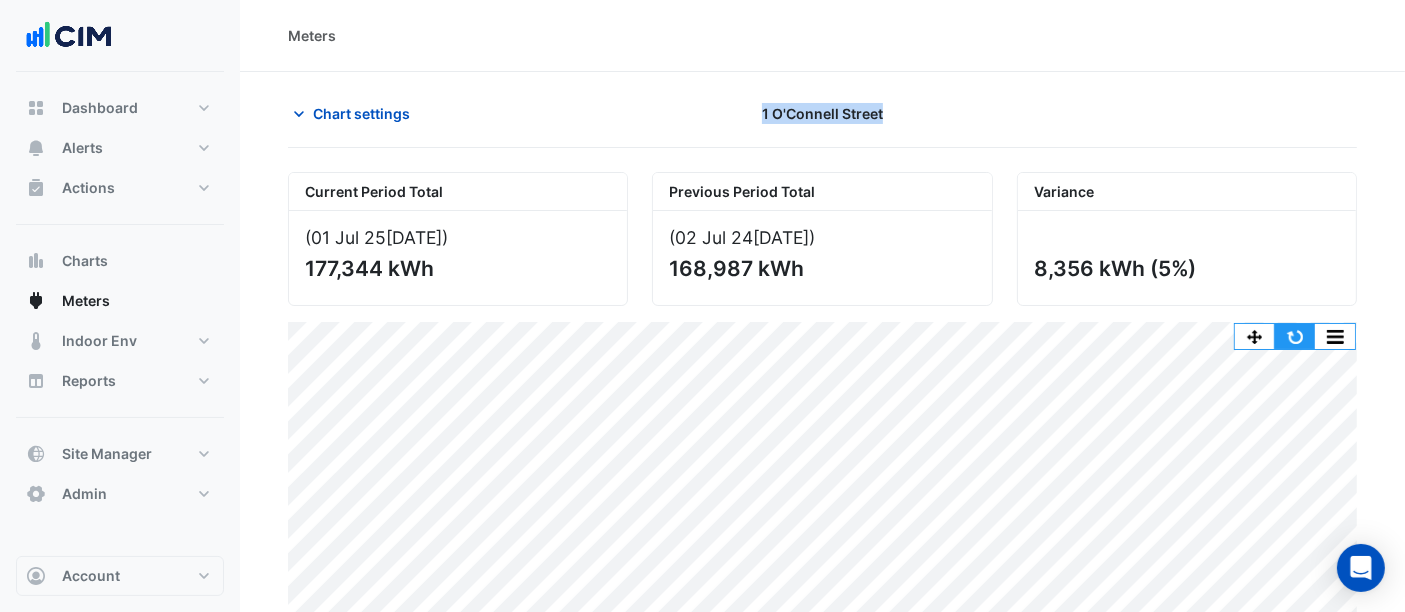 click 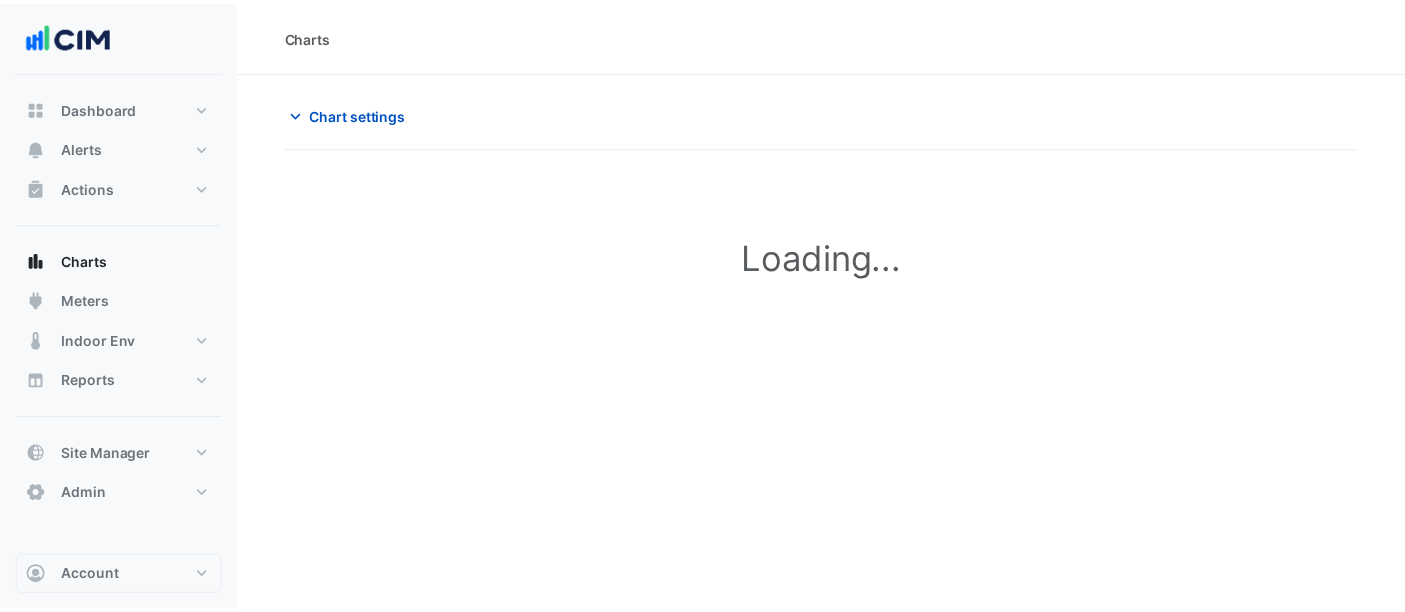 scroll, scrollTop: 0, scrollLeft: 0, axis: both 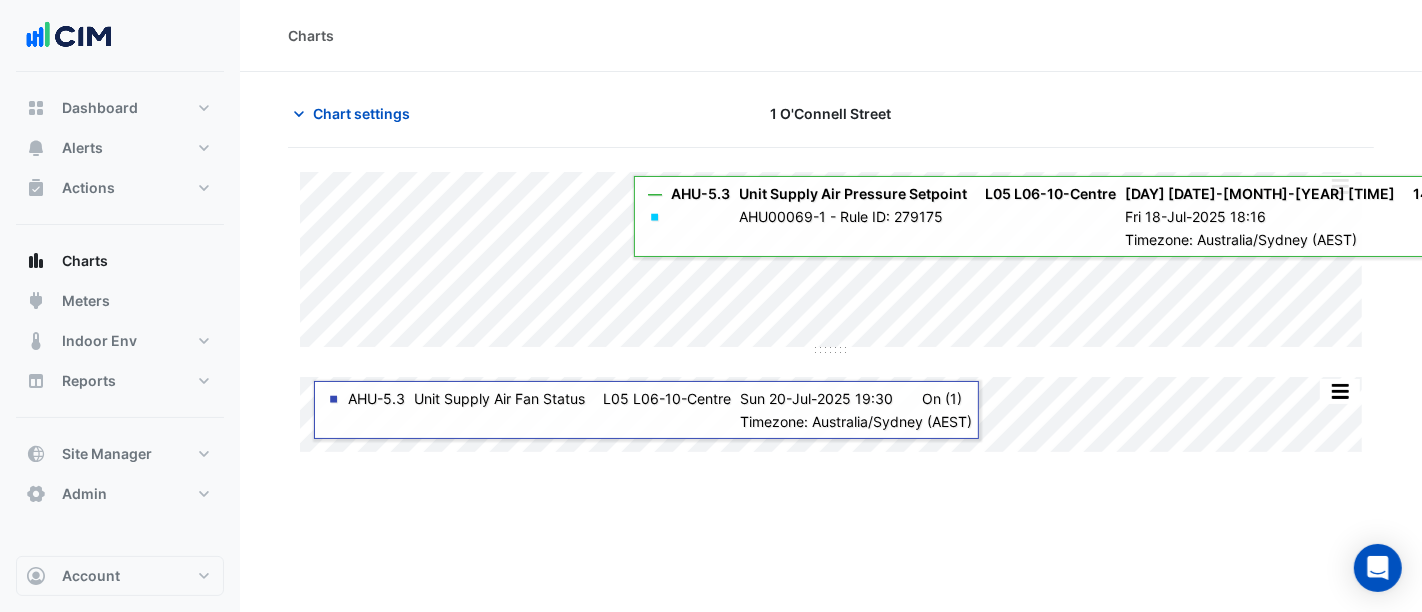 type on "**********" 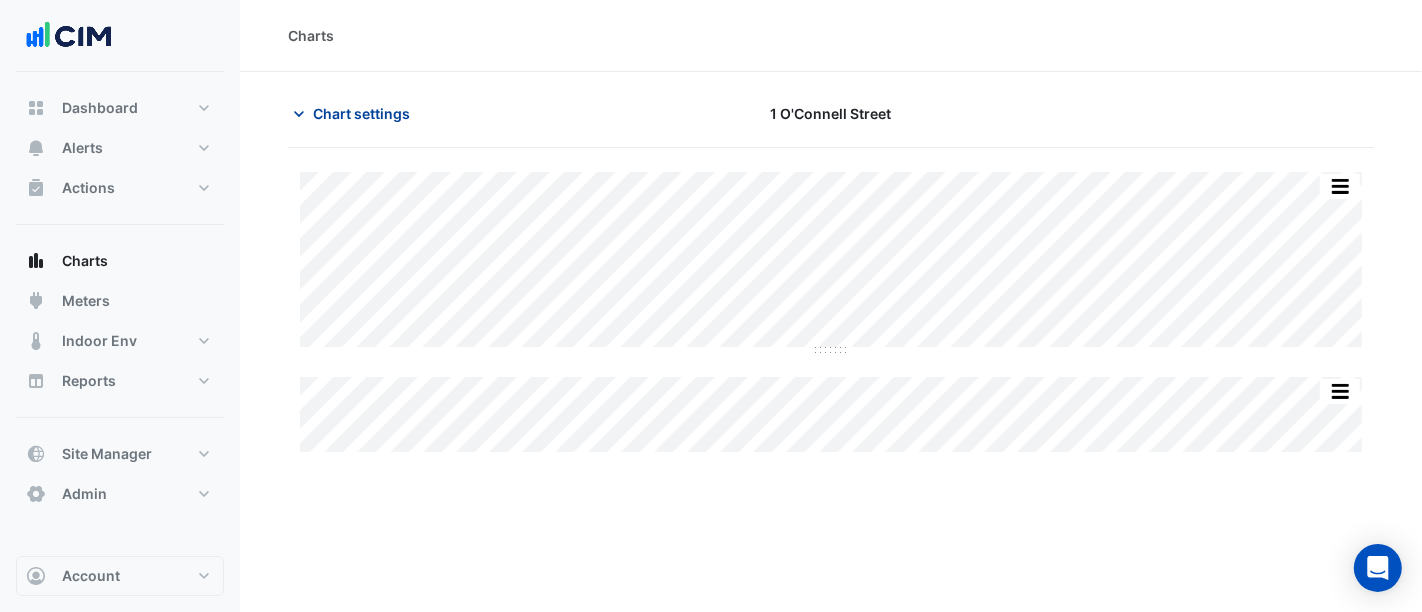 click on "Chart settings" 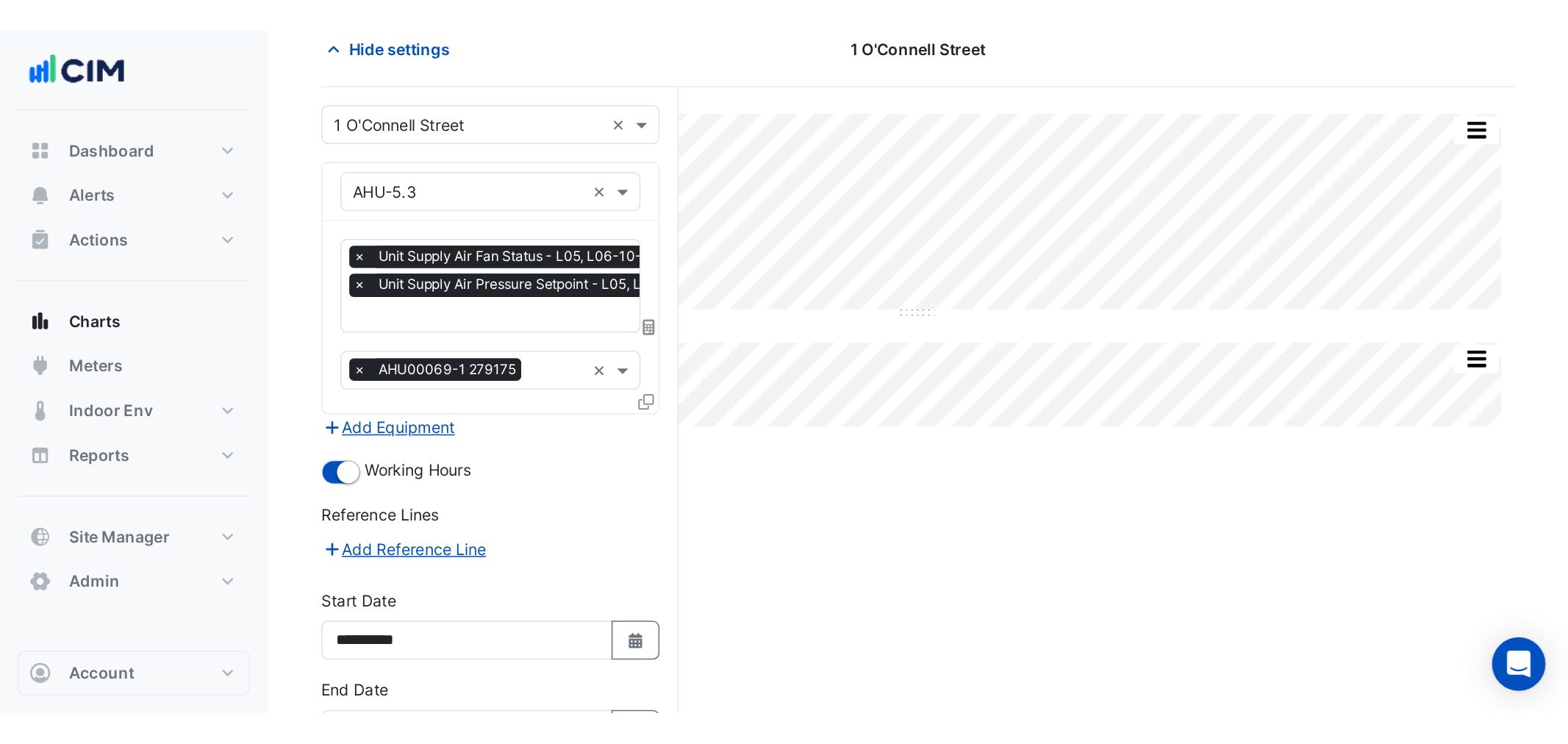 scroll, scrollTop: 0, scrollLeft: 0, axis: both 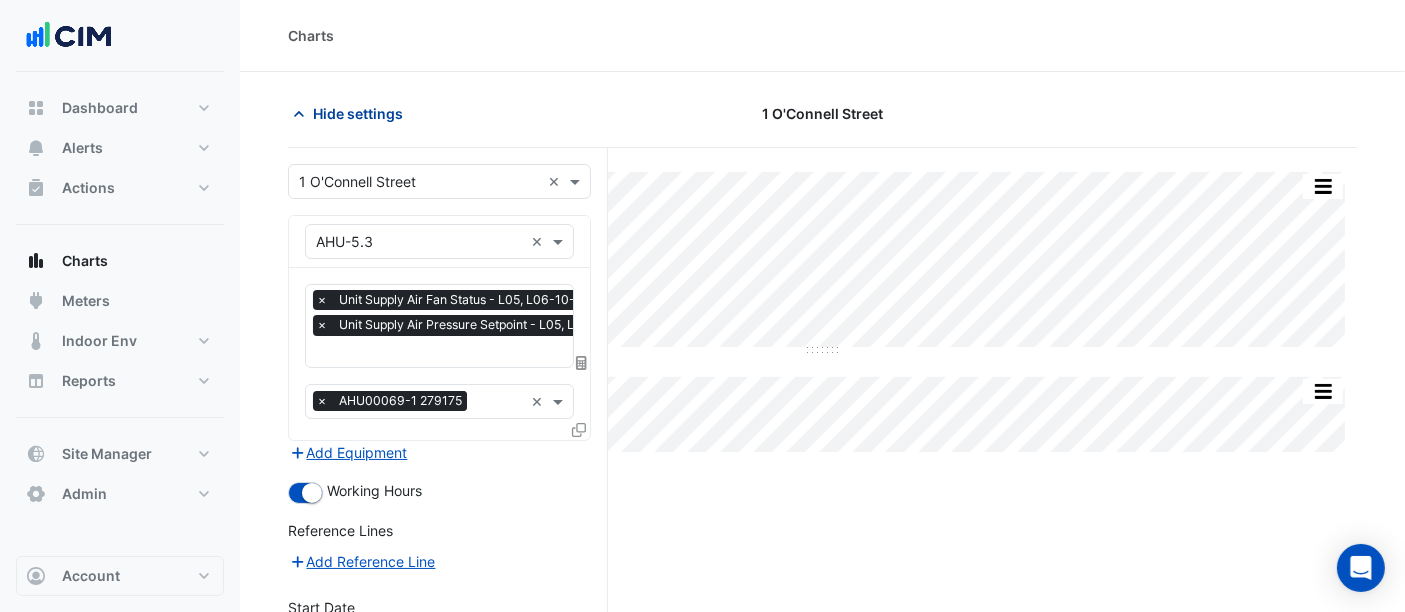 click on "Hide settings" 